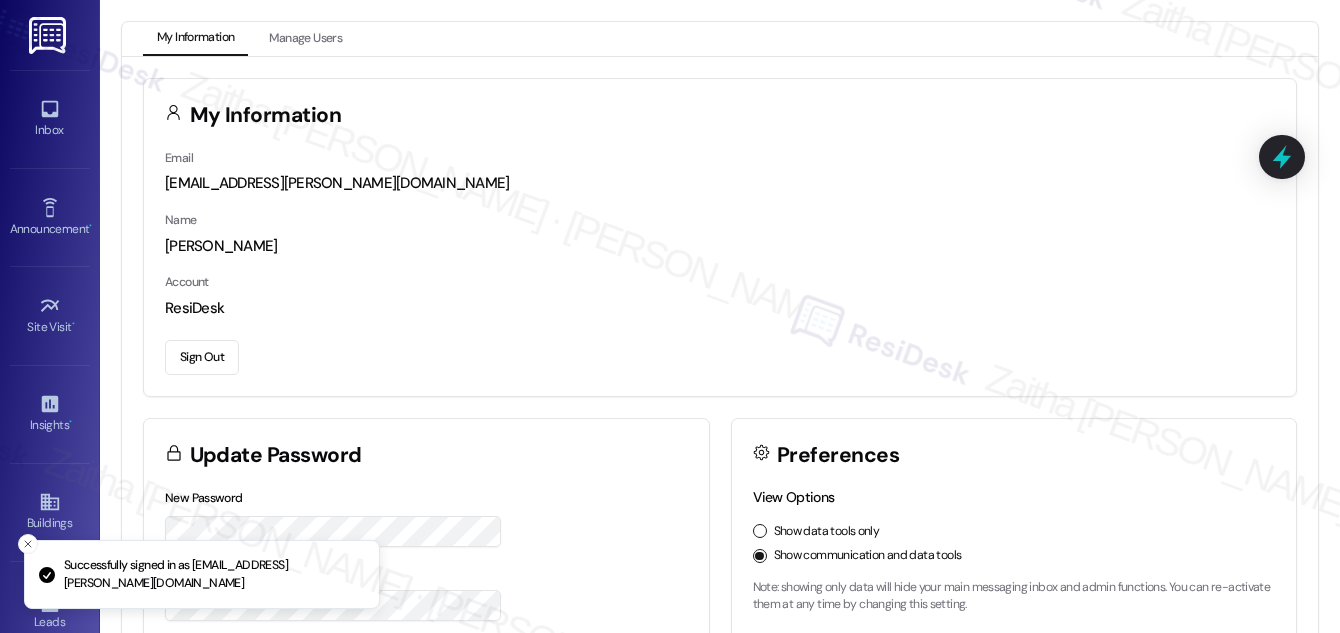 scroll, scrollTop: 0, scrollLeft: 0, axis: both 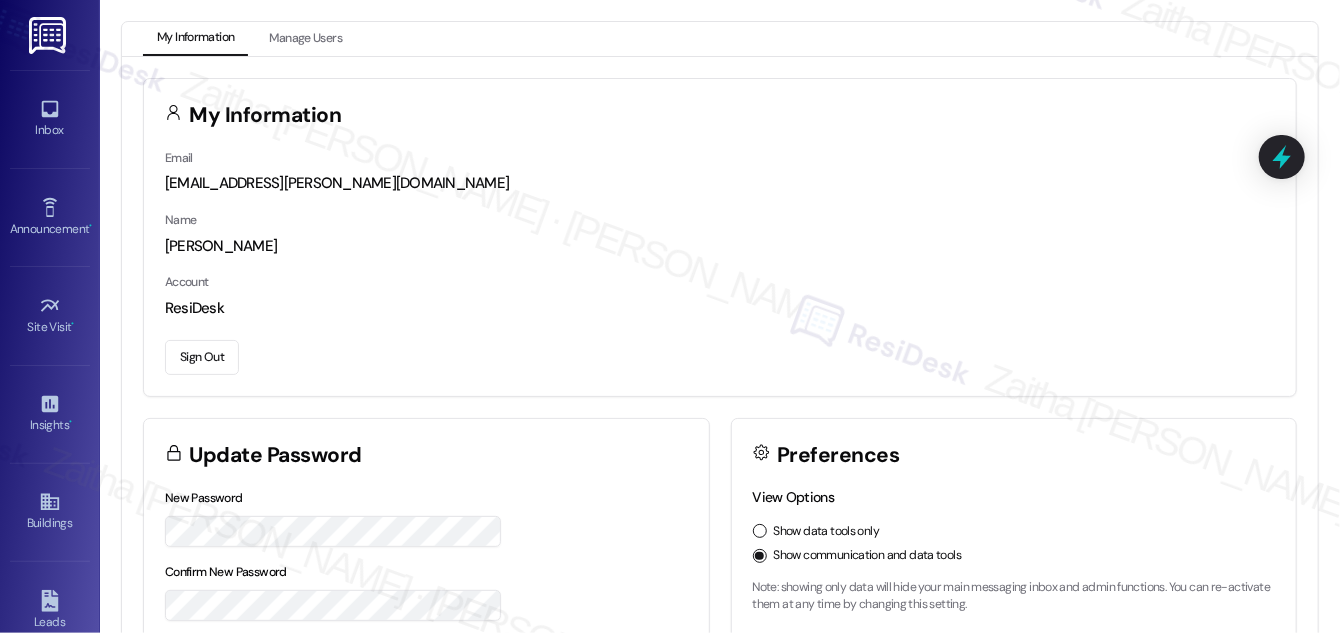 click on "Sign Out" at bounding box center (202, 357) 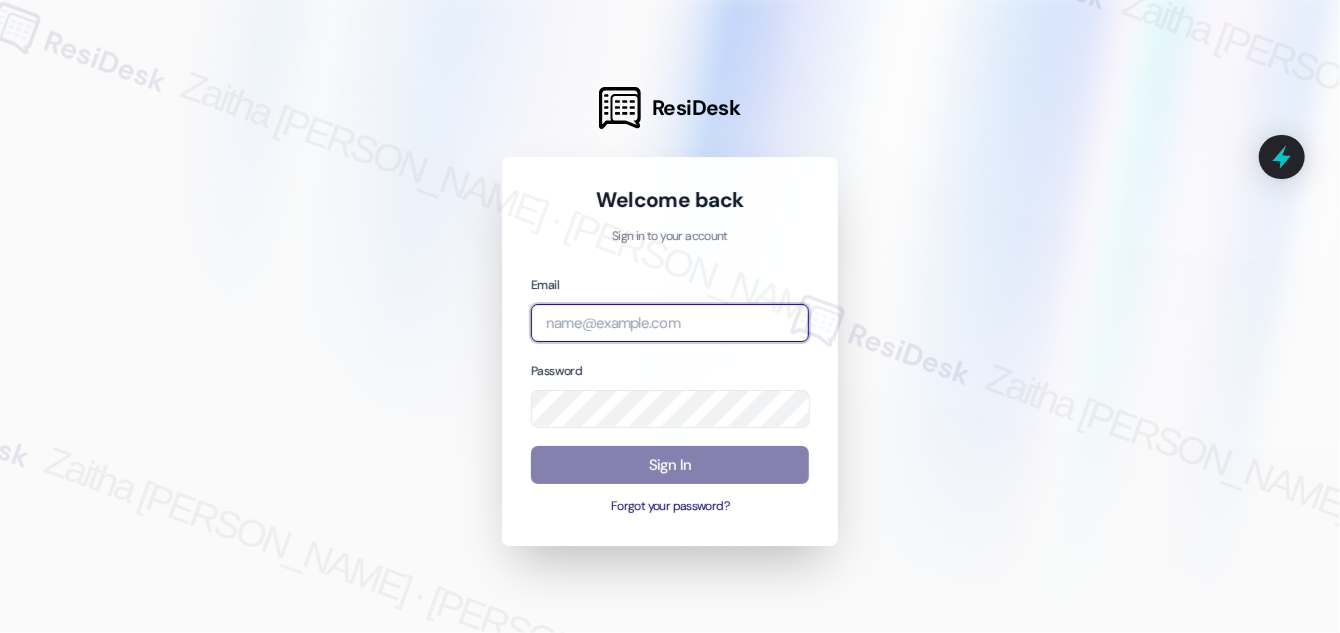 click at bounding box center (670, 323) 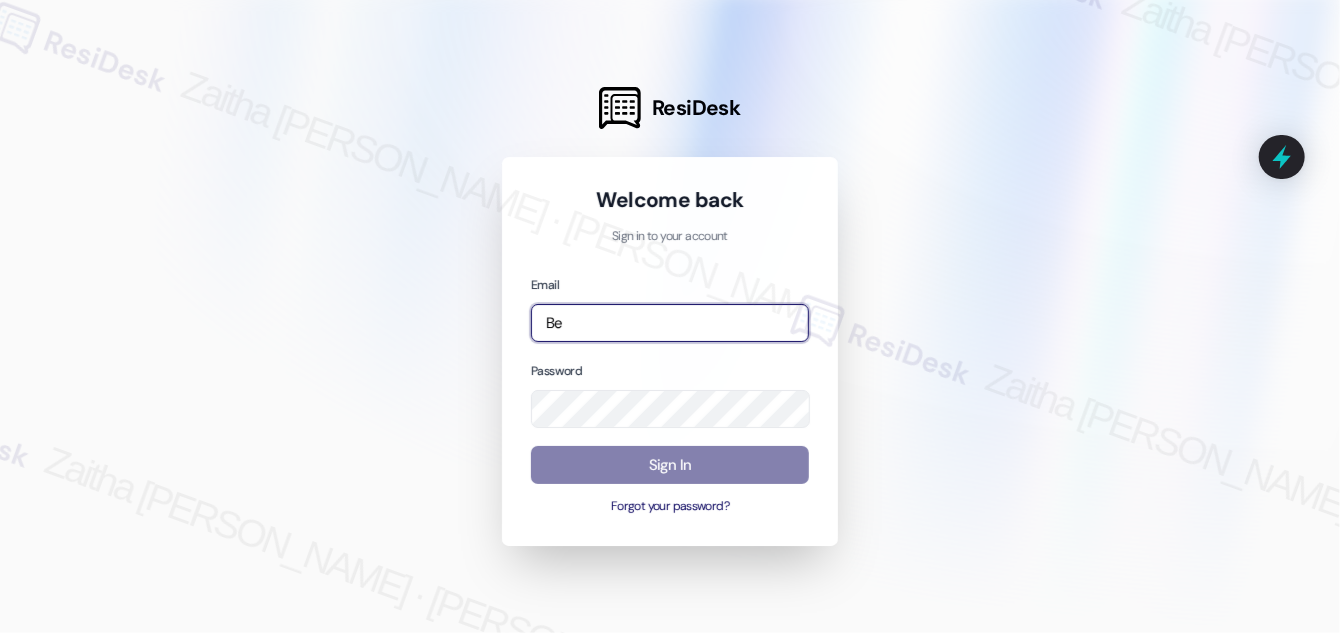 type on "Bet" 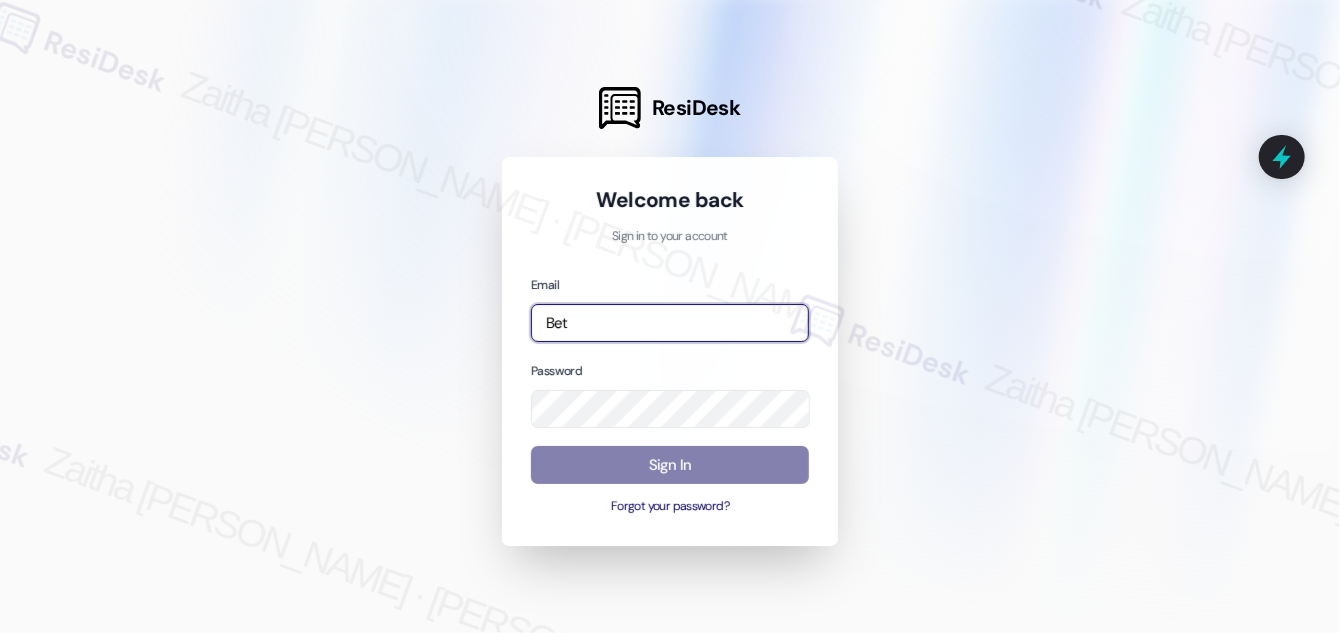 drag, startPoint x: 597, startPoint y: 336, endPoint x: 422, endPoint y: 340, distance: 175.04572 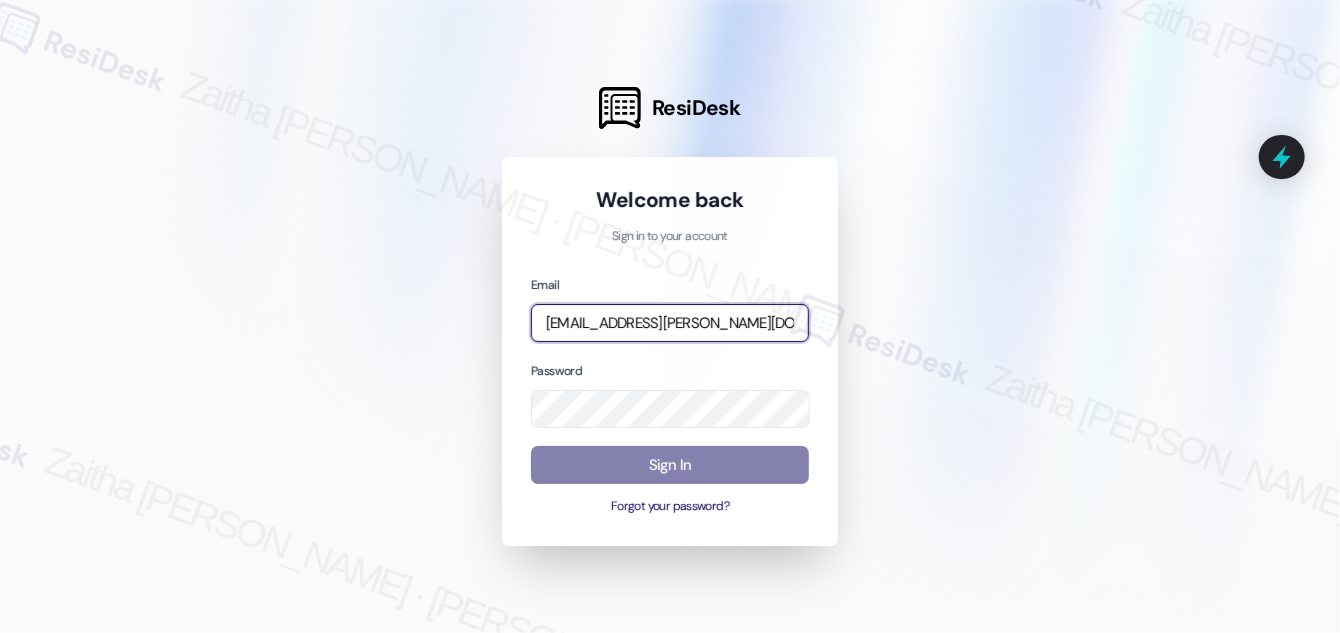 type on "automated-surveys-jag-zaitha.mae.garcia@jag.com" 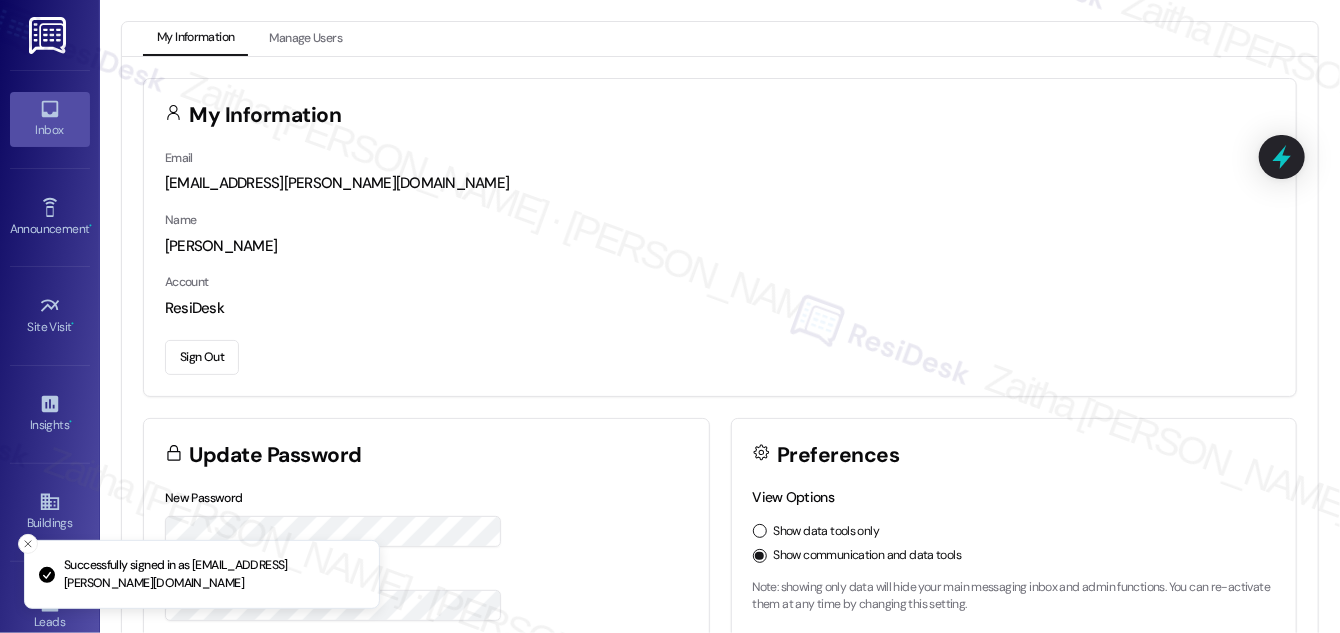 click on "Inbox" at bounding box center (50, 130) 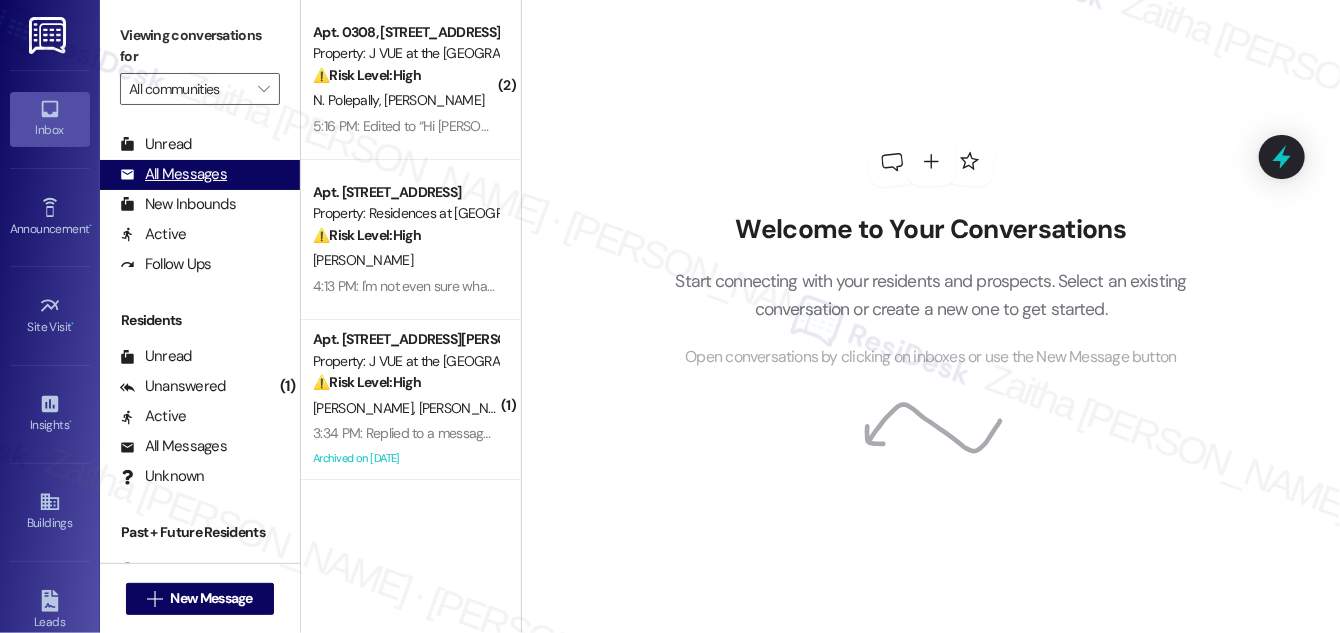 scroll, scrollTop: 383, scrollLeft: 0, axis: vertical 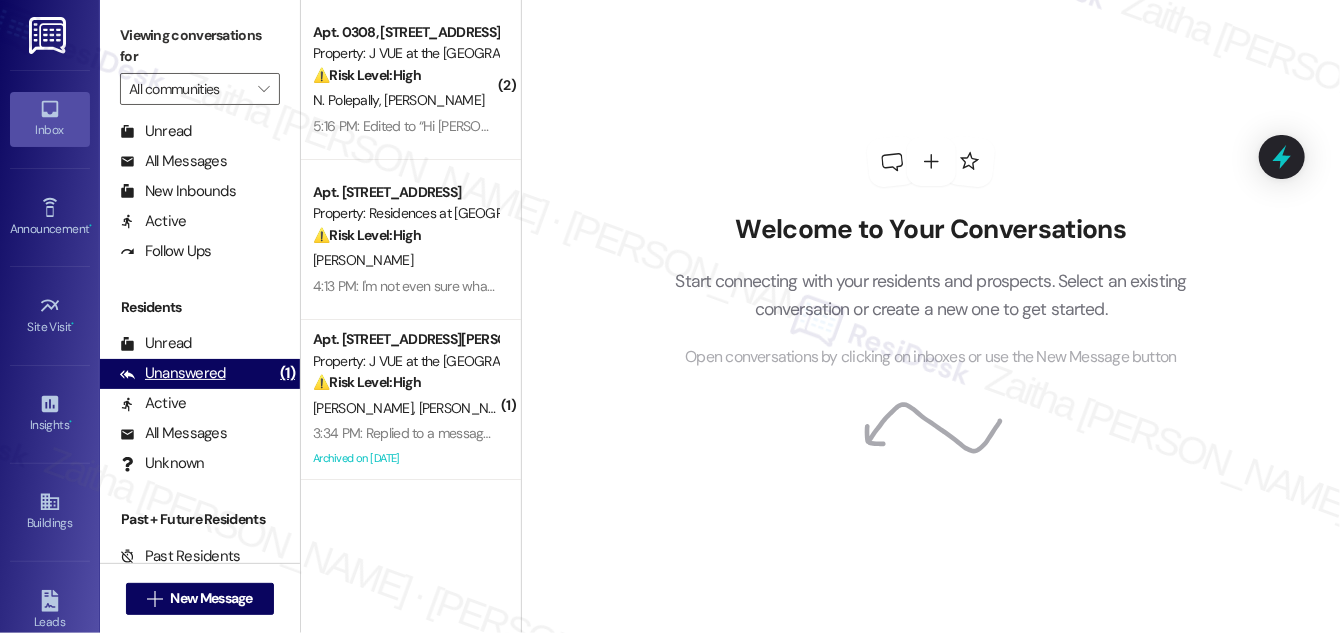 click on "Unanswered" at bounding box center [173, 373] 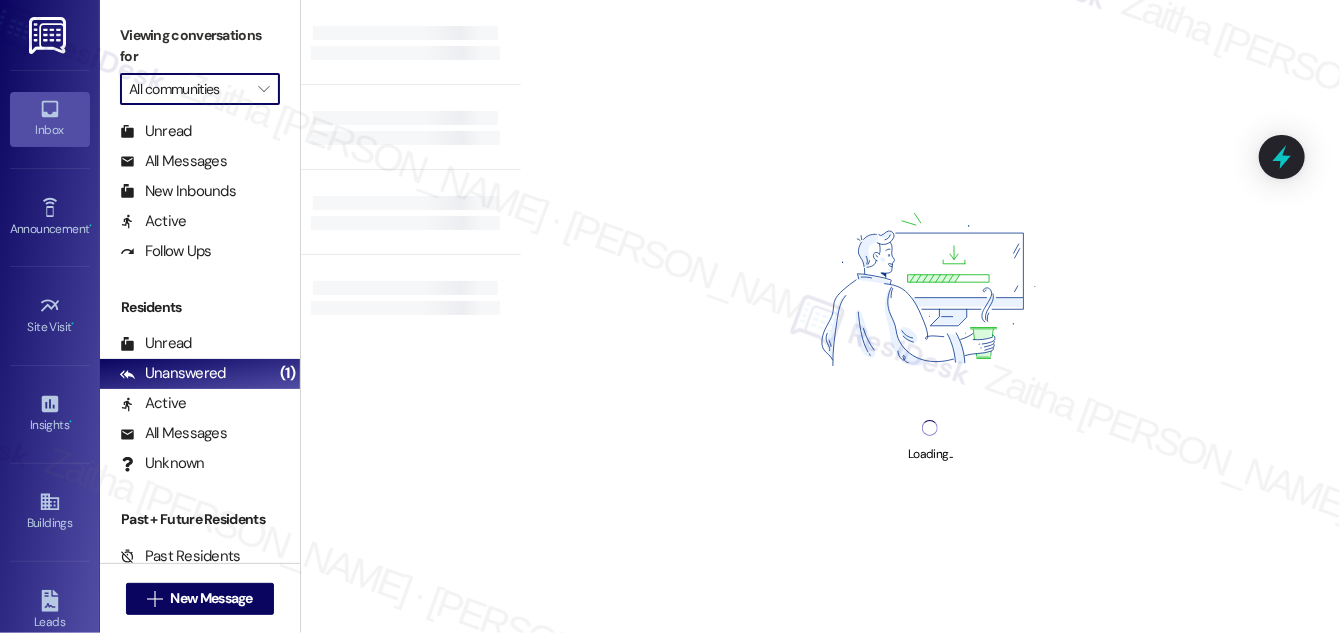 click on "All communities" at bounding box center [188, 89] 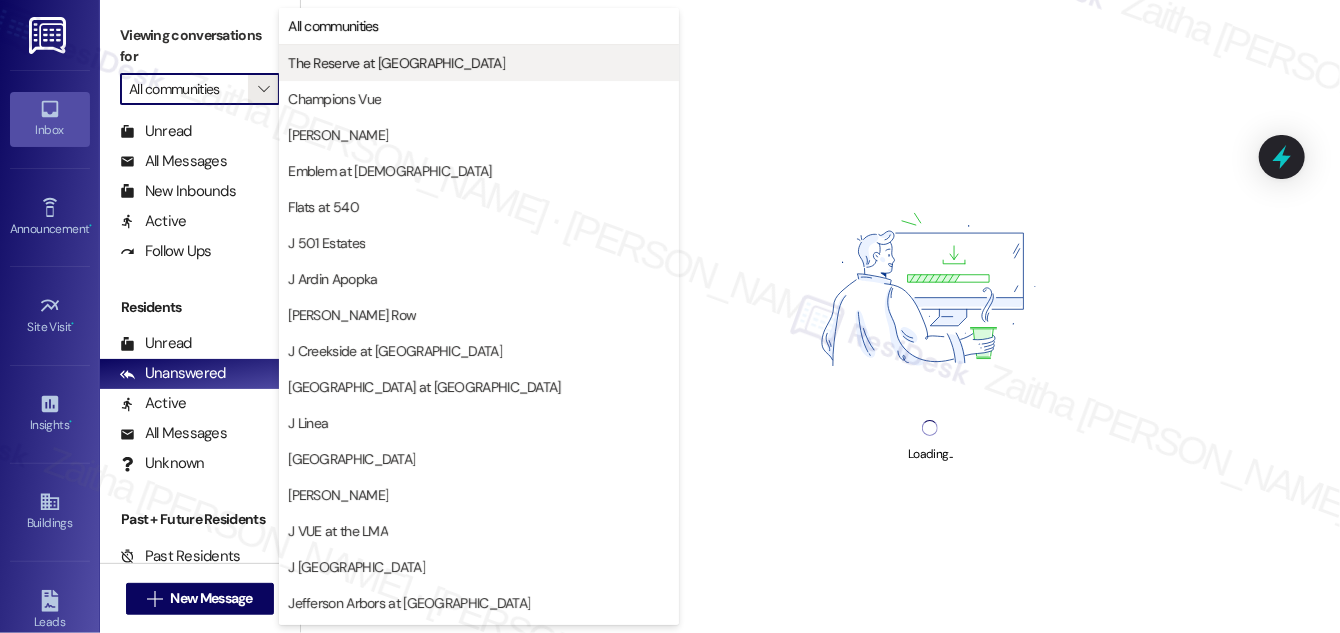 click on "The Reserve at White Oak" at bounding box center (396, 63) 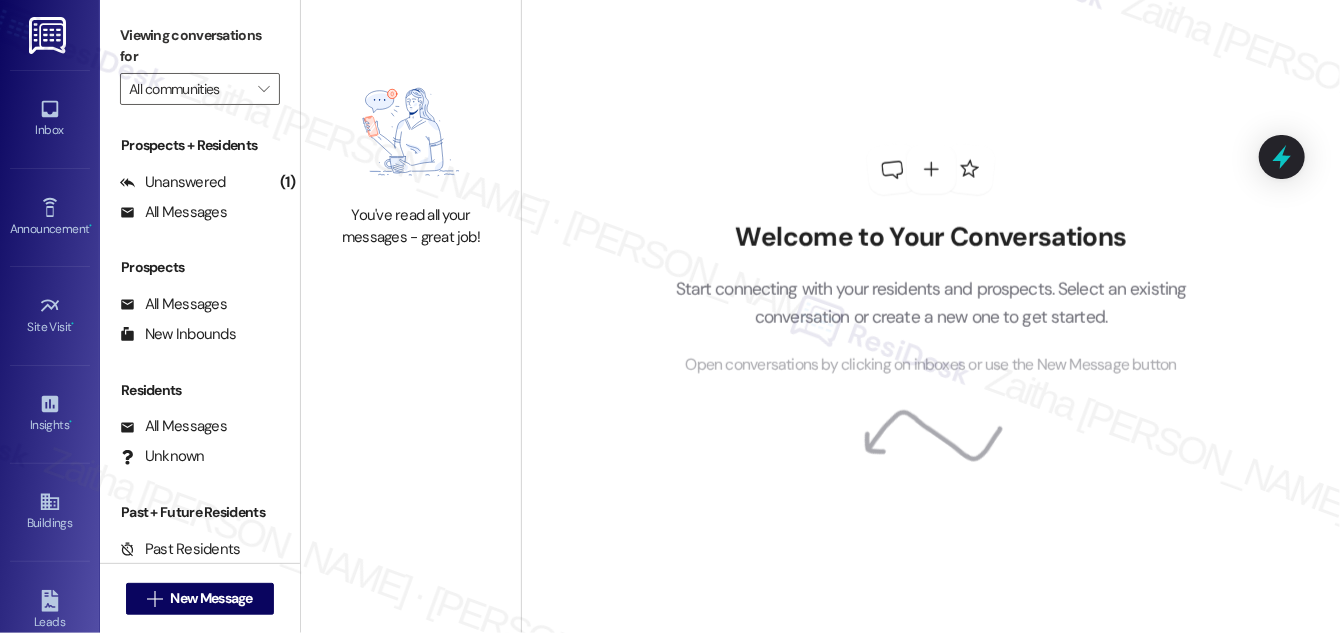 type on "The Reserve at White Oak" 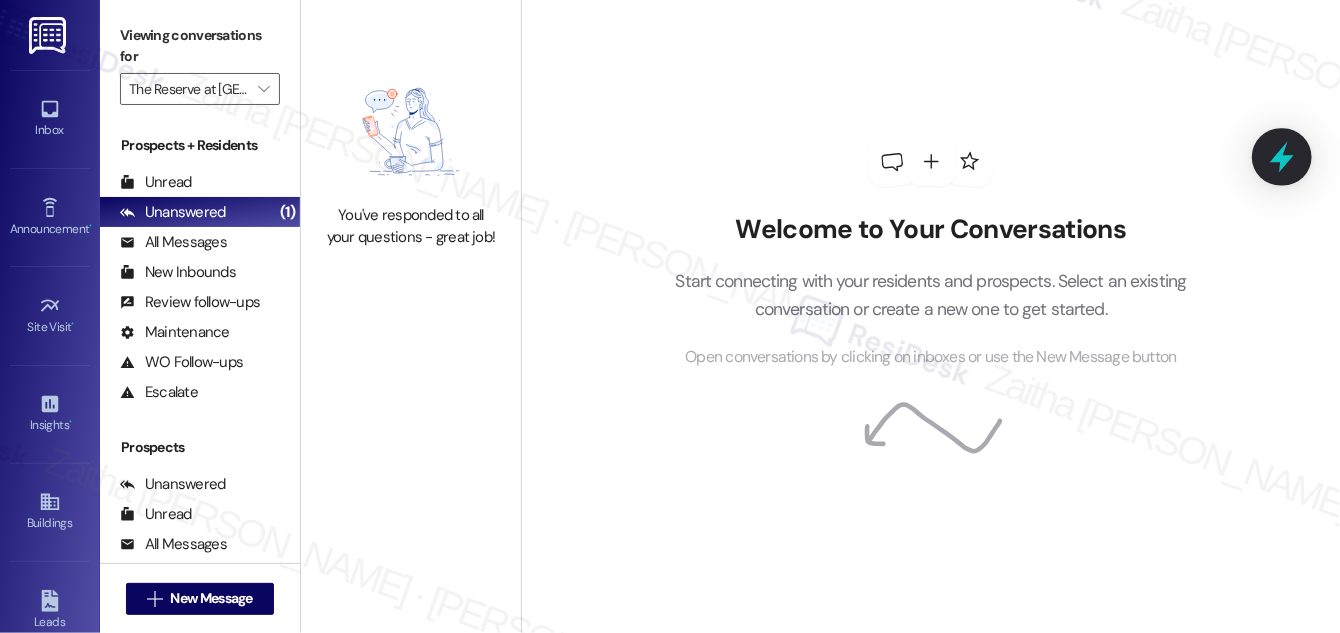 click 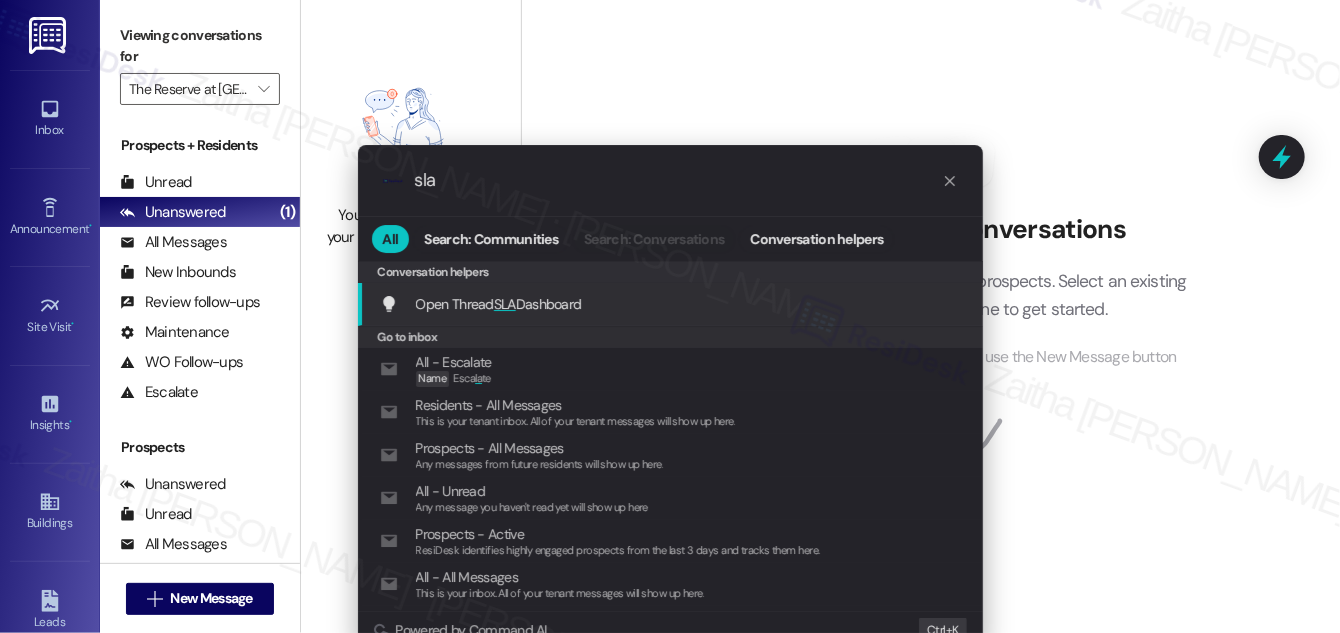 type on "sla" 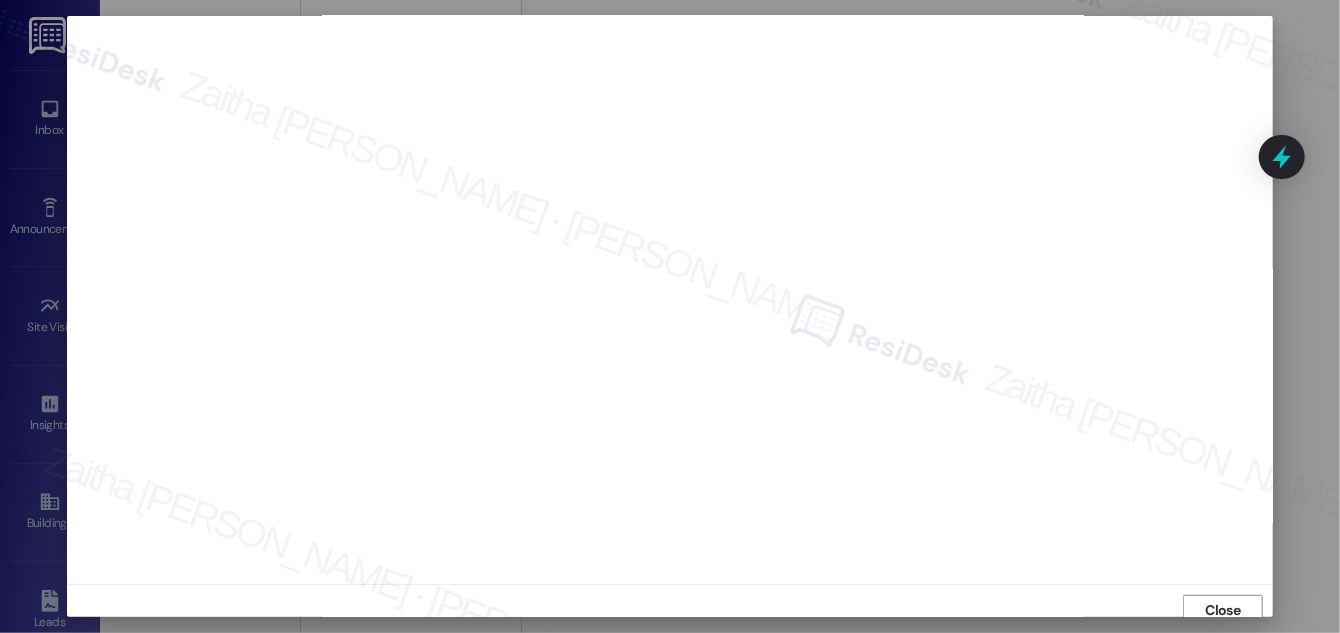 scroll, scrollTop: 0, scrollLeft: 0, axis: both 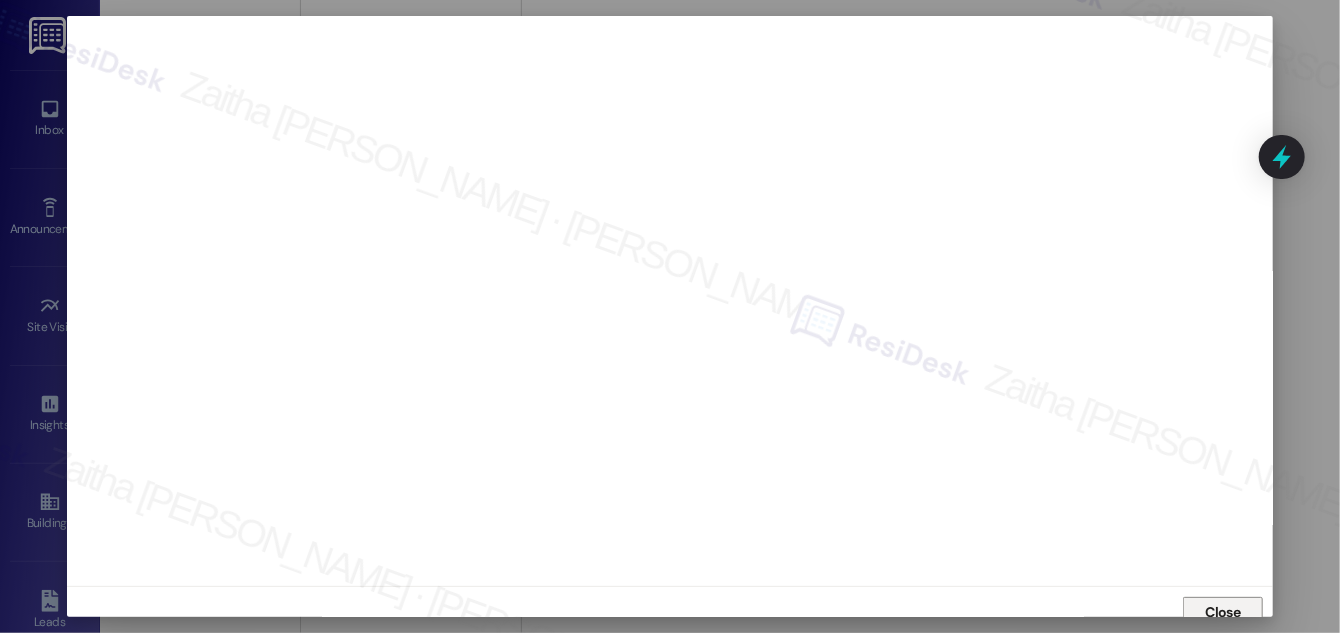 click on "Close" at bounding box center [1223, 612] 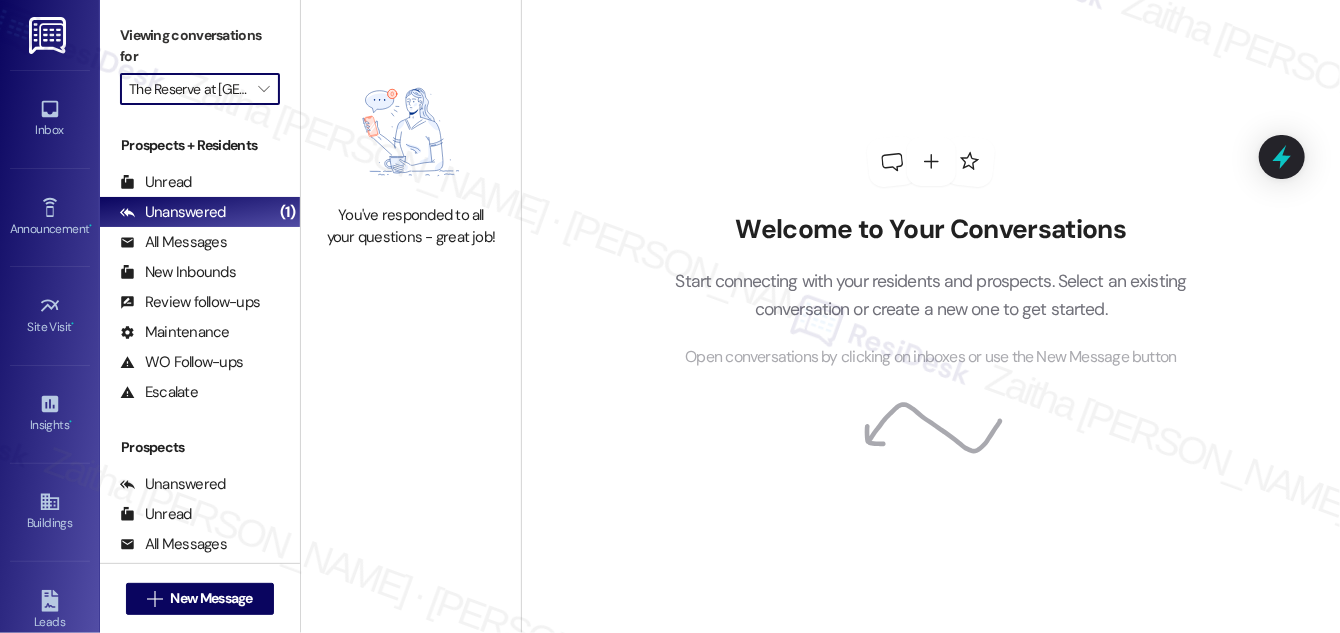 click on "The Reserve at White Oak" at bounding box center [188, 89] 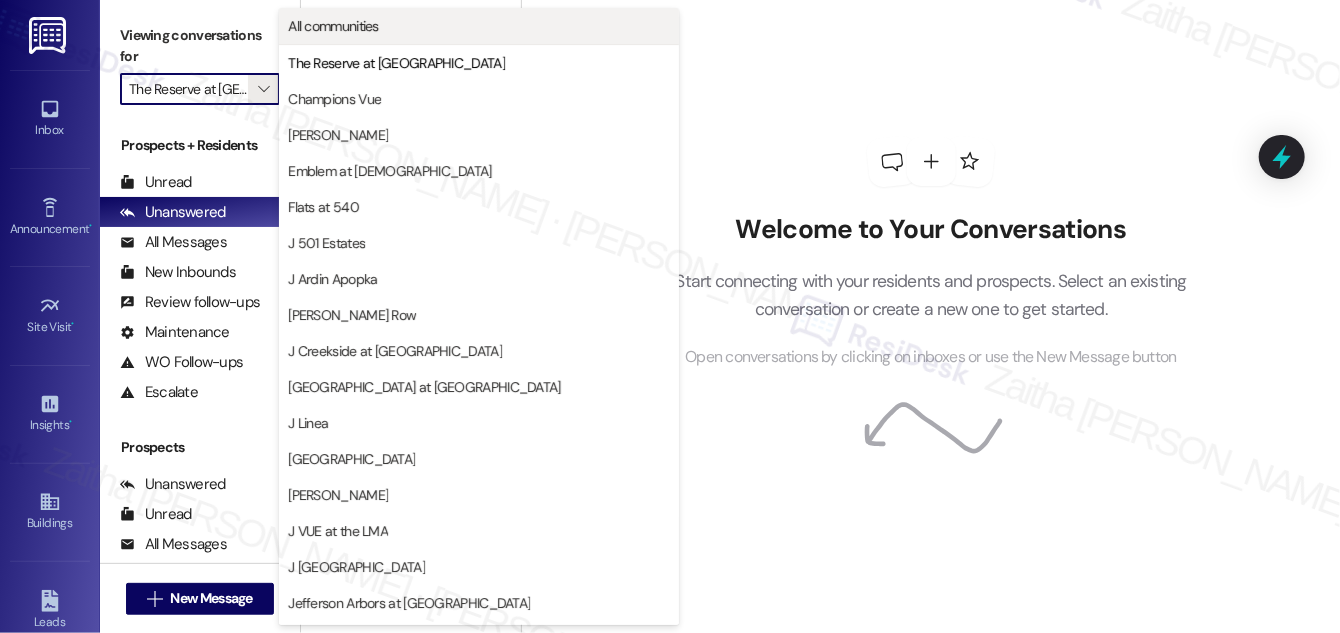 click on "All communities" at bounding box center [333, 26] 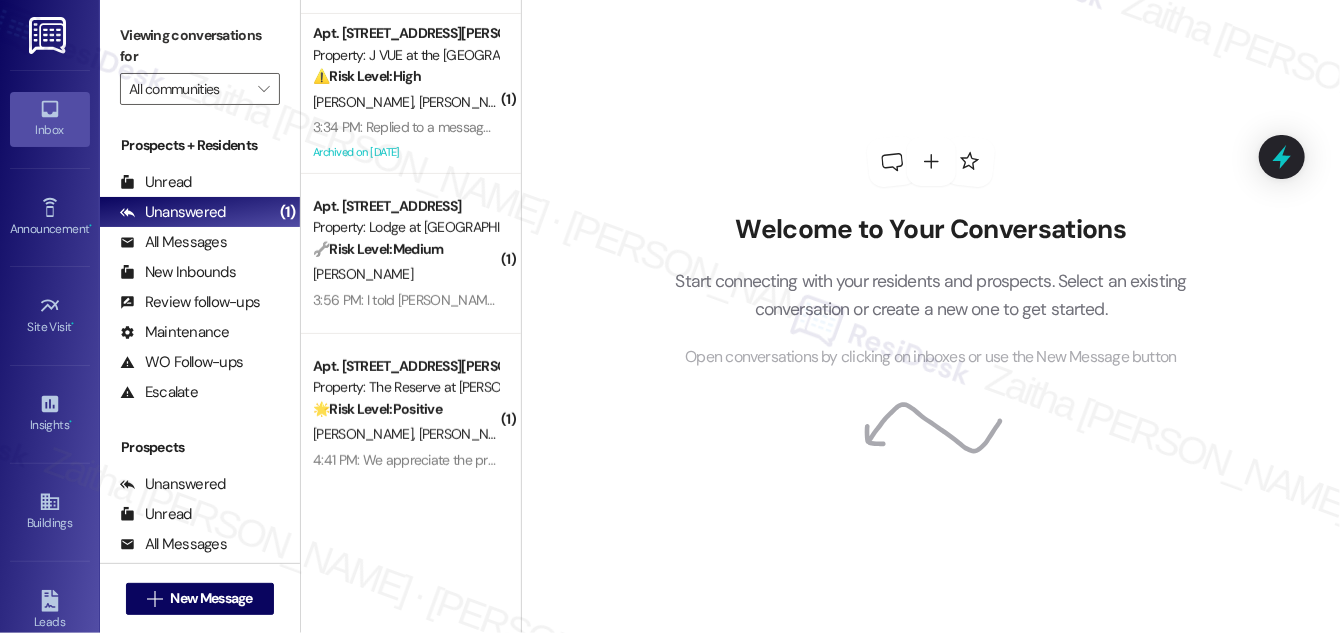scroll, scrollTop: 309, scrollLeft: 0, axis: vertical 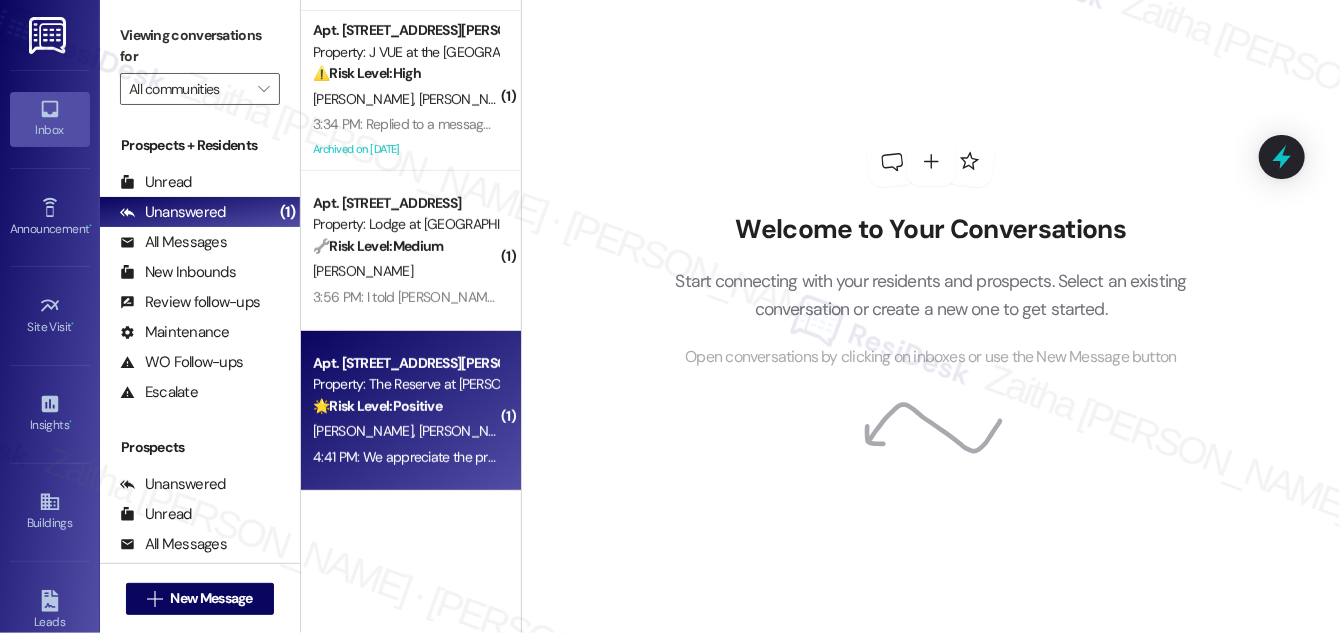 click on "Apt. 1002, 1055 Stillwell Drive Property: The Reserve at Patterson Place 🌟  Risk Level:  Positive The resident is expressing appreciation for the prompt service. This is positive engagement and relationship building." at bounding box center [405, 385] 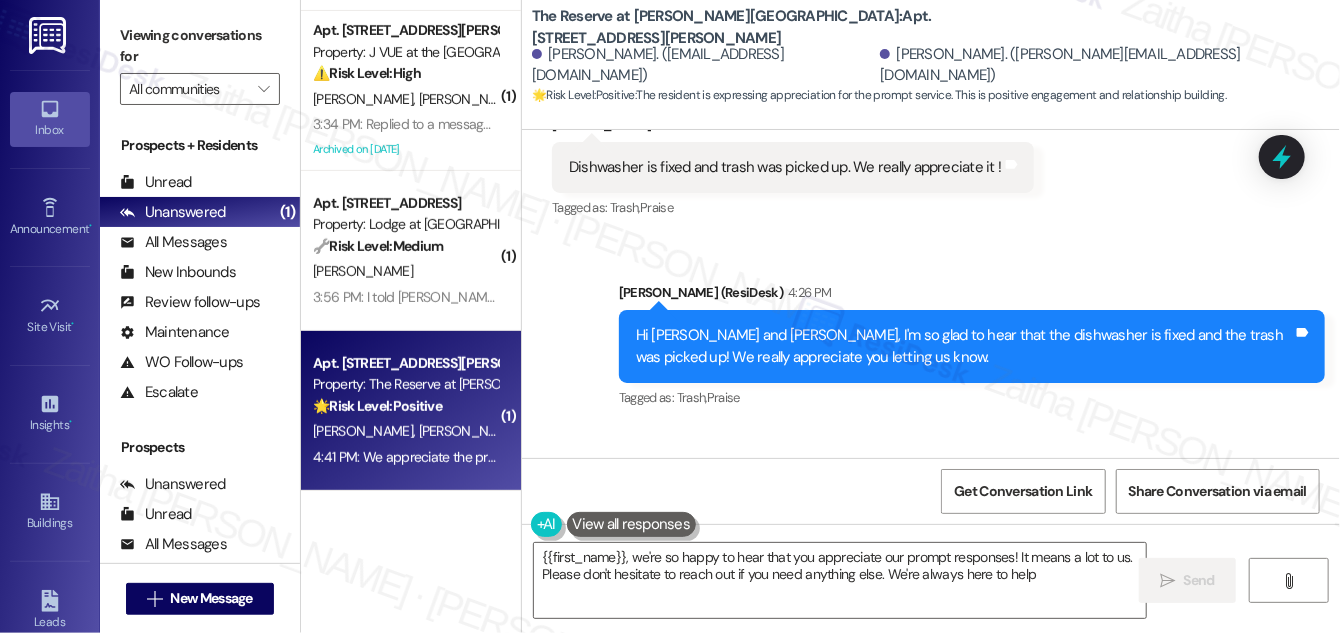 type on "{{first_name}}, we're so happy to hear that you appreciate our prompt responses! It means a lot to us. Please don't hesitate to reach out if you need anything else. We're always here to help!" 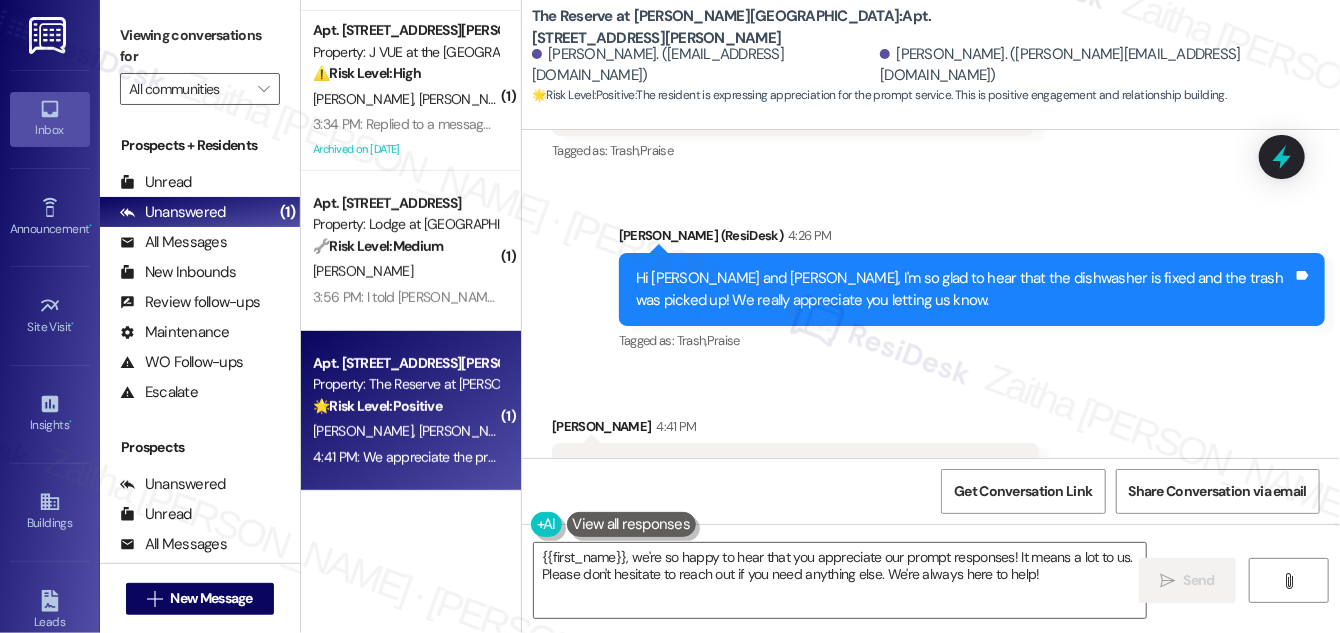 scroll, scrollTop: 1491, scrollLeft: 0, axis: vertical 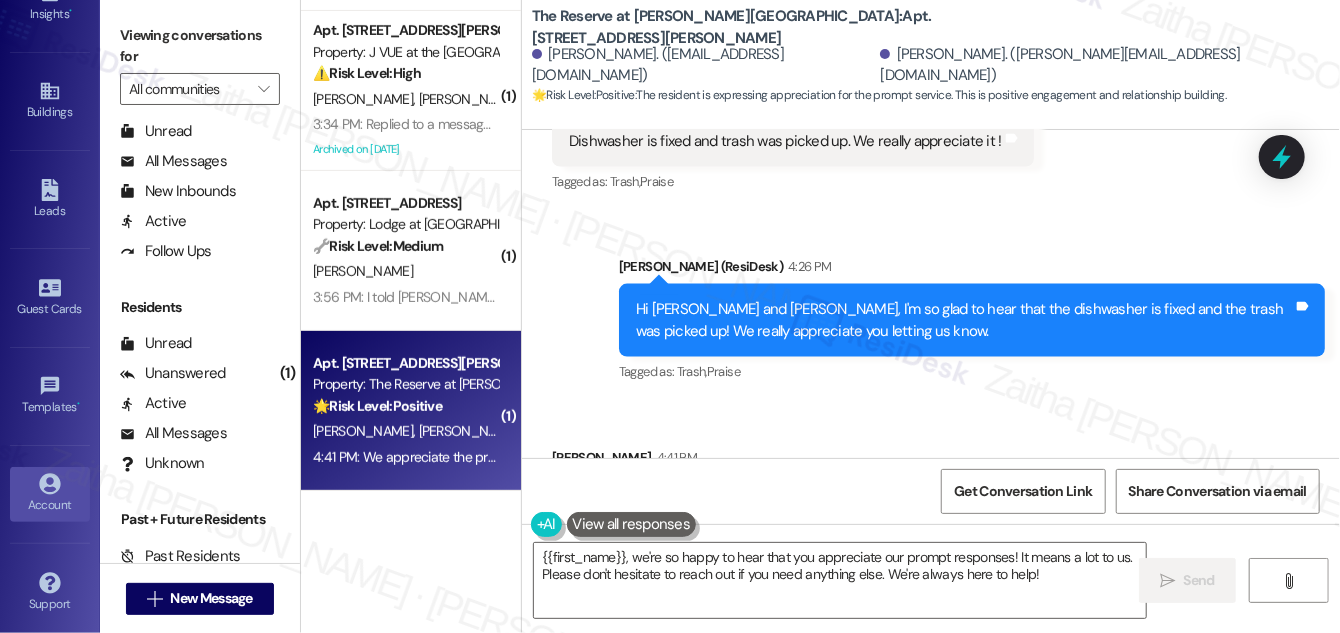 click on "Account" at bounding box center (50, 505) 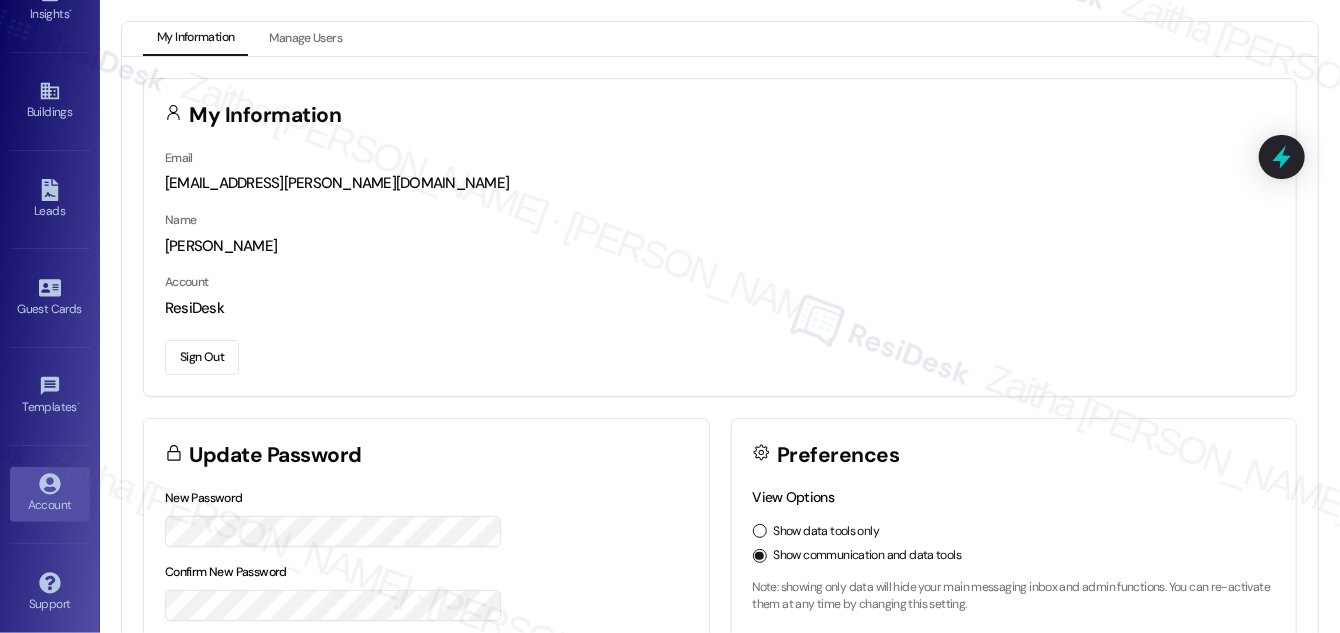 click on "Email automated-surveys-jag-zaitha.mae.garcia@jag.com" at bounding box center (720, 171) 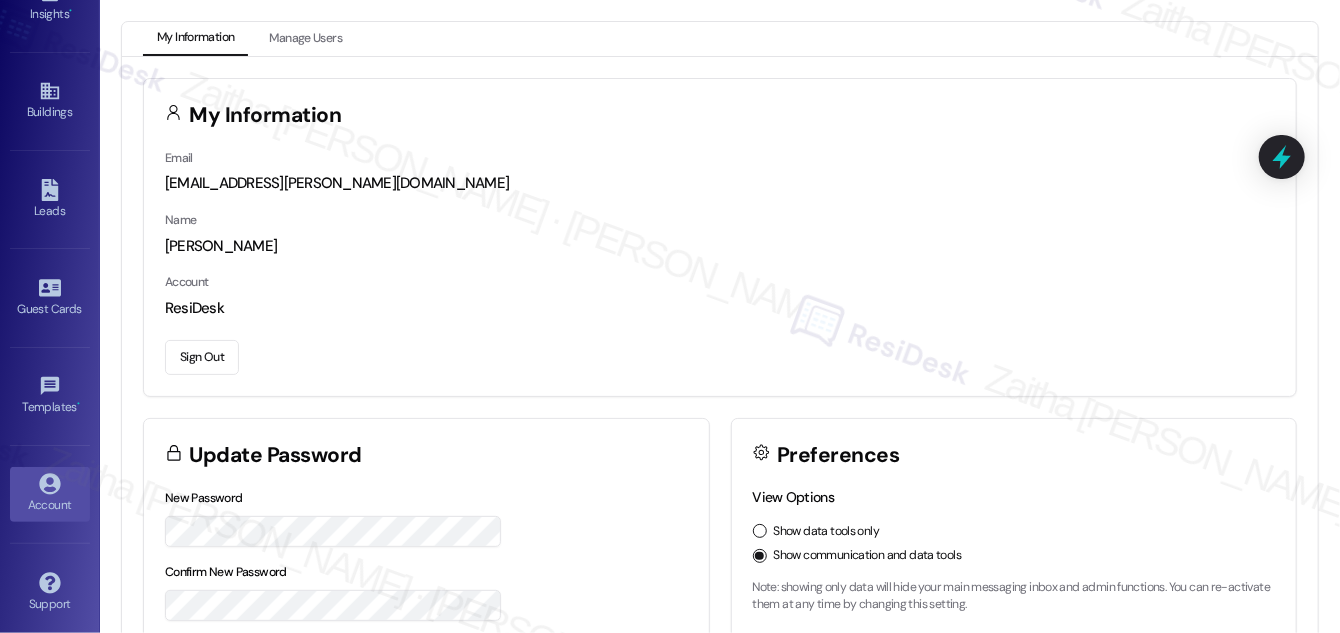 click on "Sign Out" at bounding box center (202, 357) 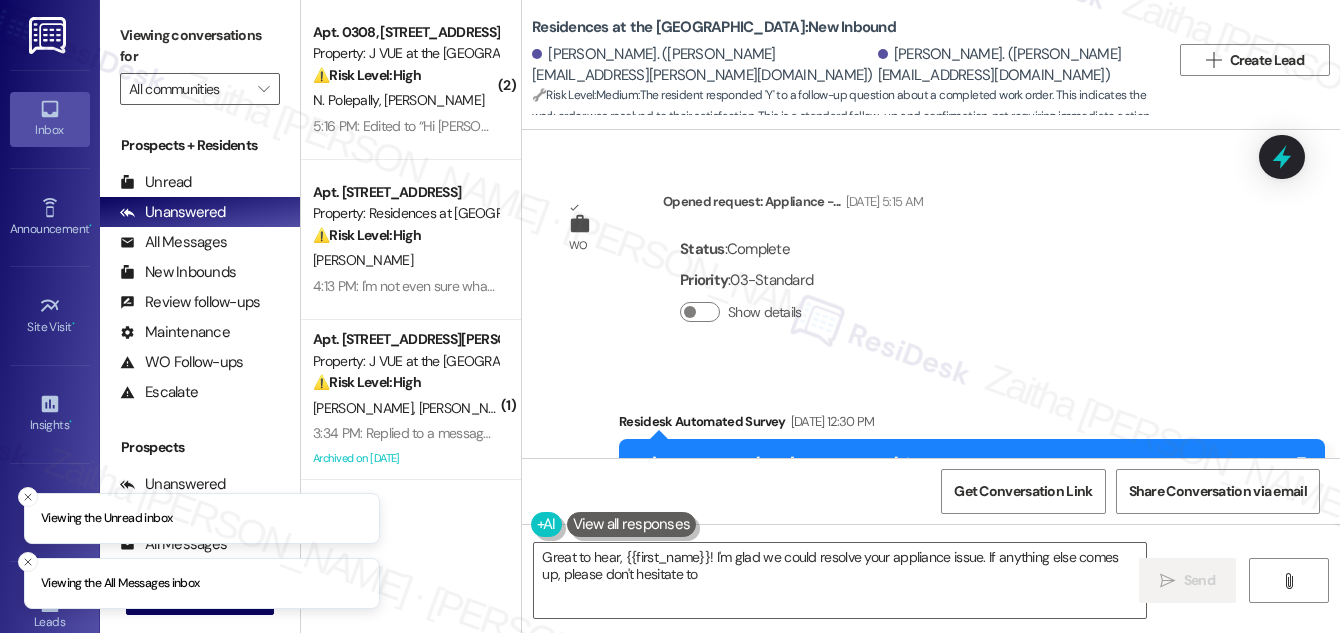 scroll, scrollTop: 0, scrollLeft: 0, axis: both 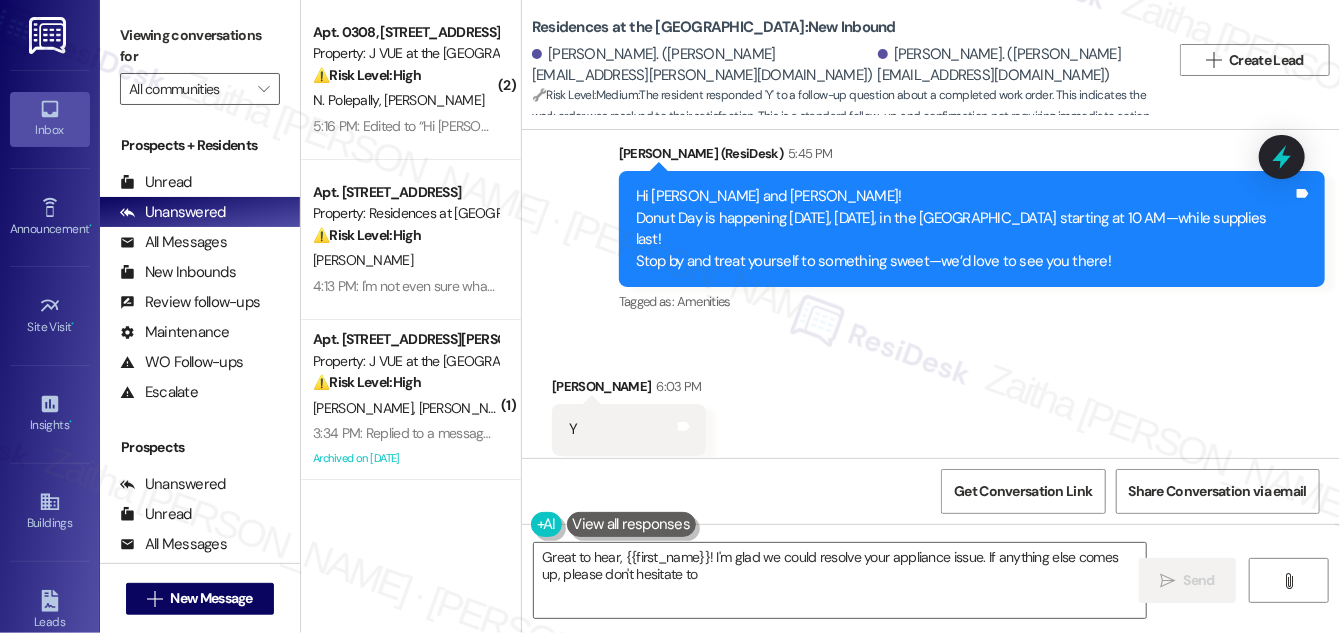 click on "[PERSON_NAME] 6:03 PM" at bounding box center (629, 390) 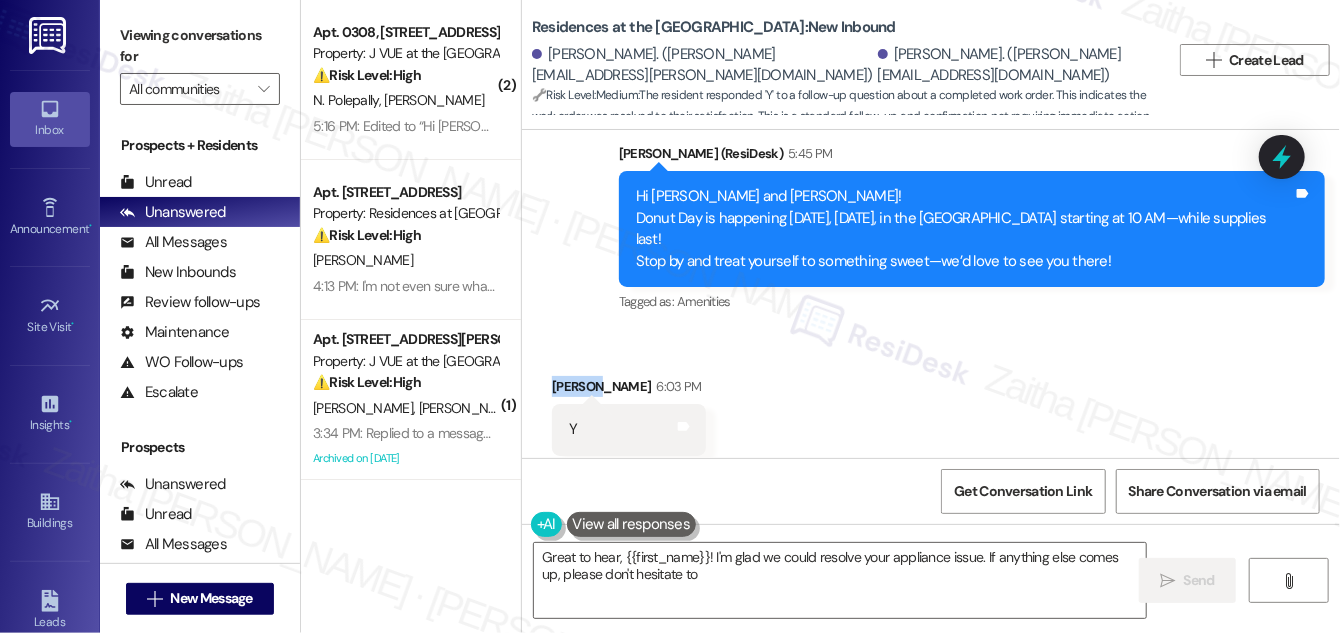 click on "[PERSON_NAME] 6:03 PM" at bounding box center (629, 390) 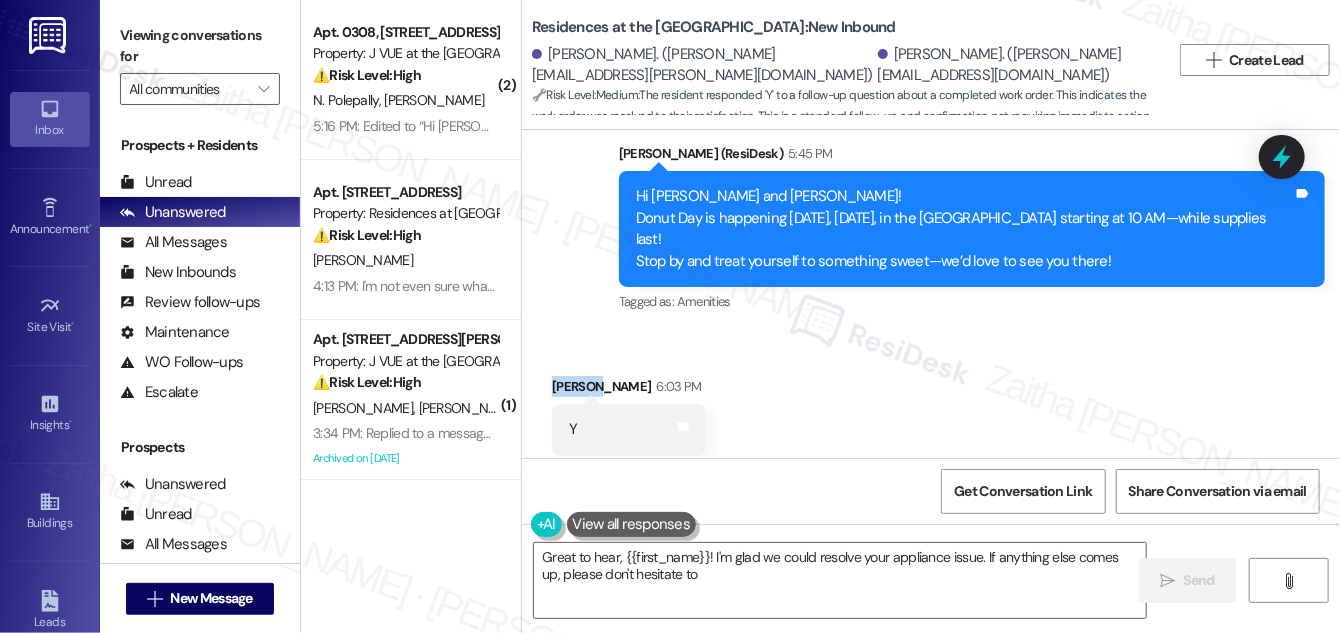 copy on "[PERSON_NAME]" 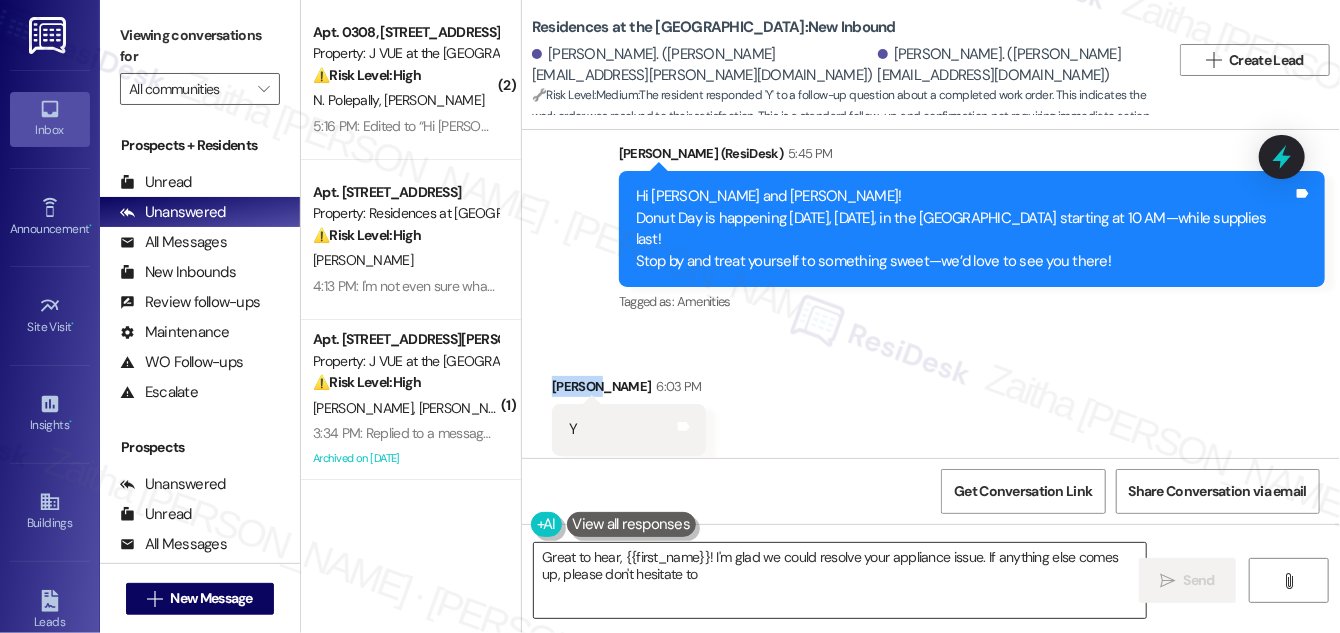 click on "Great to hear, {{first_name}}! I'm glad we could resolve your appliance issue. If anything else comes up, please don't hesitate to reach out. Have a wonderful day!" at bounding box center [840, 580] 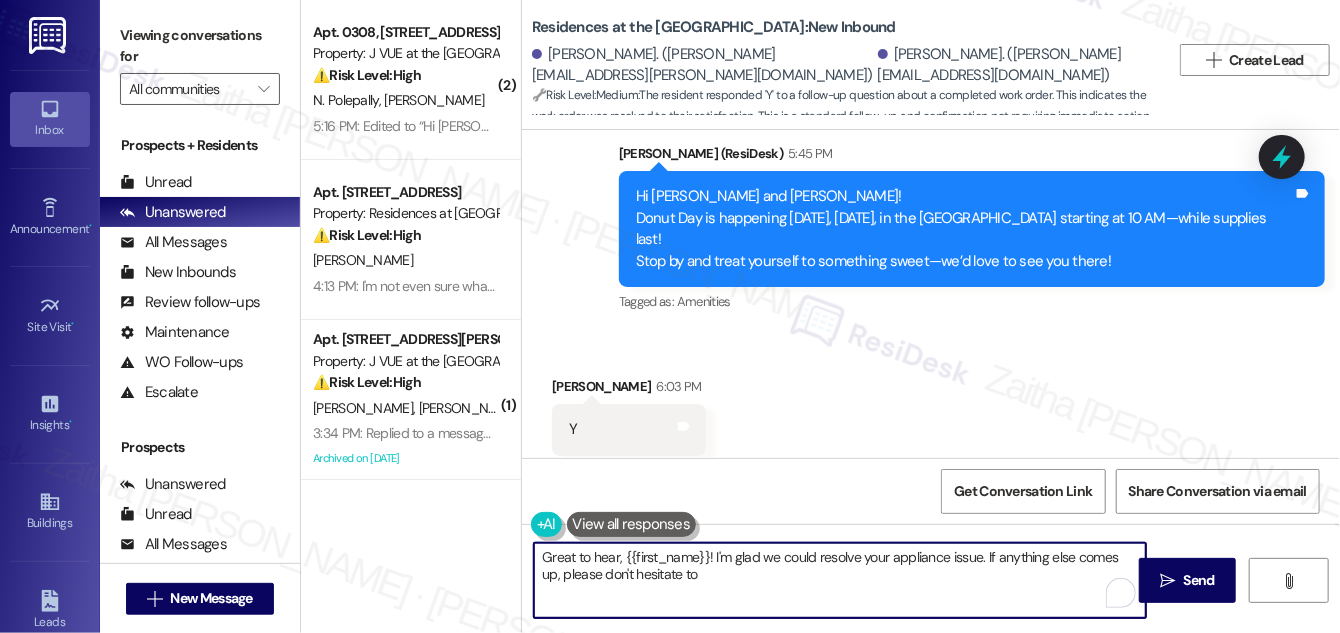 click on "Great to hear, {{first_name}}! I'm glad we could resolve your appliance issue. If anything else comes up, please don't hesitate to reach out. Have a wonderful day!" at bounding box center (840, 580) 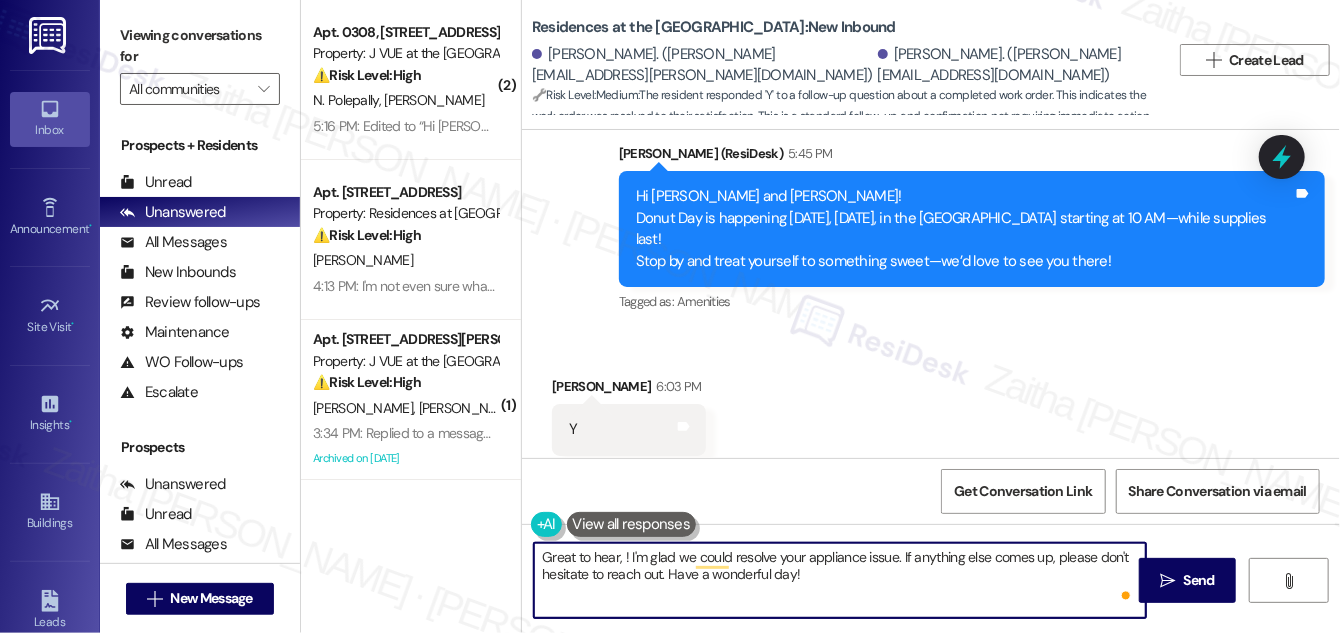 paste on "[PERSON_NAME]" 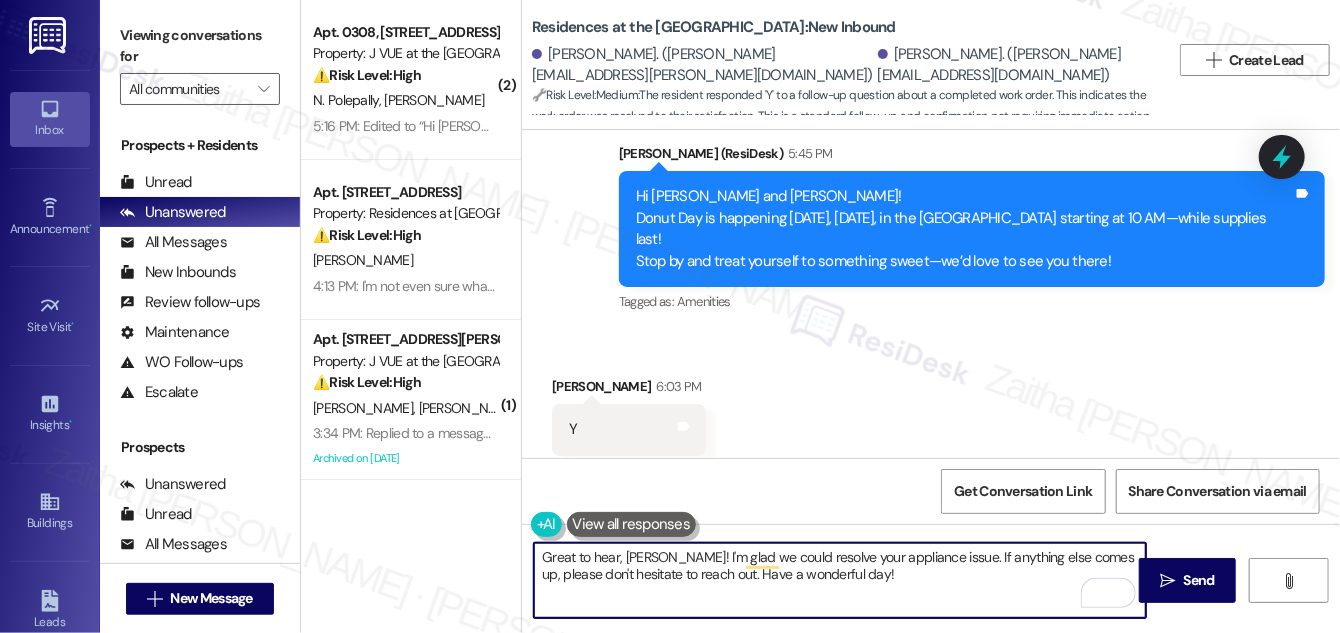 drag, startPoint x: 743, startPoint y: 575, endPoint x: 896, endPoint y: 579, distance: 153.05228 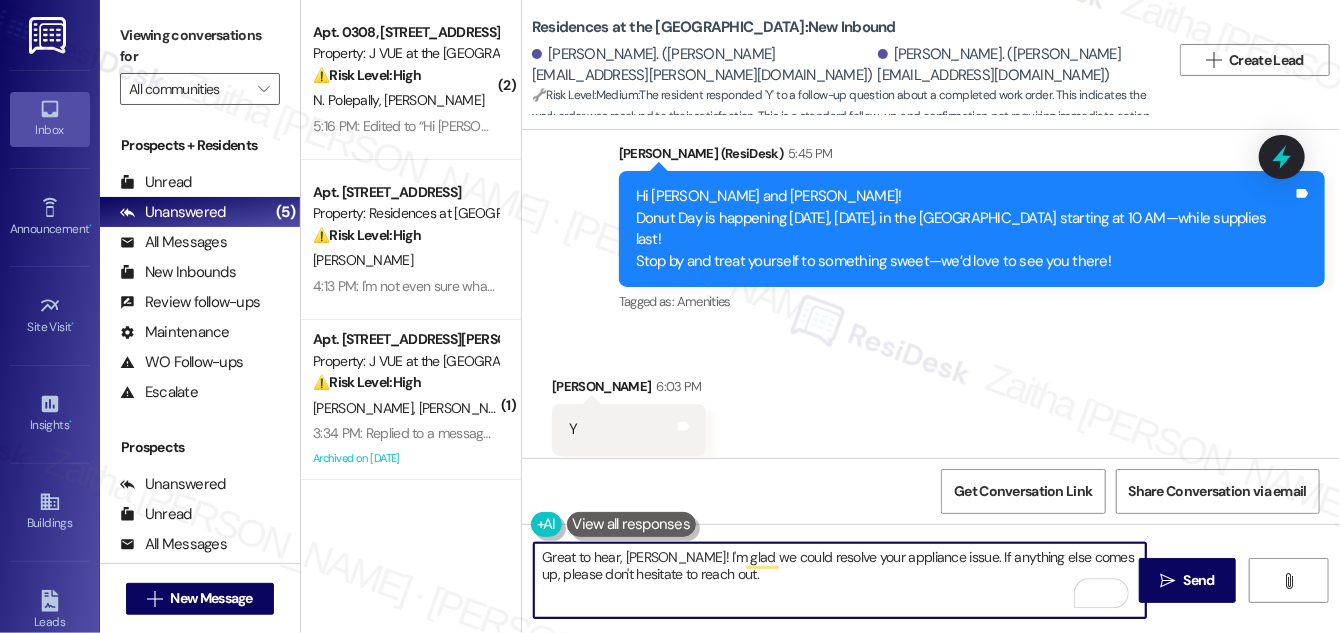 paste on "We would love to hear your honest feedback. How would you rate your overall satisfaction with our on-site service, including staff responsiveness, issue resolution, and communication?" 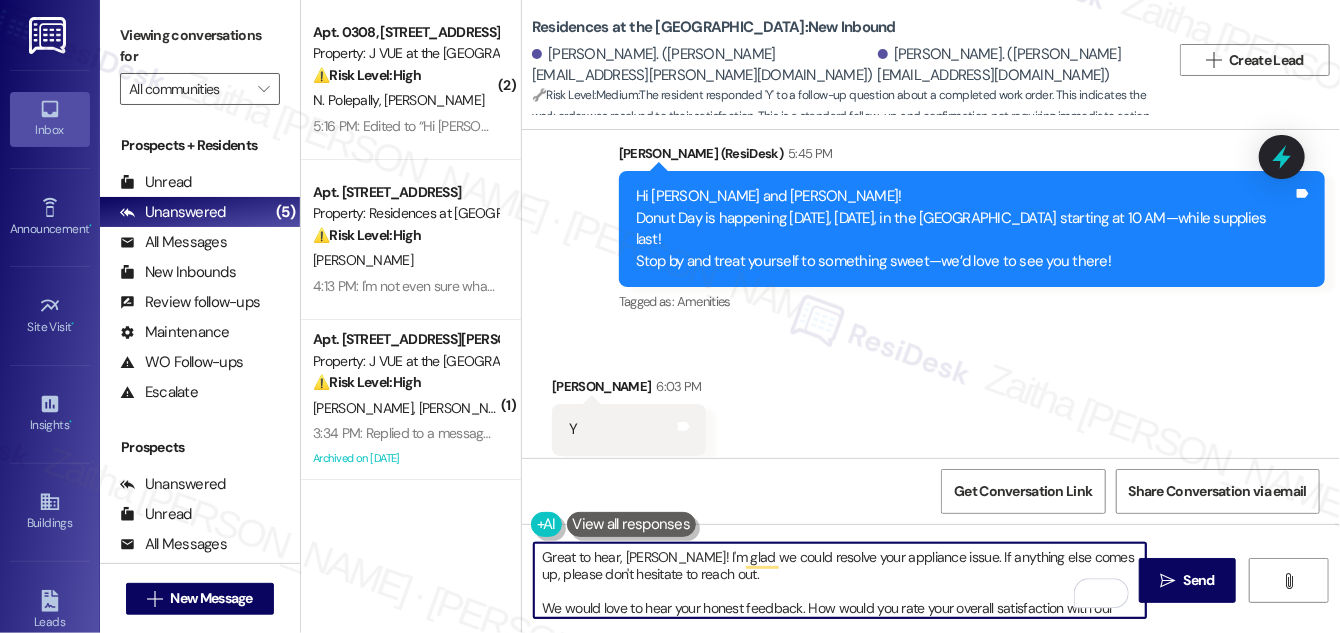 scroll, scrollTop: 16, scrollLeft: 0, axis: vertical 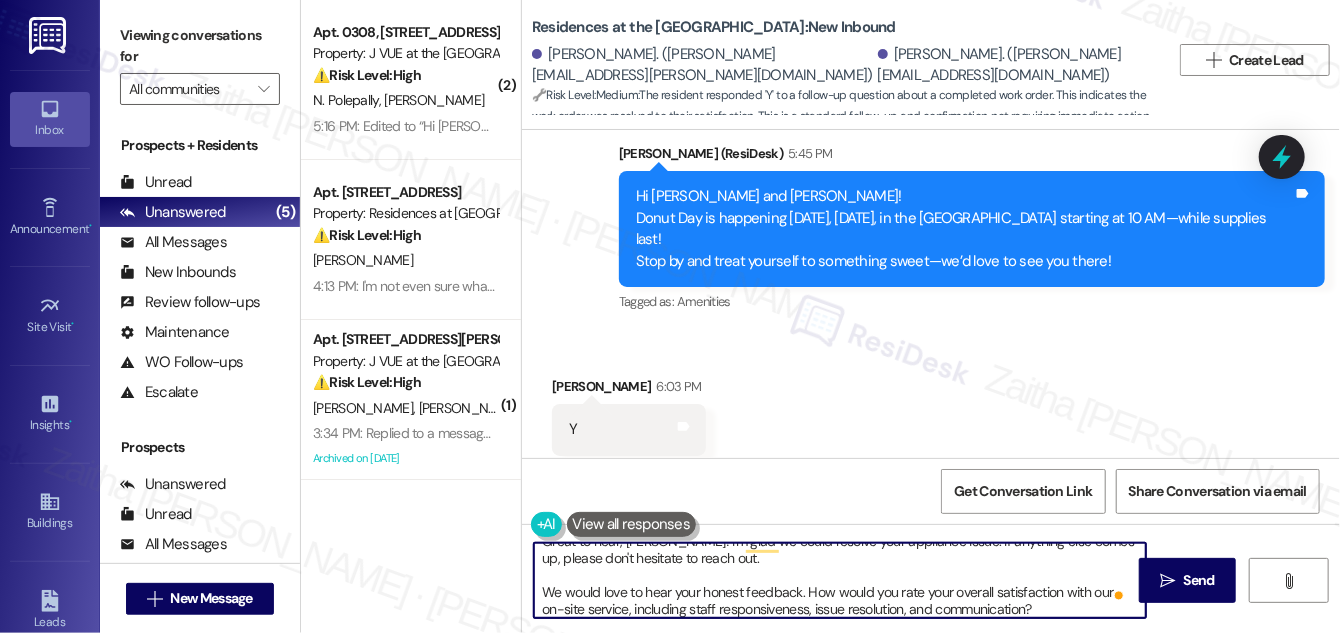 click on "Great to hear, Amanda! I'm glad we could resolve your appliance issue. If anything else comes up, please don't hesitate to reach out.
We would love to hear your honest feedback. How would you rate your overall satisfaction with our on-site service, including staff responsiveness, issue resolution, and communication?" at bounding box center [840, 580] 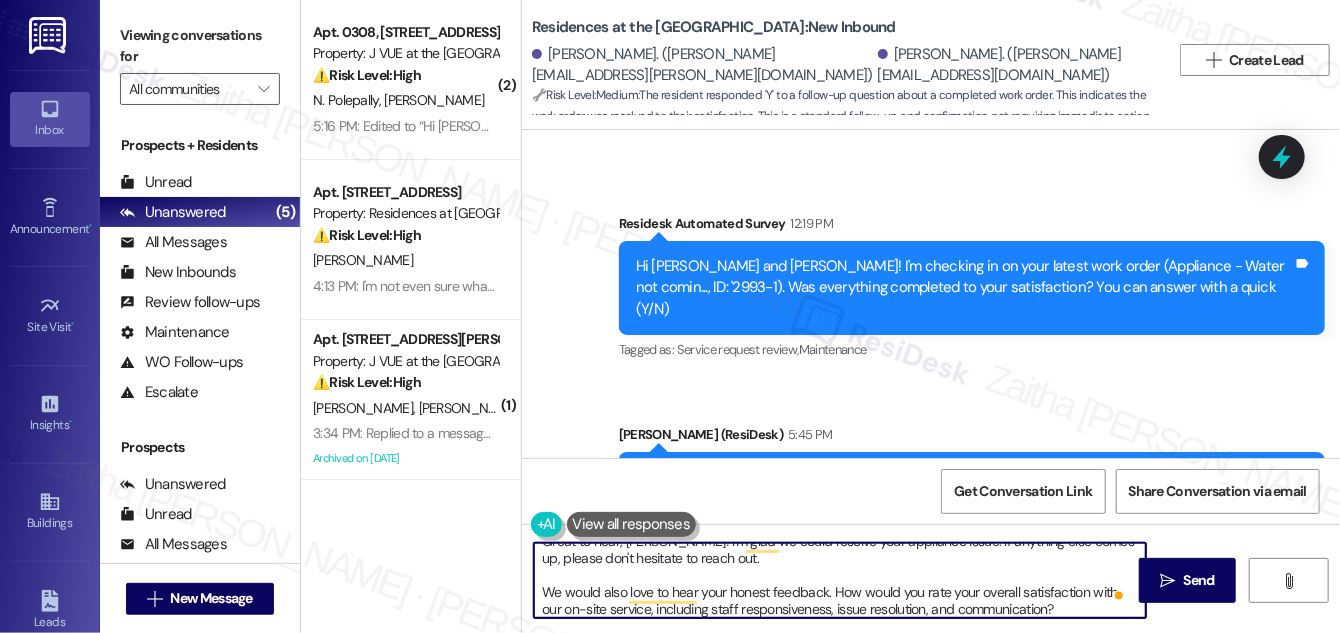 scroll, scrollTop: 1766, scrollLeft: 0, axis: vertical 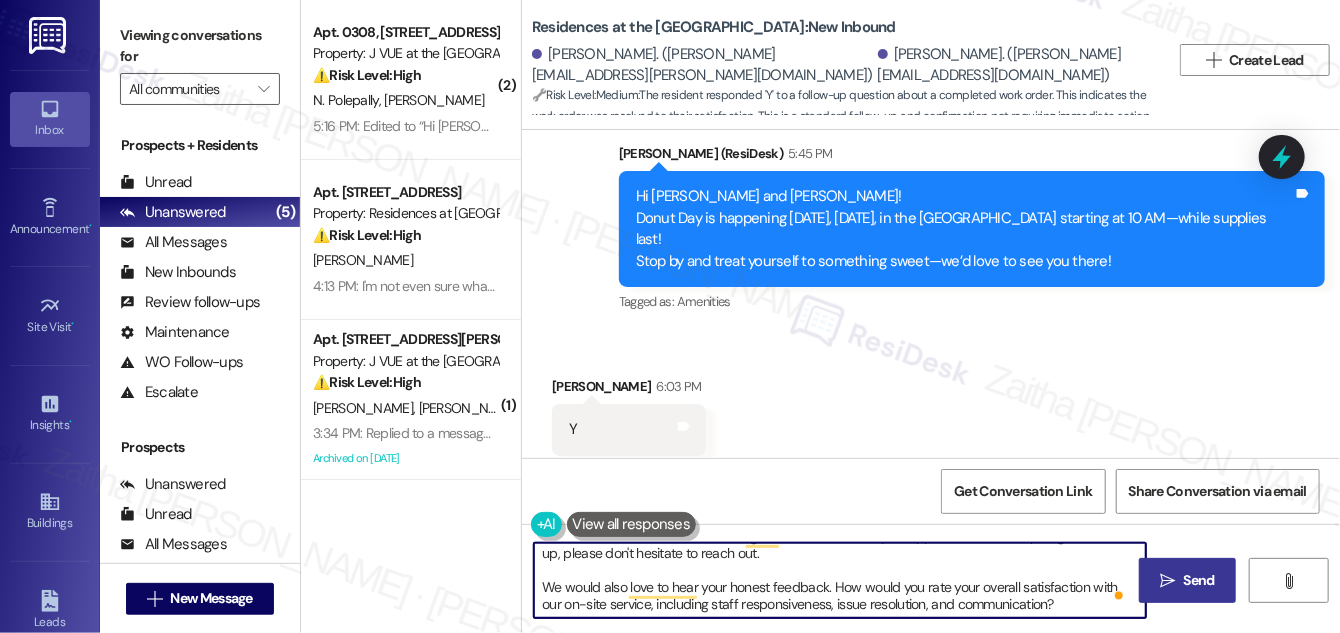 type on "Great to hear, Amanda! I'm glad we could resolve your appliance issue. If anything else comes up, please don't hesitate to reach out.
We would also love to hear your honest feedback. How would you rate your overall satisfaction with our on-site service, including staff responsiveness, issue resolution, and communication?" 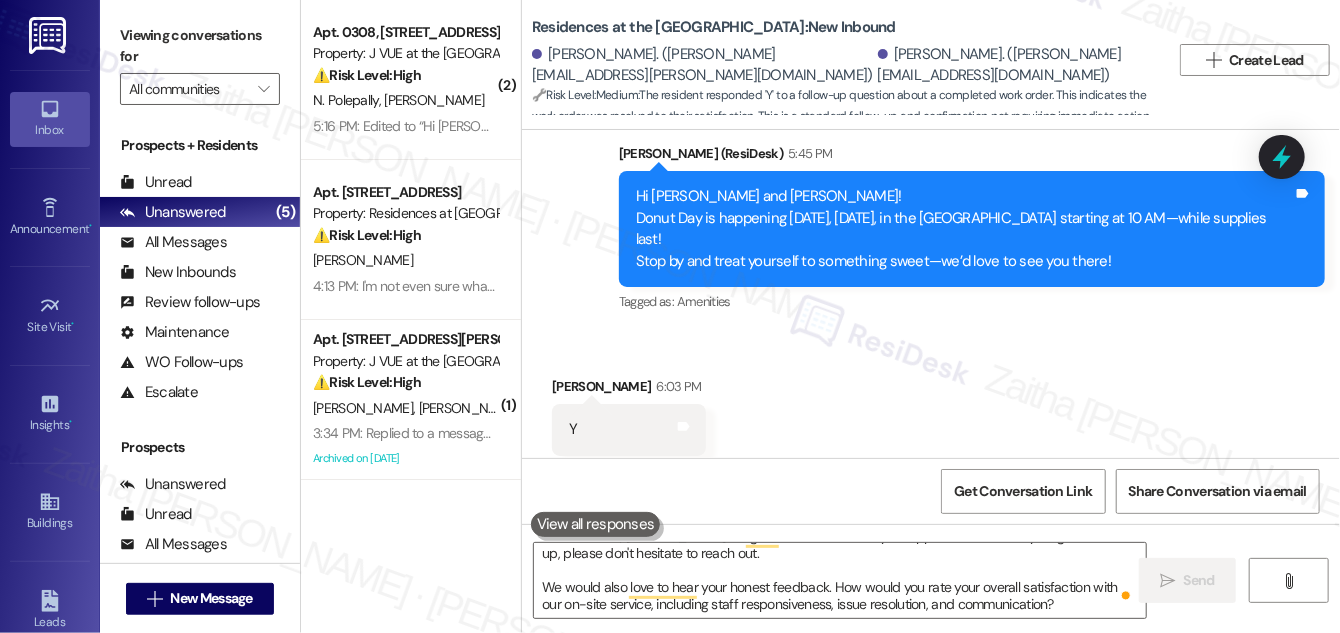 scroll 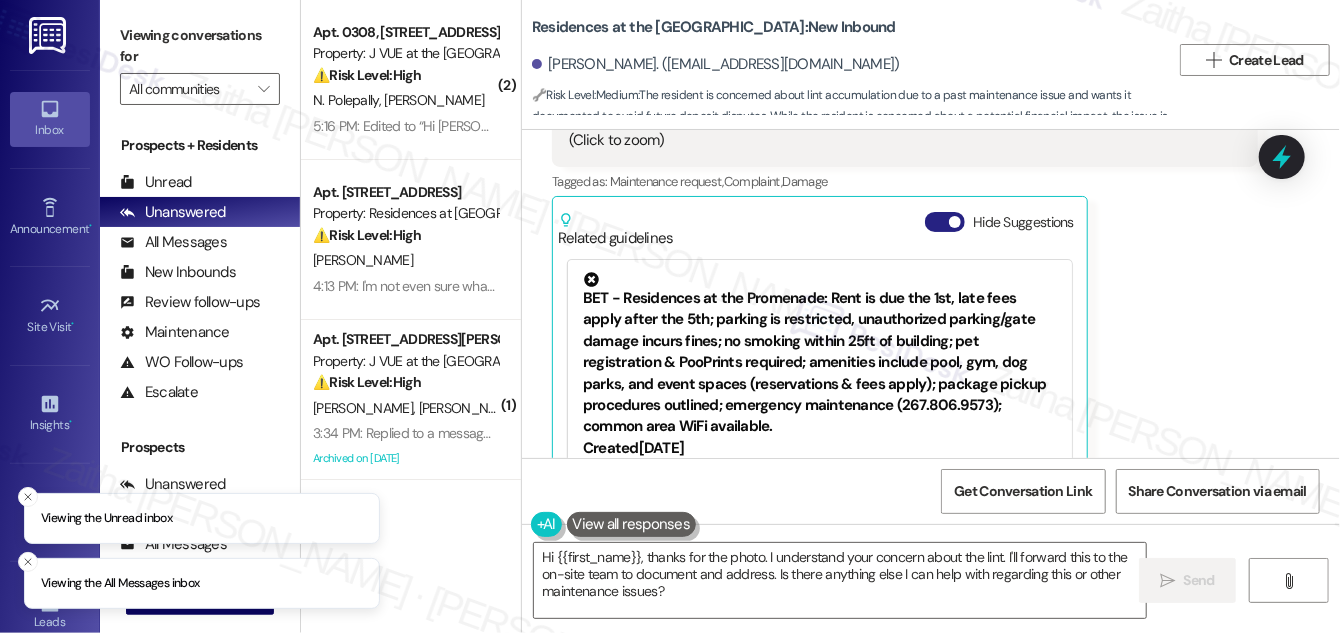 click on "Hide Suggestions" at bounding box center [945, 222] 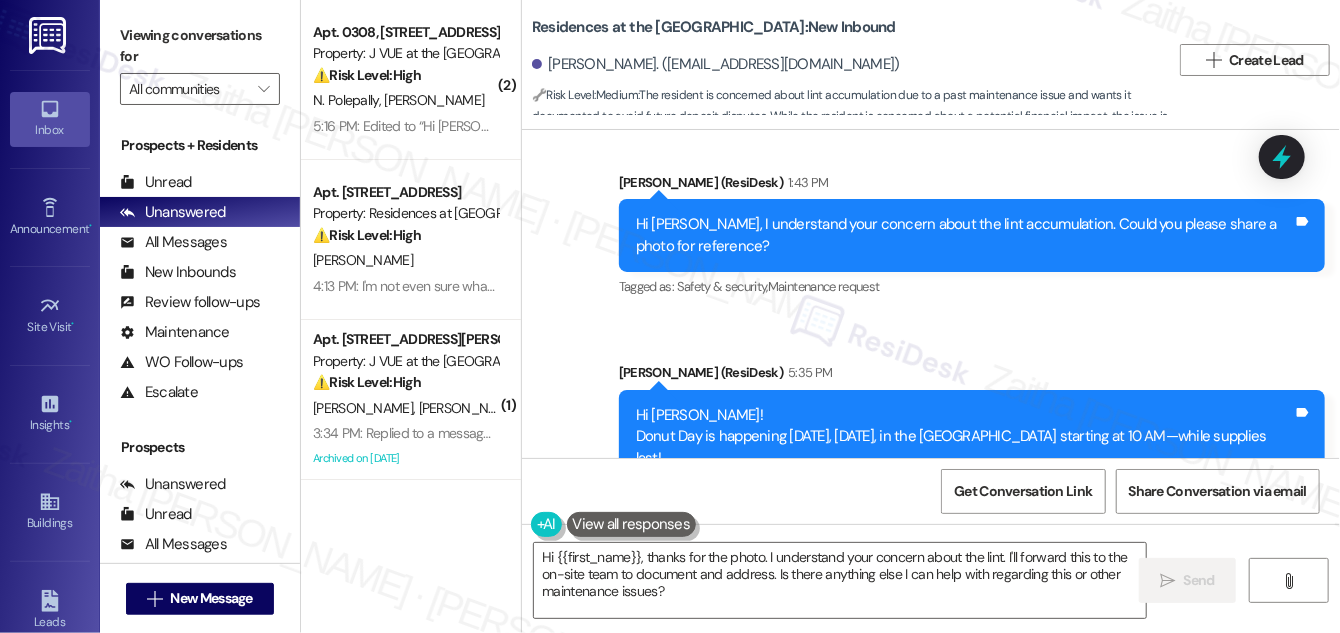 scroll, scrollTop: 1408, scrollLeft: 0, axis: vertical 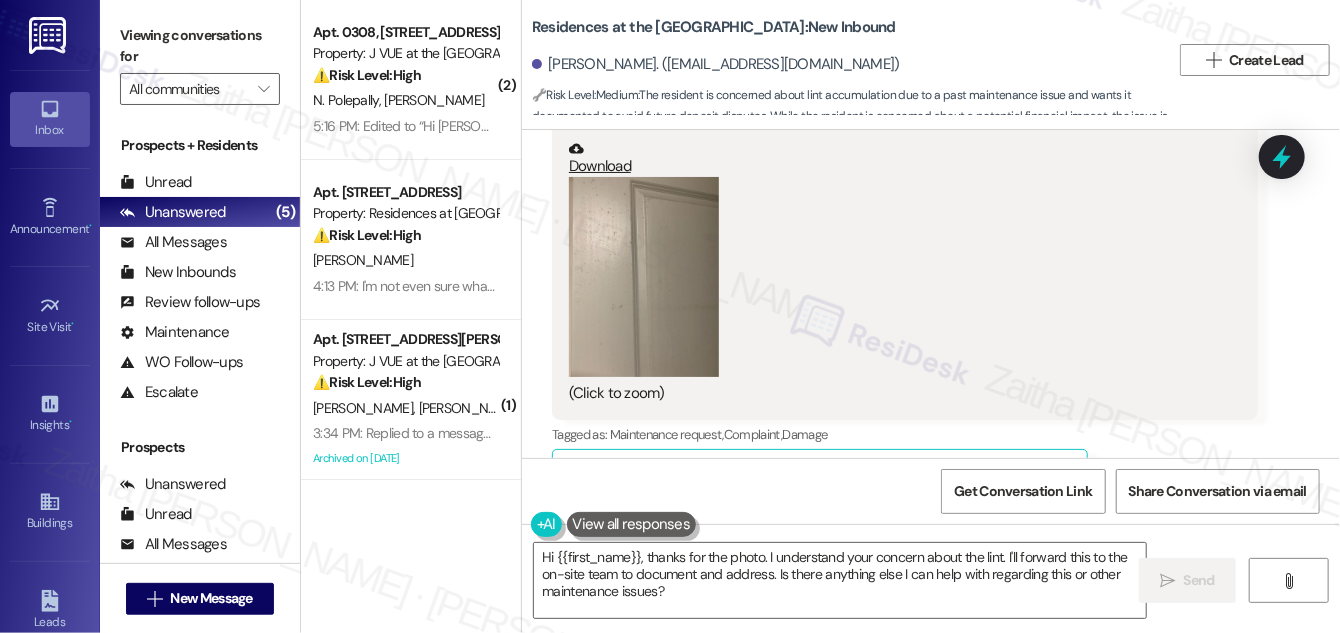 click at bounding box center (644, 277) 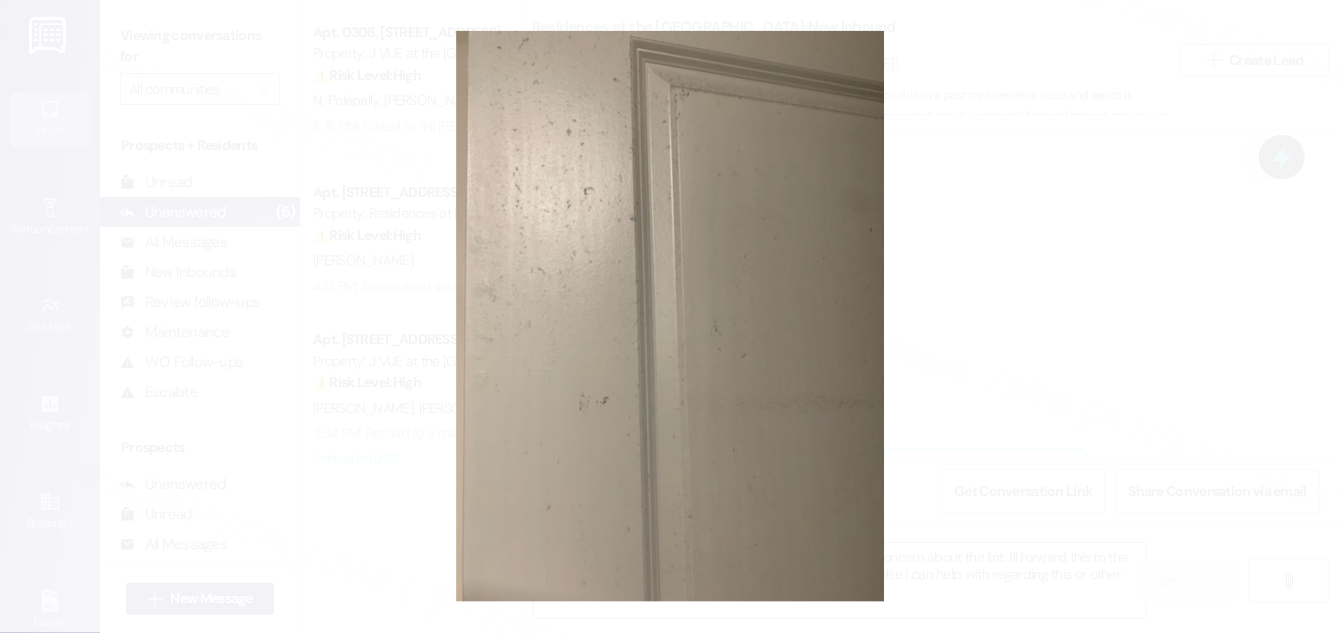click at bounding box center [670, 316] 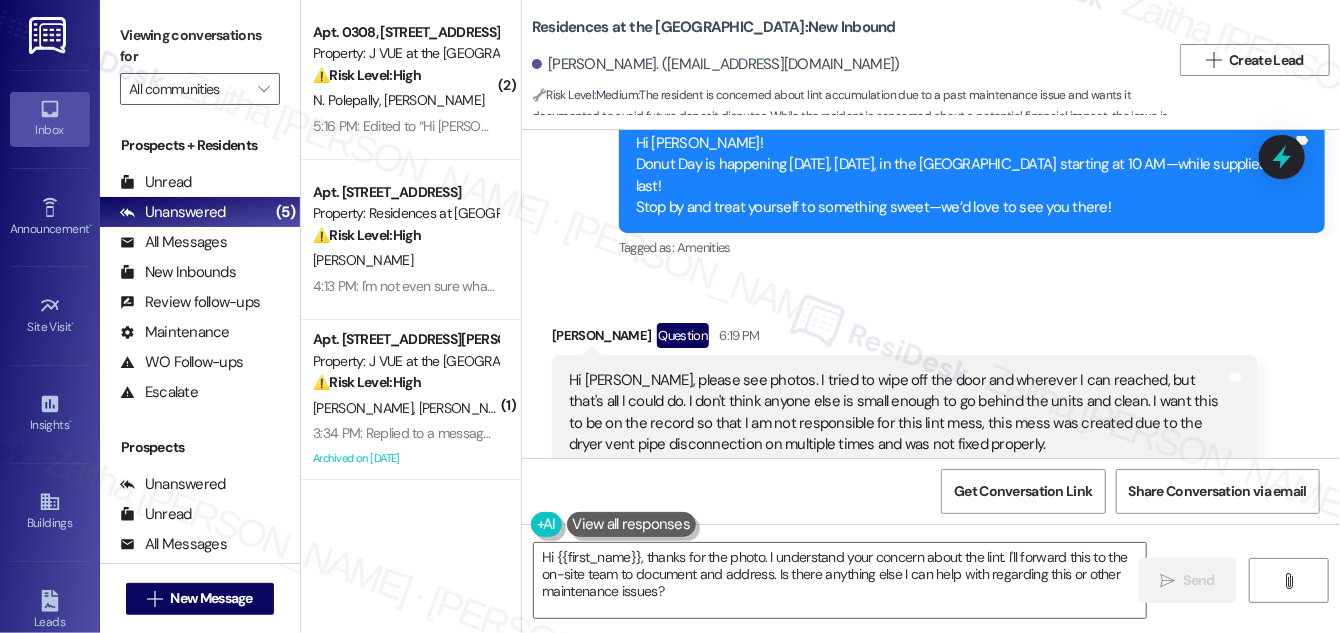 scroll, scrollTop: 1408, scrollLeft: 0, axis: vertical 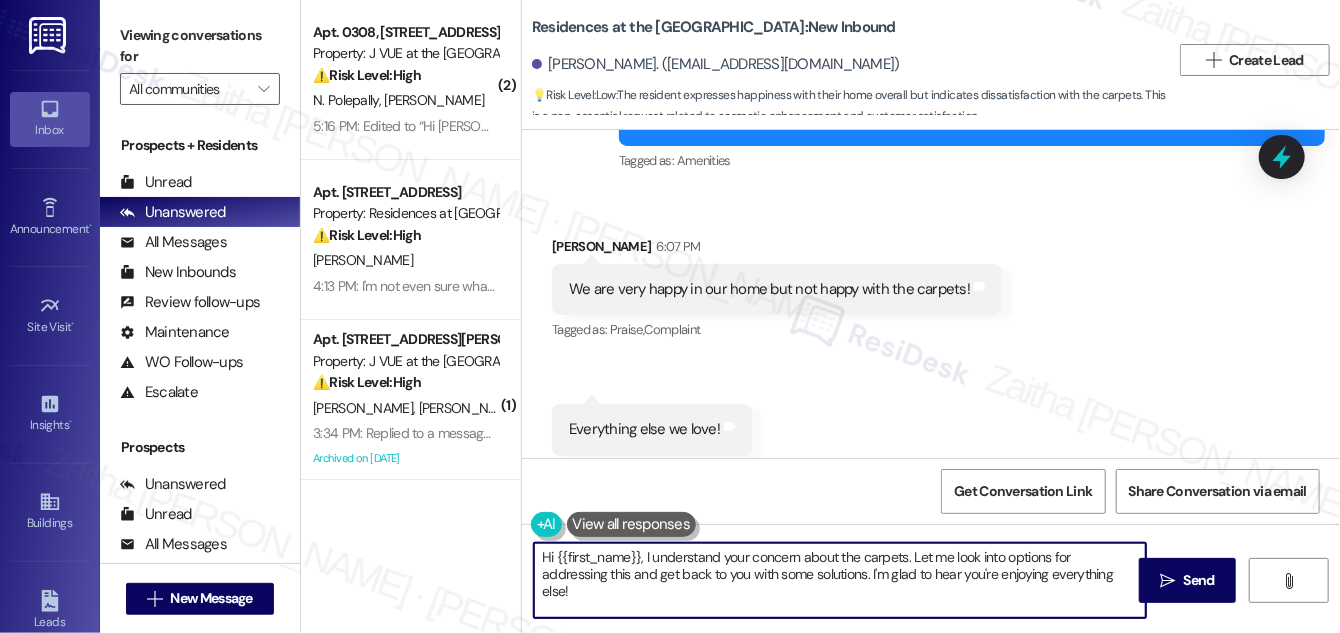click on "Hi {{first_name}}, I understand your concern about the carpets. Let me look into options for addressing this and get back to you with some solutions. I'm glad to hear you're enjoying everything else!" at bounding box center [840, 580] 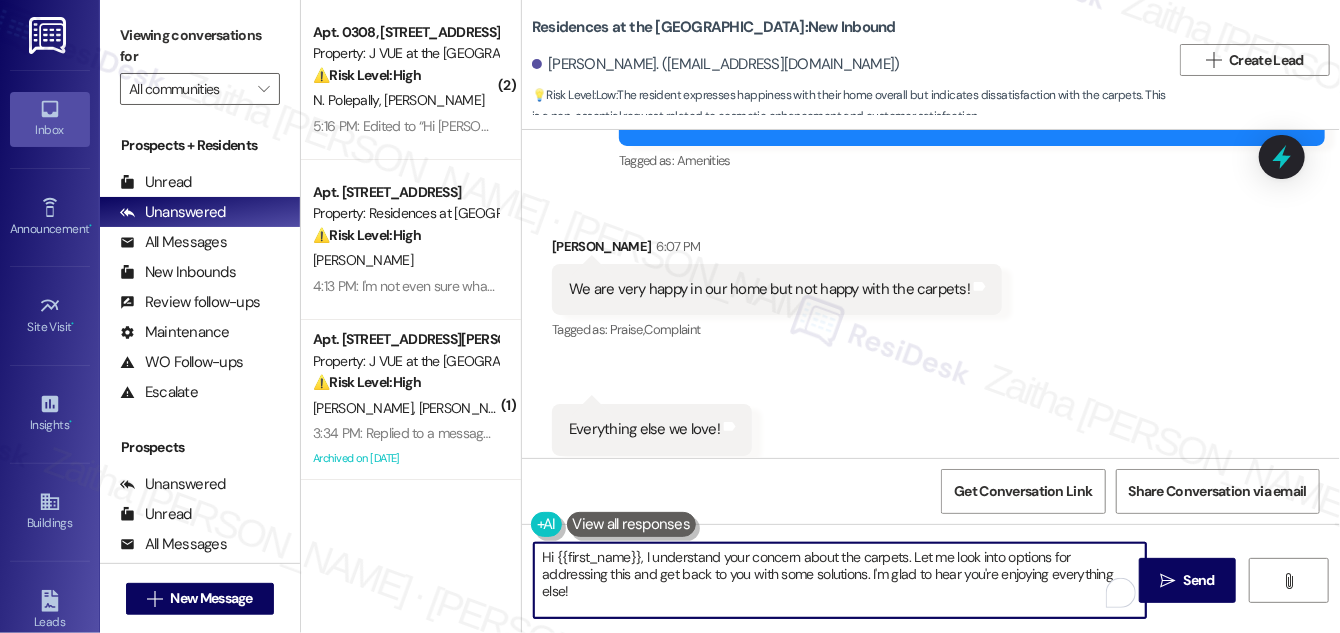 click on "Hi {{first_name}}, I understand your concern about the carpets. Let me look into options for addressing this and get back to you with some solutions. I'm glad to hear you're enjoying everything else!" at bounding box center (840, 580) 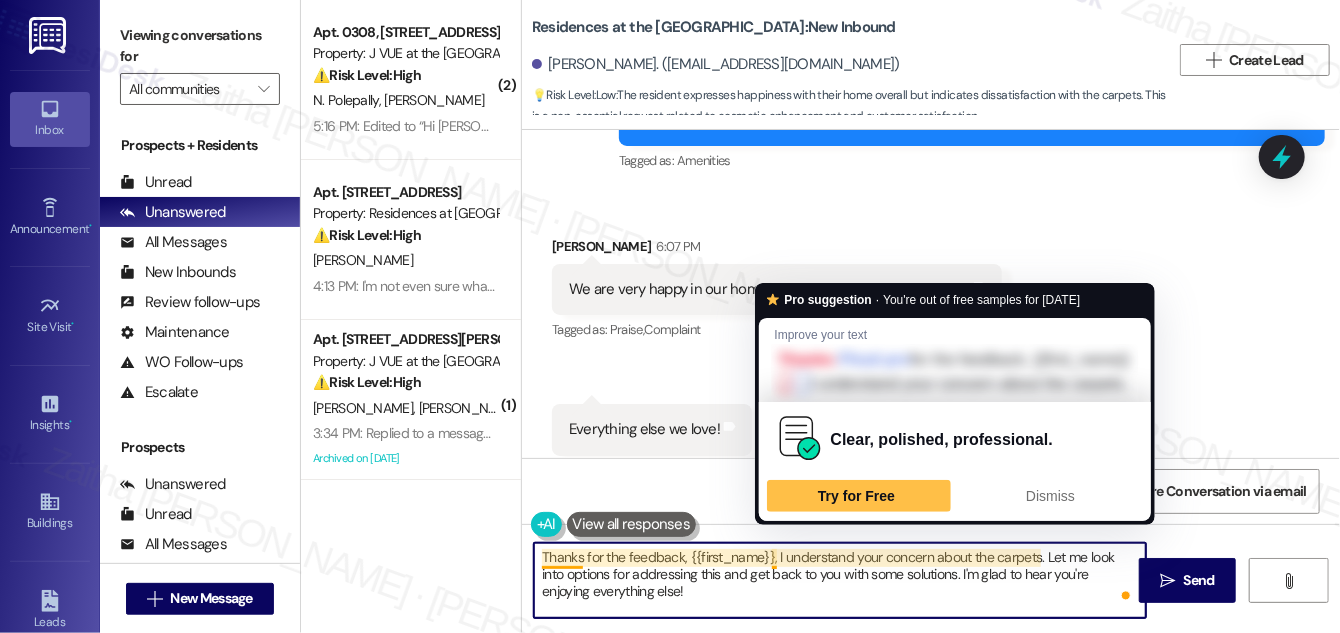 click on "Thanks for the feedback, {{first_name}}, I understand your concern about the carpets. Let me look into options for addressing this and get back to you with some solutions. I'm glad to hear you're enjoying everything else!" at bounding box center [840, 580] 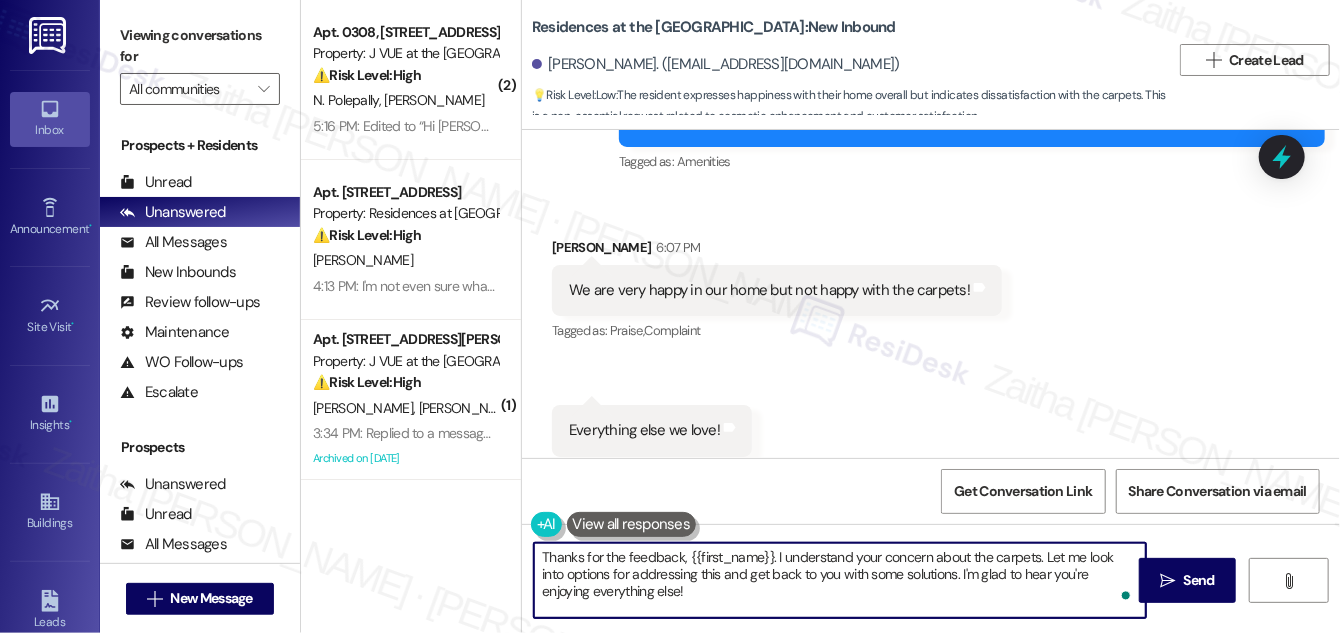 scroll, scrollTop: 633, scrollLeft: 0, axis: vertical 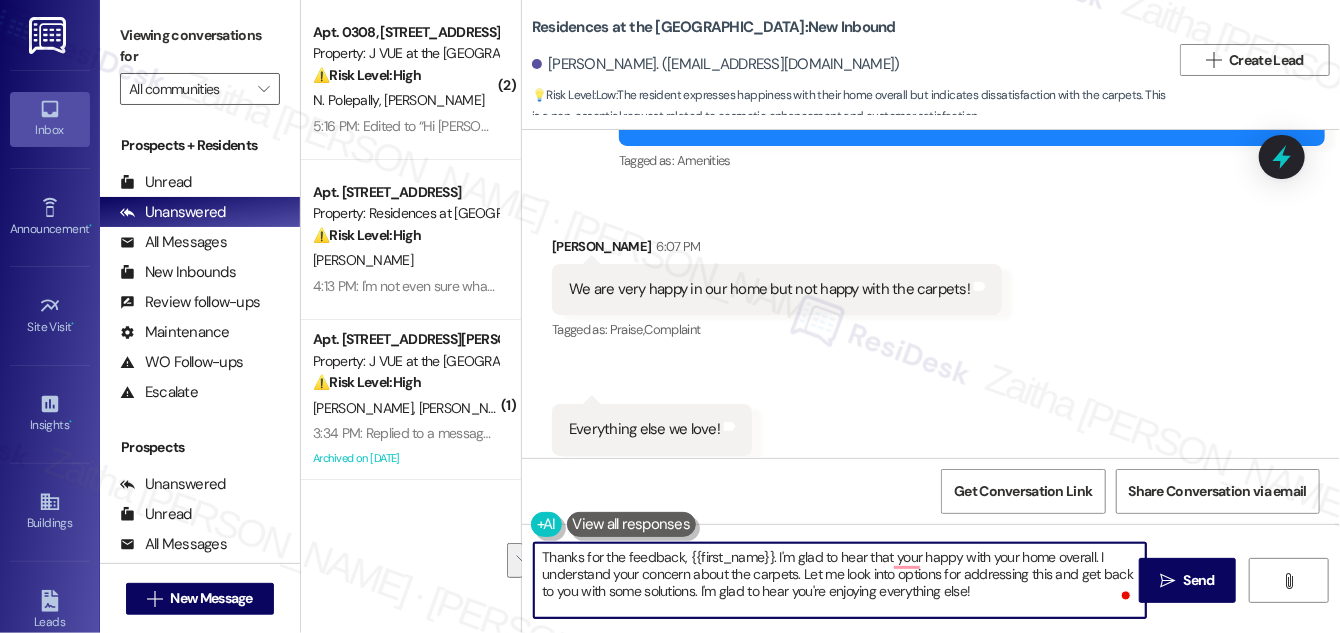 drag, startPoint x: 800, startPoint y: 572, endPoint x: 981, endPoint y: 595, distance: 182.45547 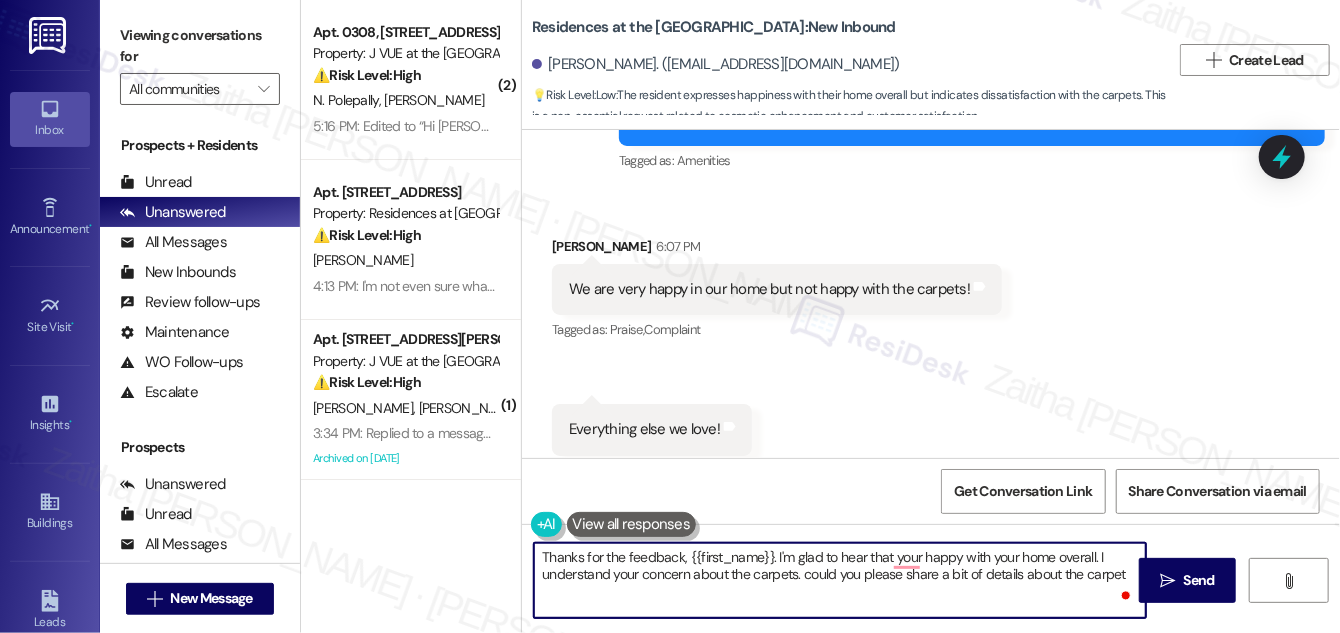 type on "Thanks for the feedback, {{first_name}}. I'm glad to hear that your happy with your home overall. I understand your concern about the carpets. could you please share a bit of details about the carpet?" 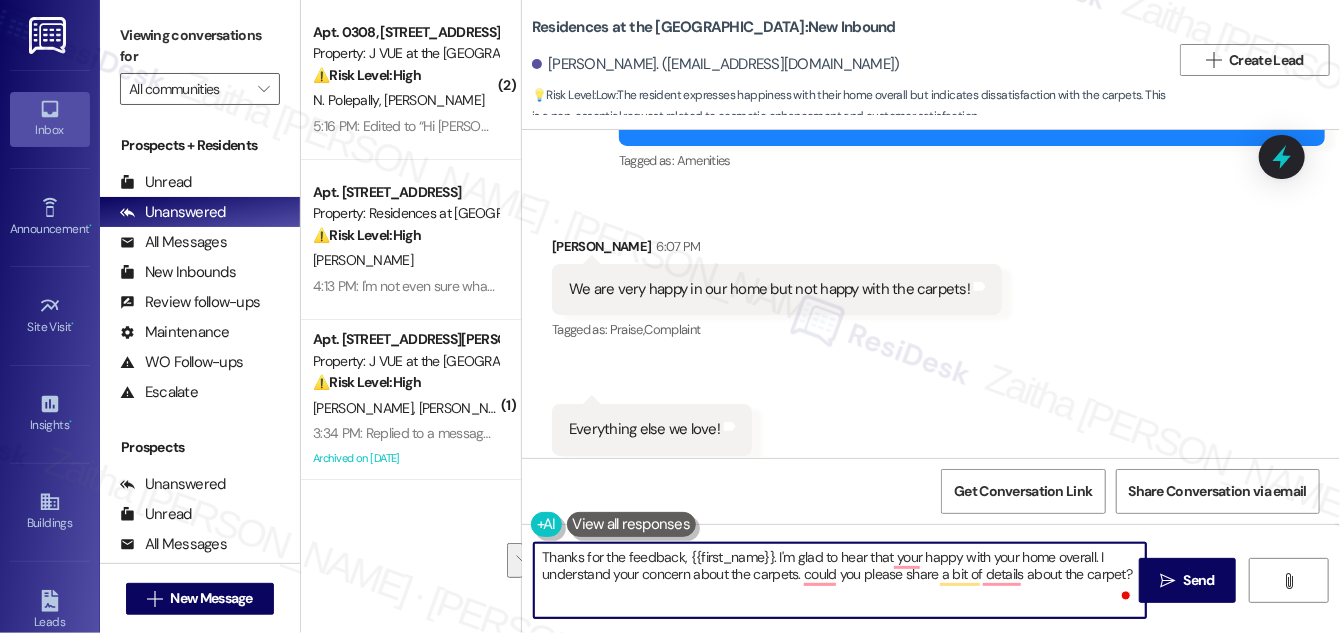 click on "Inbox   Go to Inbox Announcement   • Send A Text Announcement Site Visit   • Go to Site Visit Insights   • Go to Insights Buildings   Go to Buildings Leads   Go to Leads Guest Cards   Go to Guest Cards Templates   • Go to Templates Account   Go to Account Support   Go to Support Viewing conversations for All communities  Prospects + Residents Unread (0) Unread: Any message you haven't read yet will show up here Unanswered (0) Unanswered: ResiDesk identifies open questions and unanswered conversations so you can respond to them. All Messages (undefined) All Messages: This is your inbox. All of your tenant messages will show up here. New Inbounds (0) New Inbounds: If you publicly post your ResiDesk number, all new inbound messages from people who do not currently have a lease and are not currently prospects the last 45 days will surface here. Review follow-ups (undefined) Review follow-ups: ResiDesk identifies open review candidates and conversations so you can respond to them. Maintenance Escalate (" at bounding box center [670, 316] 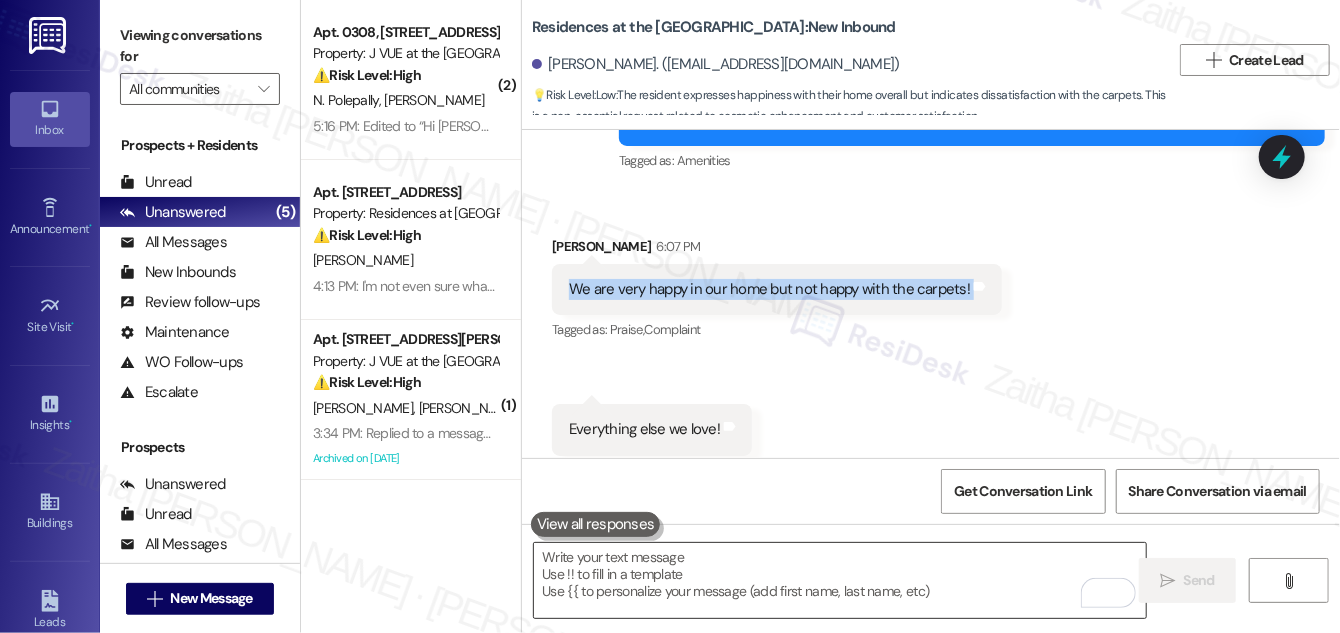 drag, startPoint x: 562, startPoint y: 244, endPoint x: 967, endPoint y: 261, distance: 405.35663 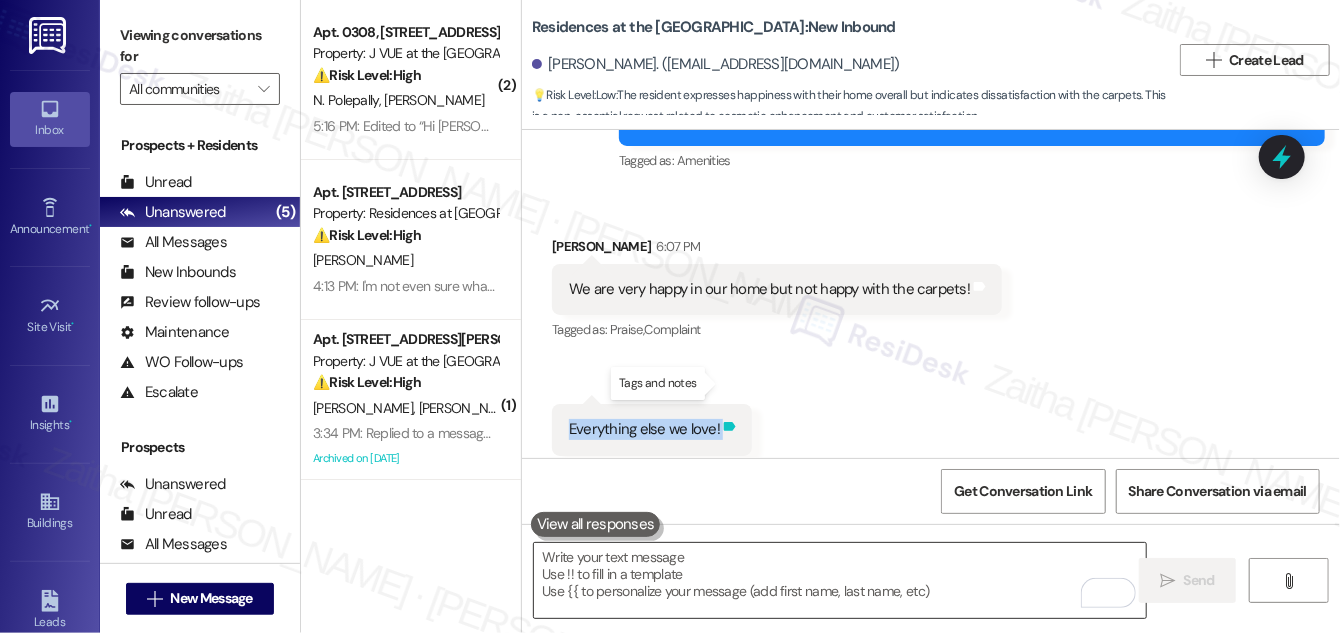 drag, startPoint x: 565, startPoint y: 388, endPoint x: 717, endPoint y: 379, distance: 152.26622 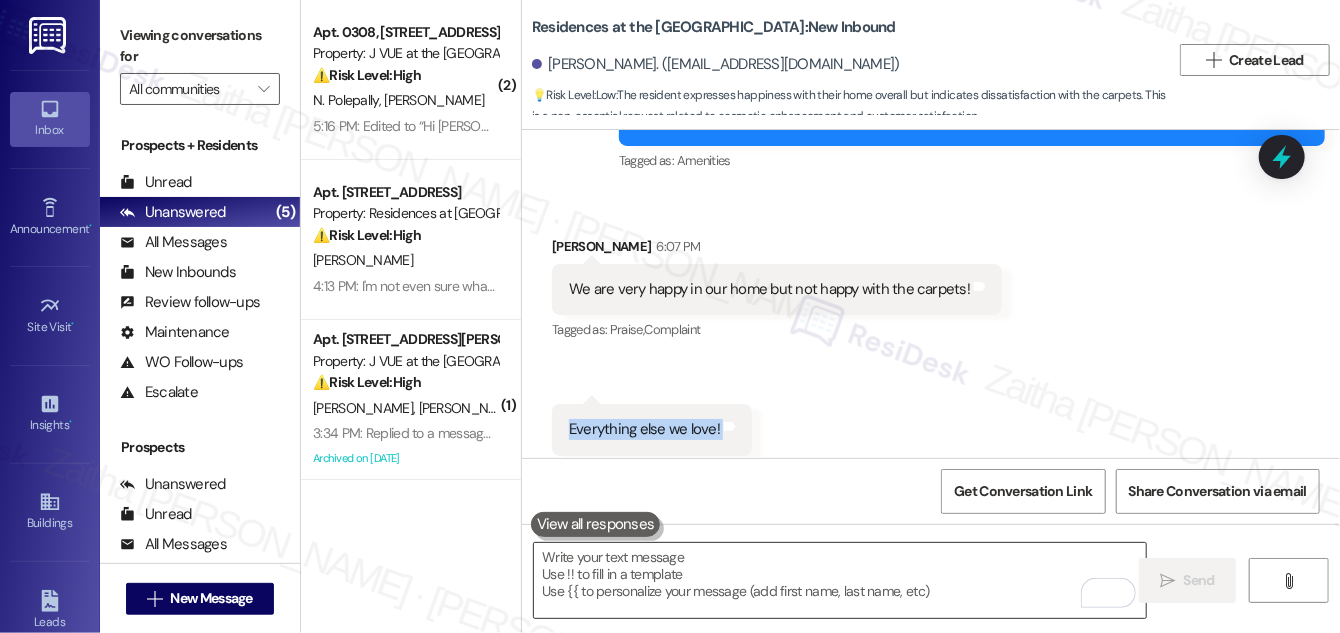 copy on "Everything else we love! Tags and notes" 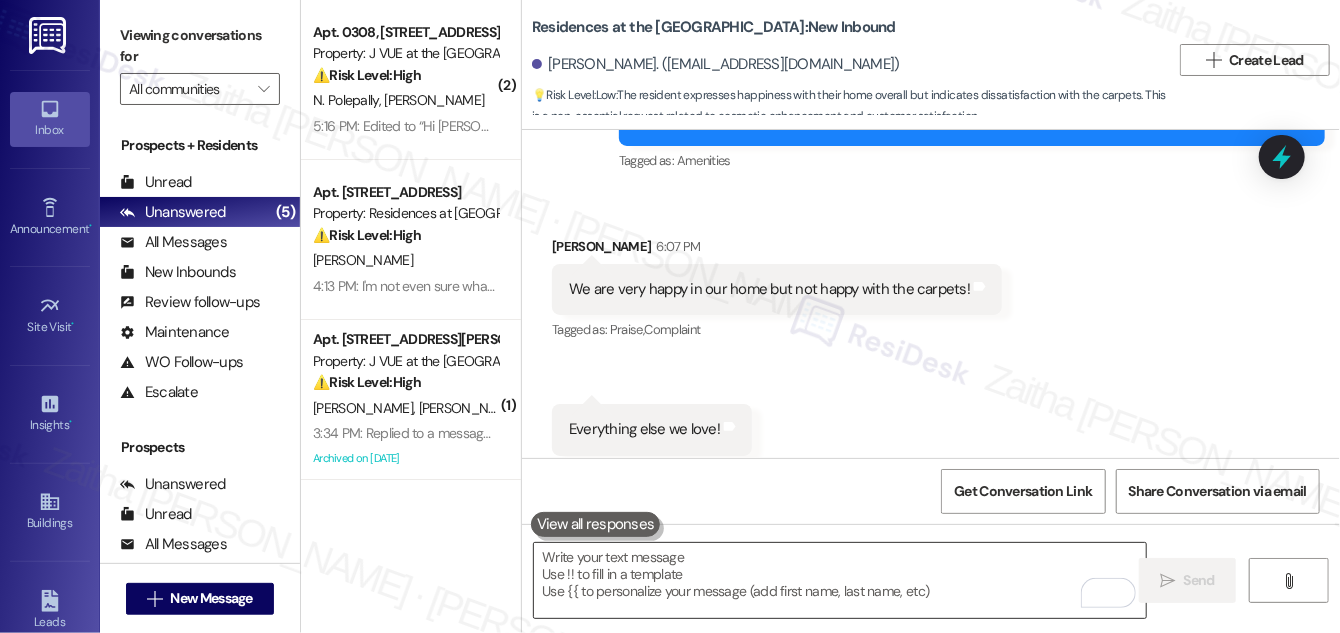 click at bounding box center [840, 580] 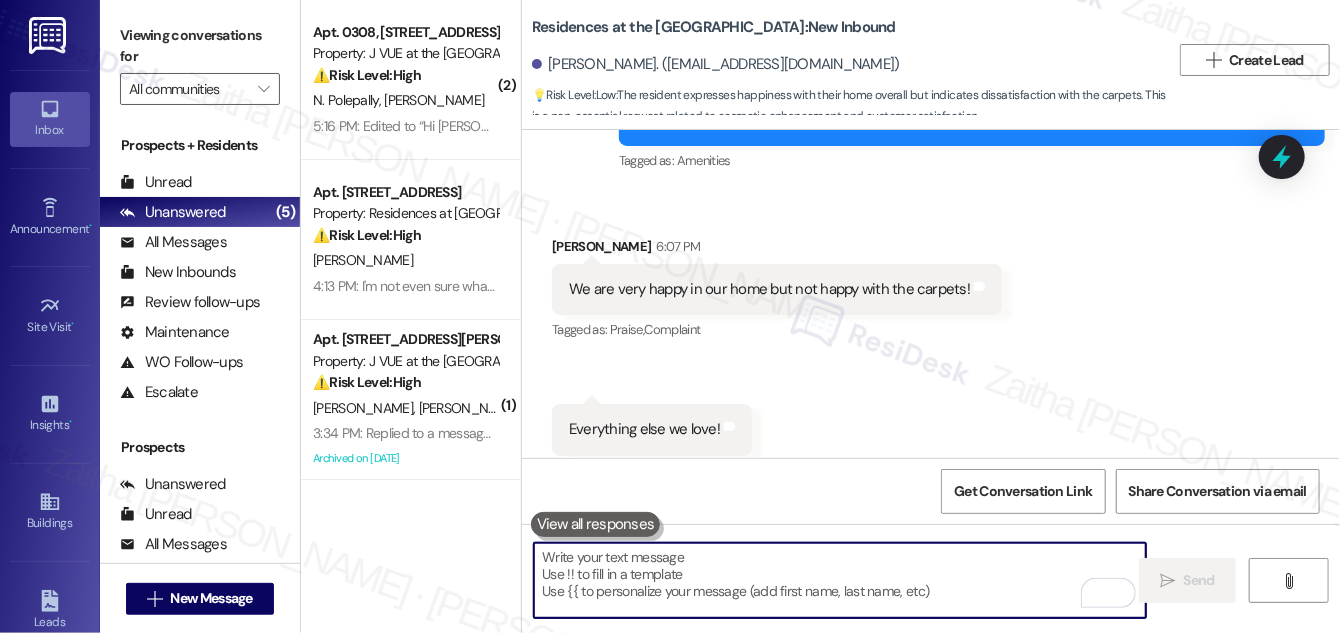 paste on "Thanks for the feedback, {{first_name}}. I’m glad to hear you’re happy with your home overall! I understand your concern about the carpets. When you have a moment, could you share a few more details about the issue you're seeing?" 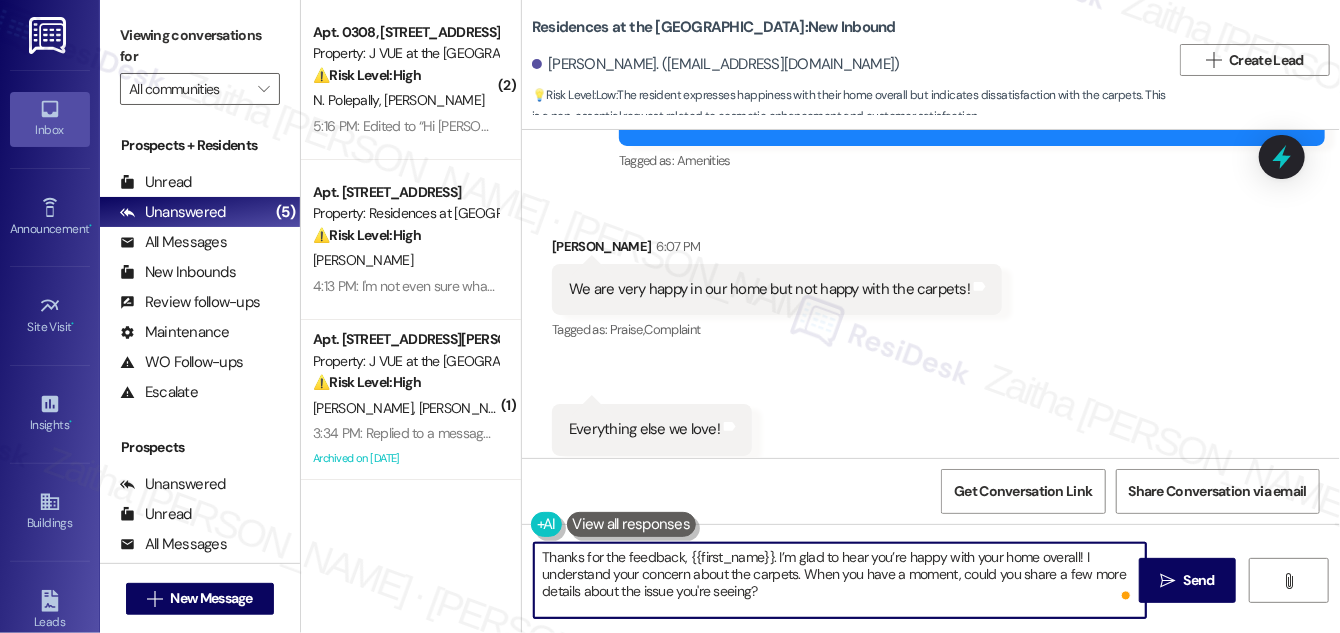 click on "Thanks for the feedback, {{first_name}}. I’m glad to hear you’re happy with your home overall! I understand your concern about the carpets. When you have a moment, could you share a few more details about the issue you're seeing?" at bounding box center (840, 580) 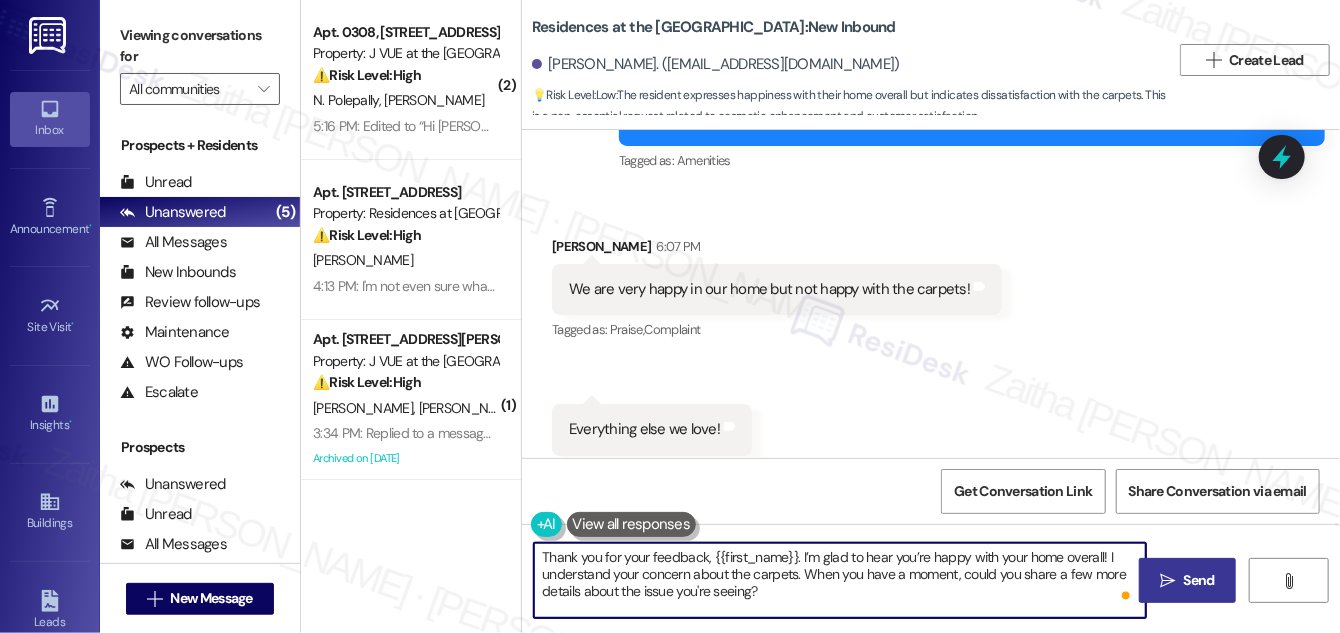 type on "Thank you for your feedback, {{first_name}}. I’m glad to hear you’re happy with your home overall! I understand your concern about the carpets. When you have a moment, could you share a few more details about the issue you're seeing?" 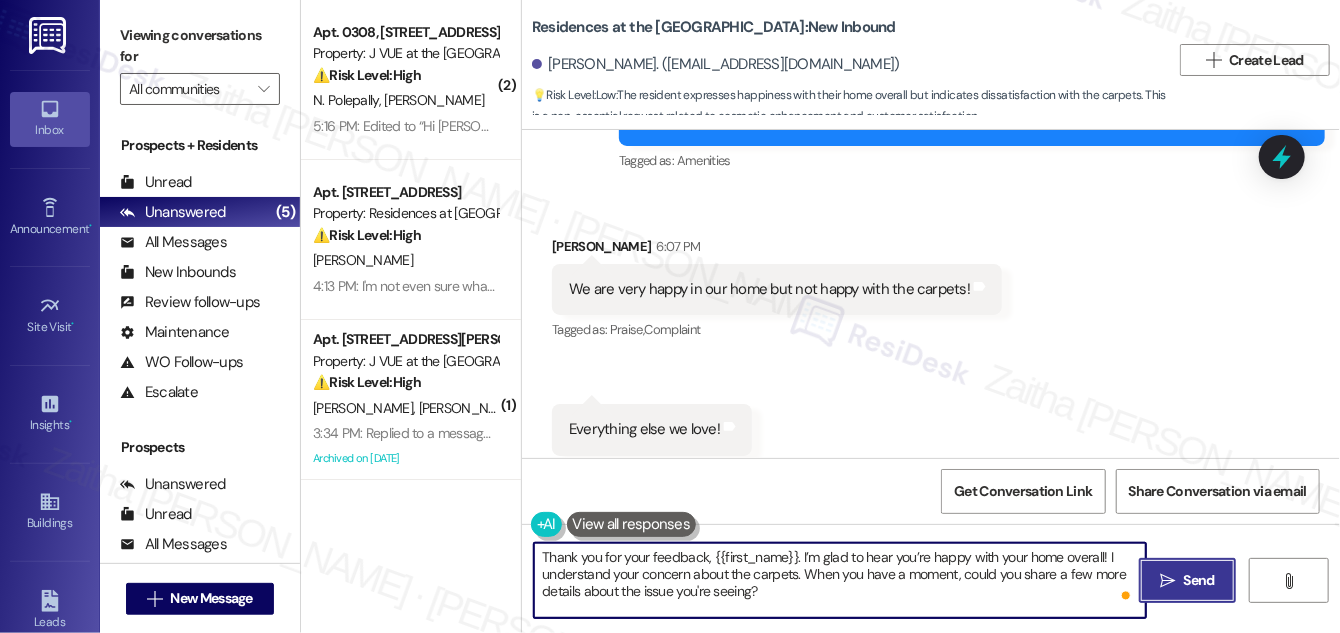 click on "Send" at bounding box center [1199, 580] 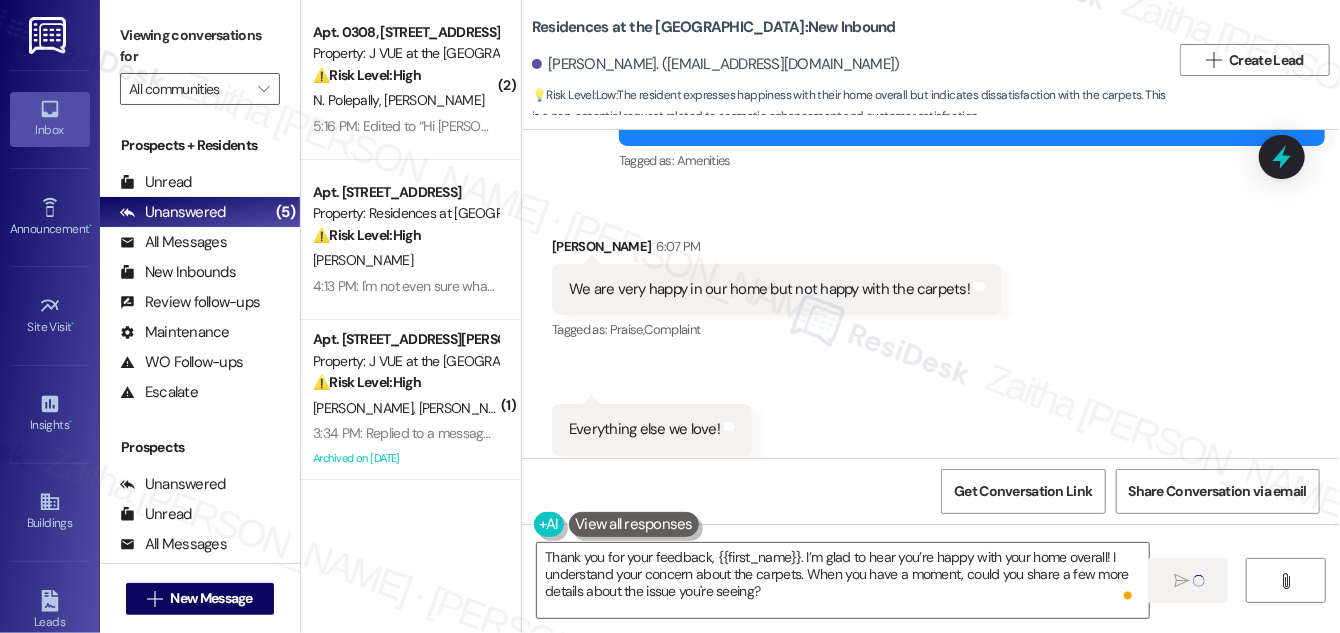 type 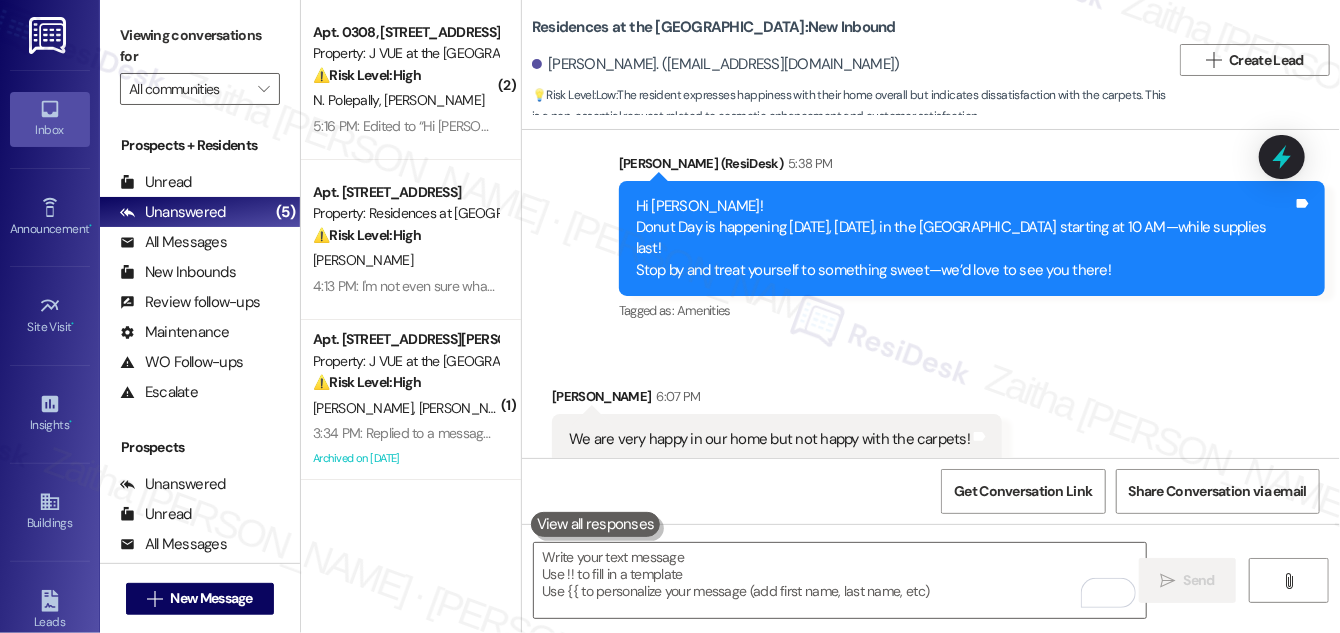 scroll, scrollTop: 451, scrollLeft: 0, axis: vertical 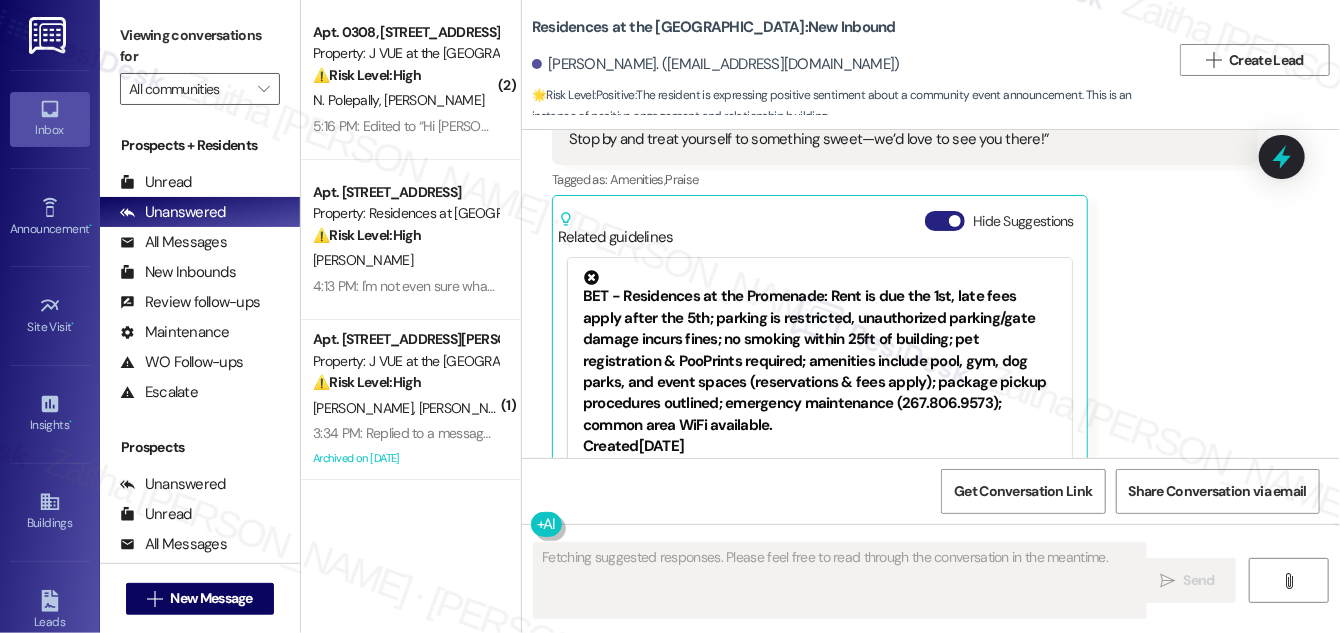 click on "Hide Suggestions" at bounding box center [945, 221] 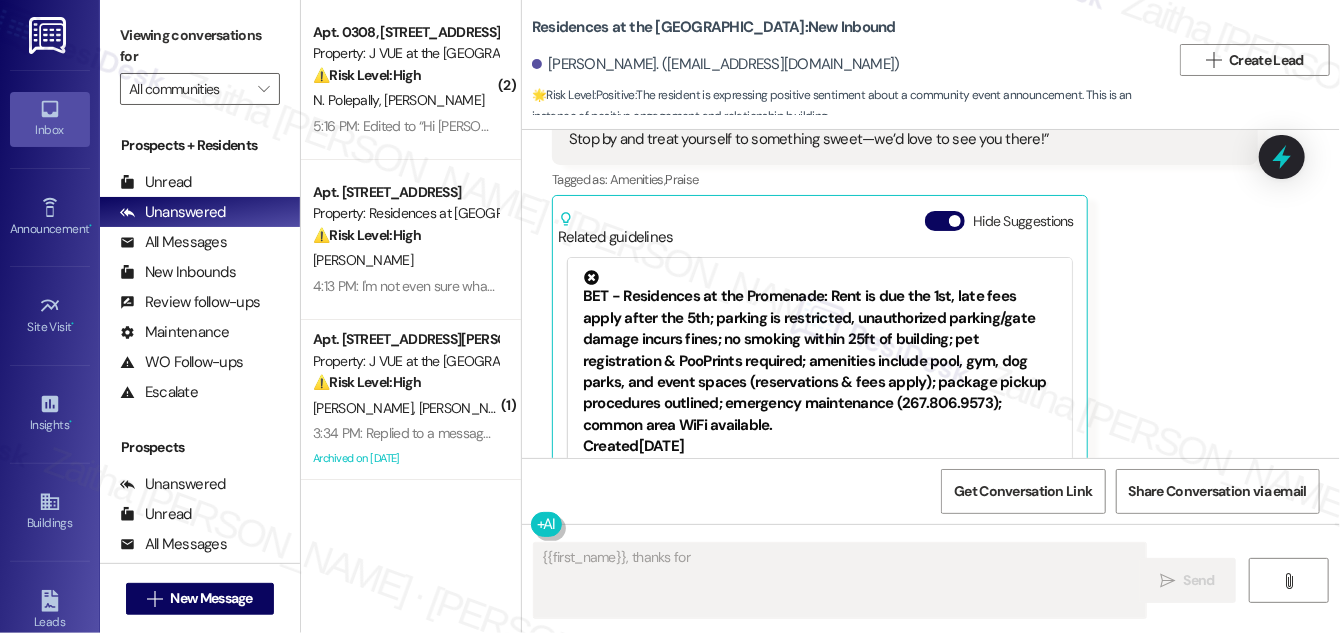 scroll, scrollTop: 624, scrollLeft: 0, axis: vertical 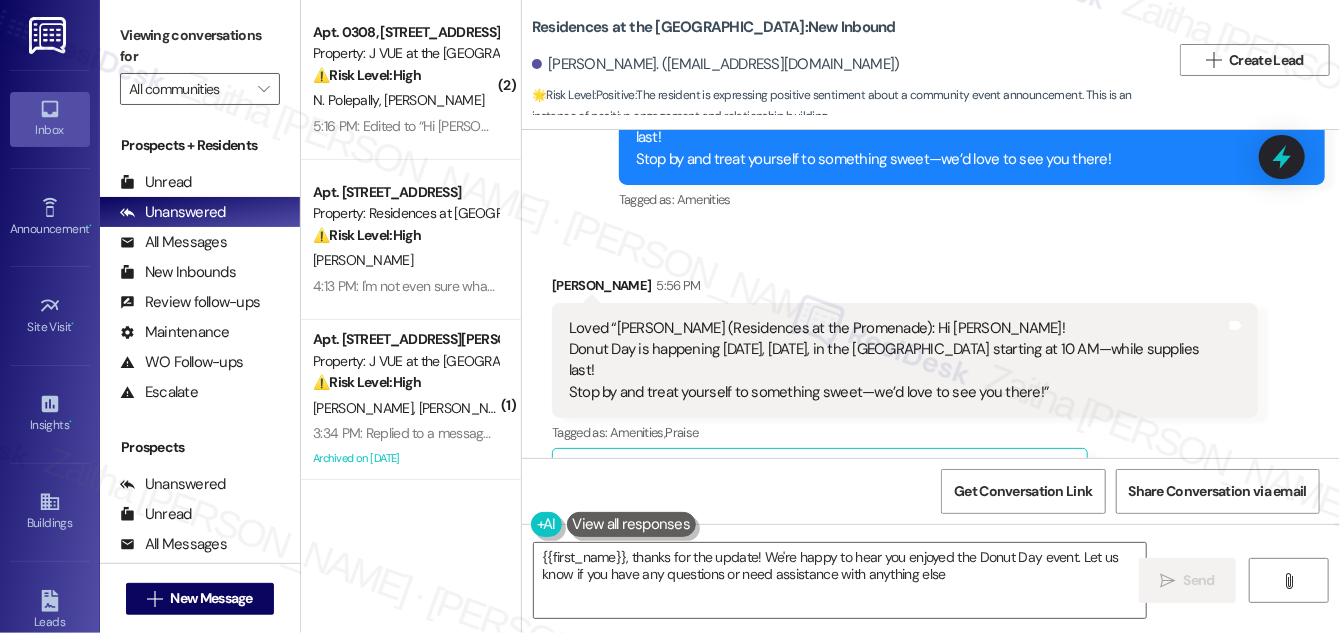 type on "{{first_name}}, thanks for the update! We're happy to hear you enjoyed the Donut Day event. Let us know if you have any questions or need assistance with anything else!" 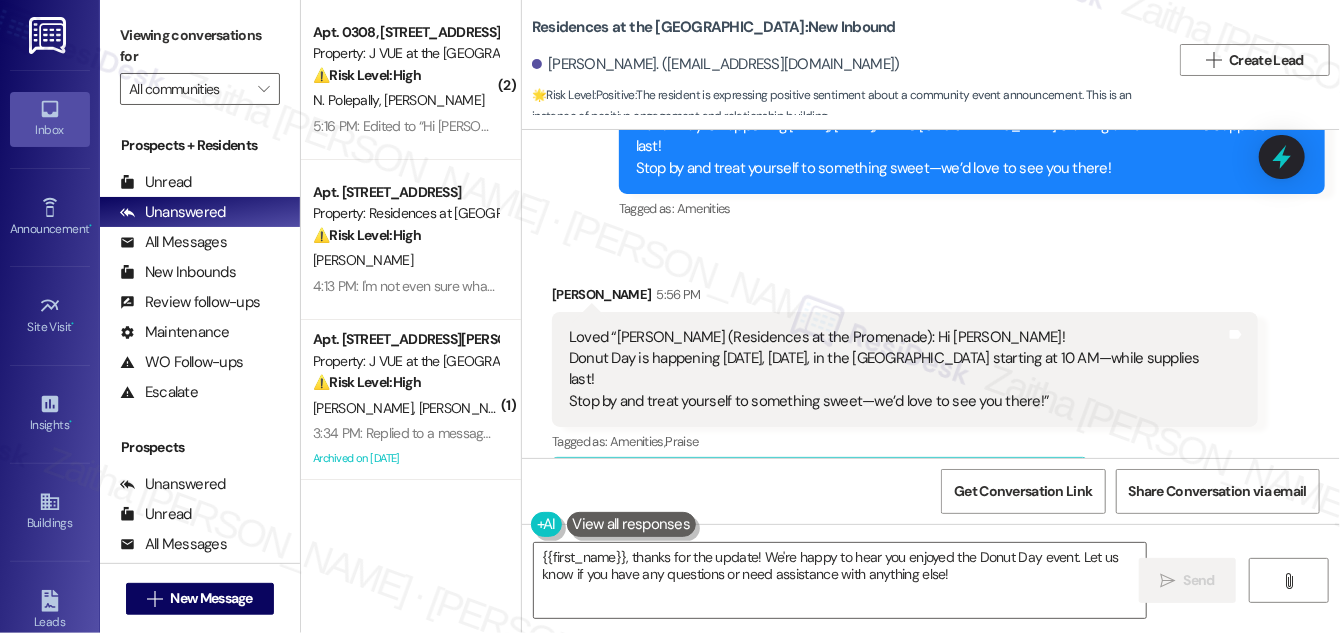 scroll, scrollTop: 624, scrollLeft: 0, axis: vertical 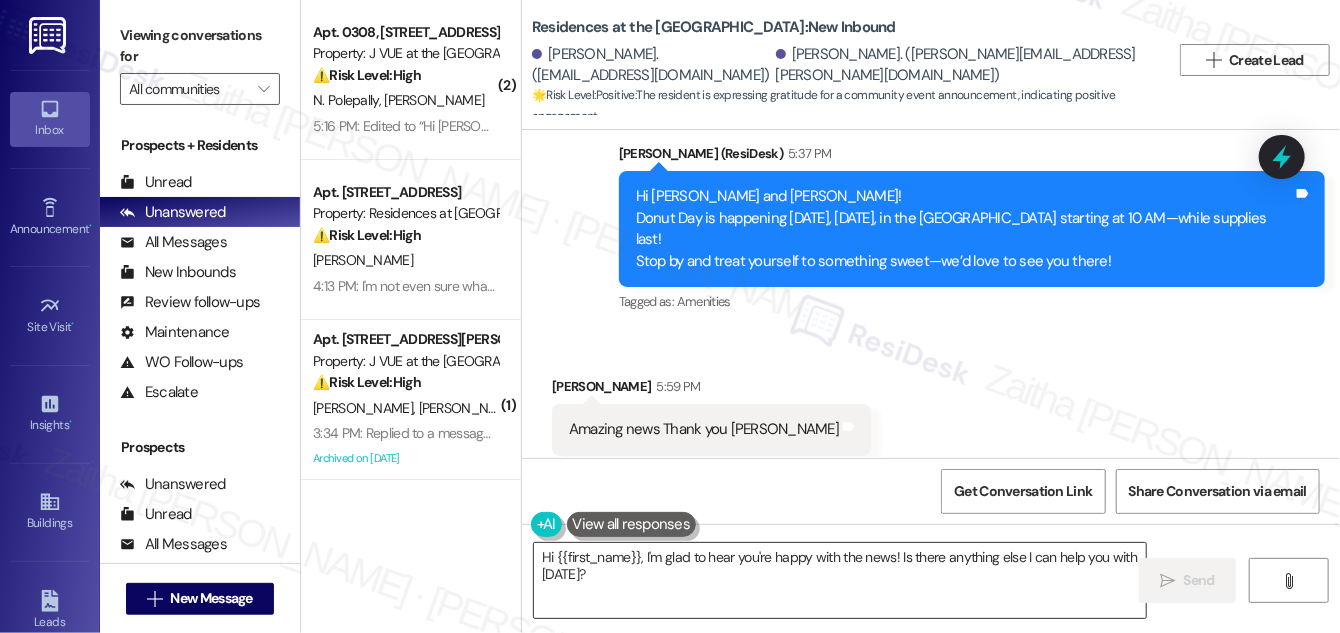 click on "Hi {{first_name}}, I'm glad to hear you're happy with the news! Is there anything else I can help you with [DATE]?" at bounding box center (840, 580) 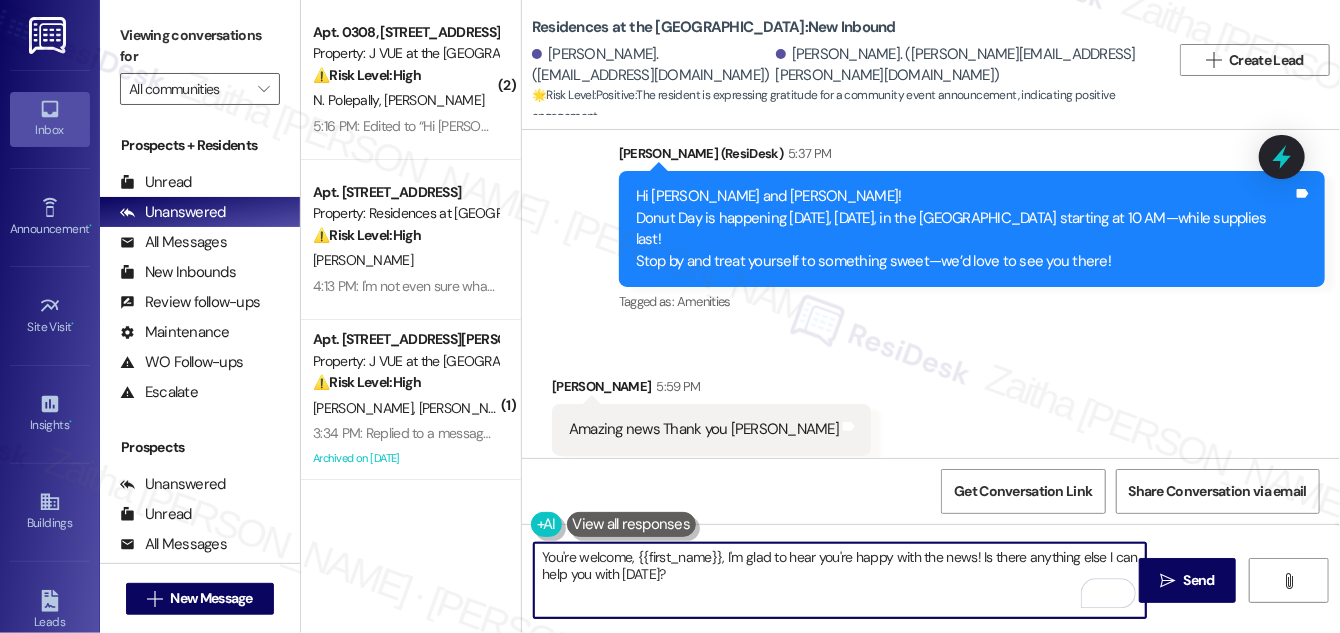 click on "[PERSON_NAME] 5:59 PM" at bounding box center [711, 390] 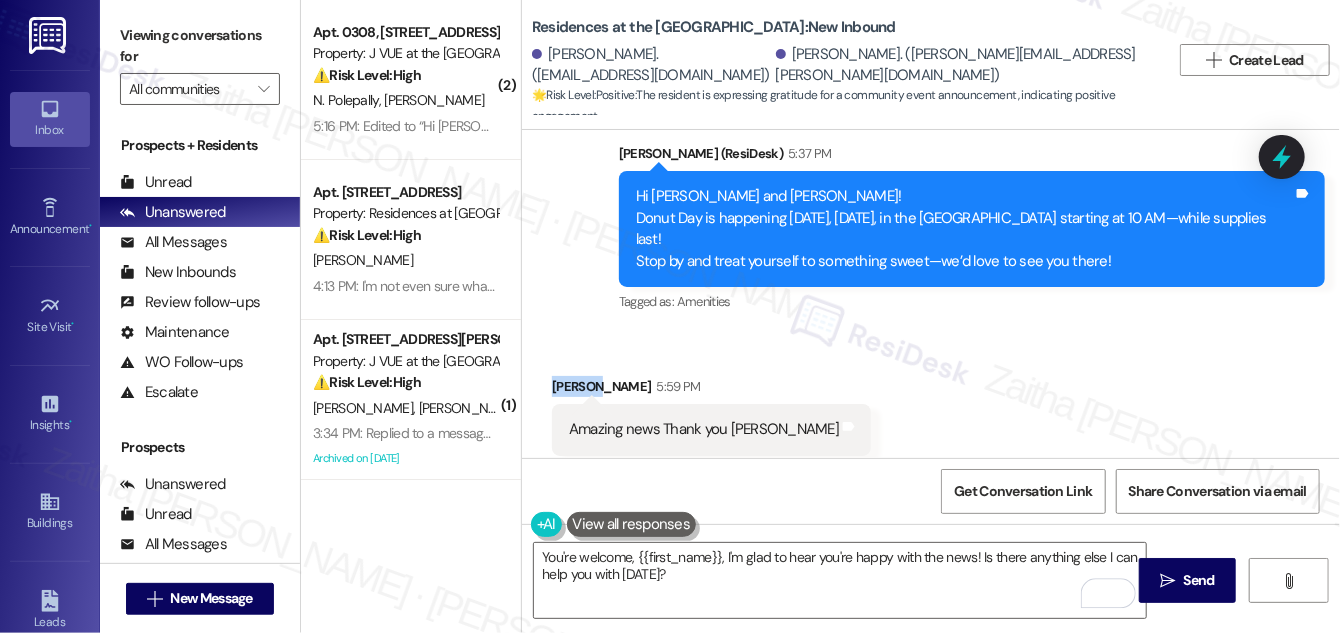 click on "Samuel Rohrbach 5:59 PM" at bounding box center [711, 390] 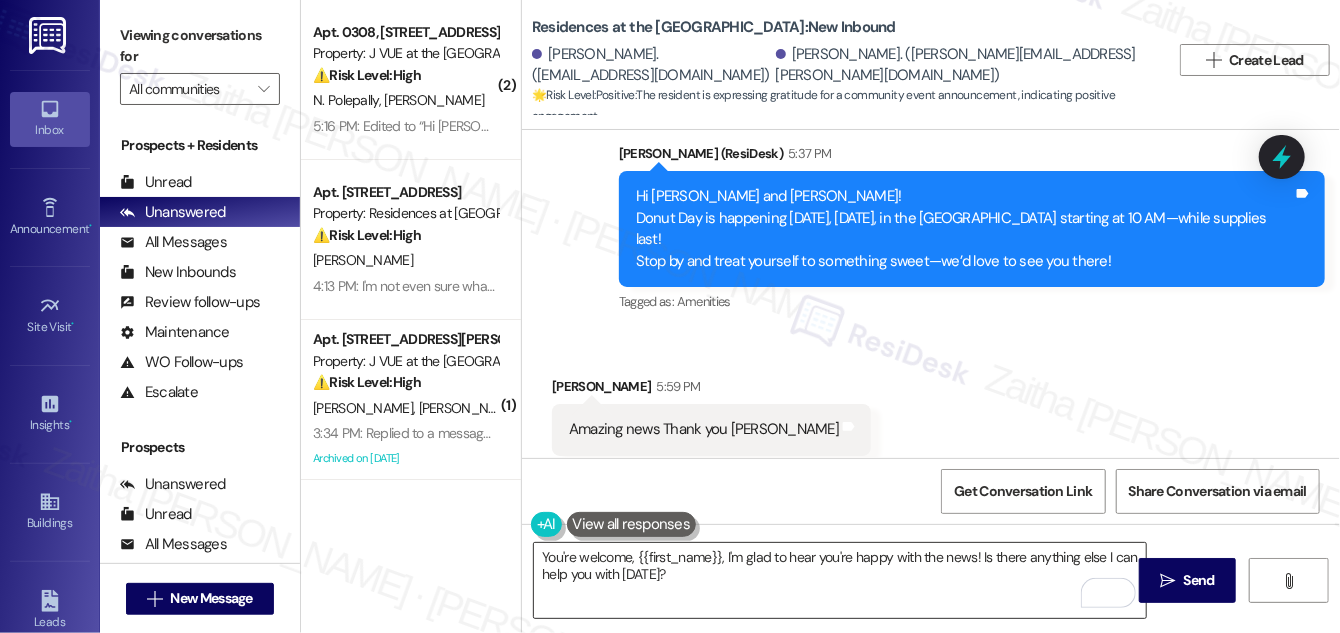click on "You're welcome, {{first_name}}, I'm glad to hear you're happy with the news! Is there anything else I can help you with today?" at bounding box center (840, 580) 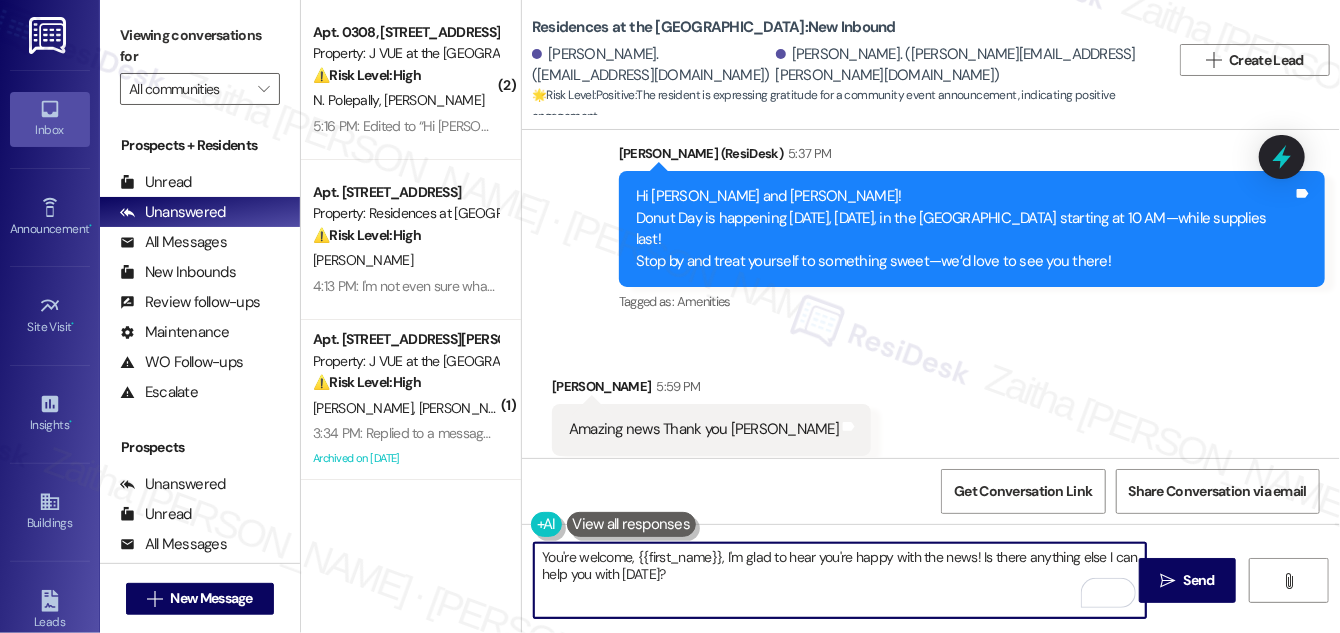 click on "You're welcome, {{first_name}}, I'm glad to hear you're happy with the news! Is there anything else I can help you with today?" at bounding box center (840, 580) 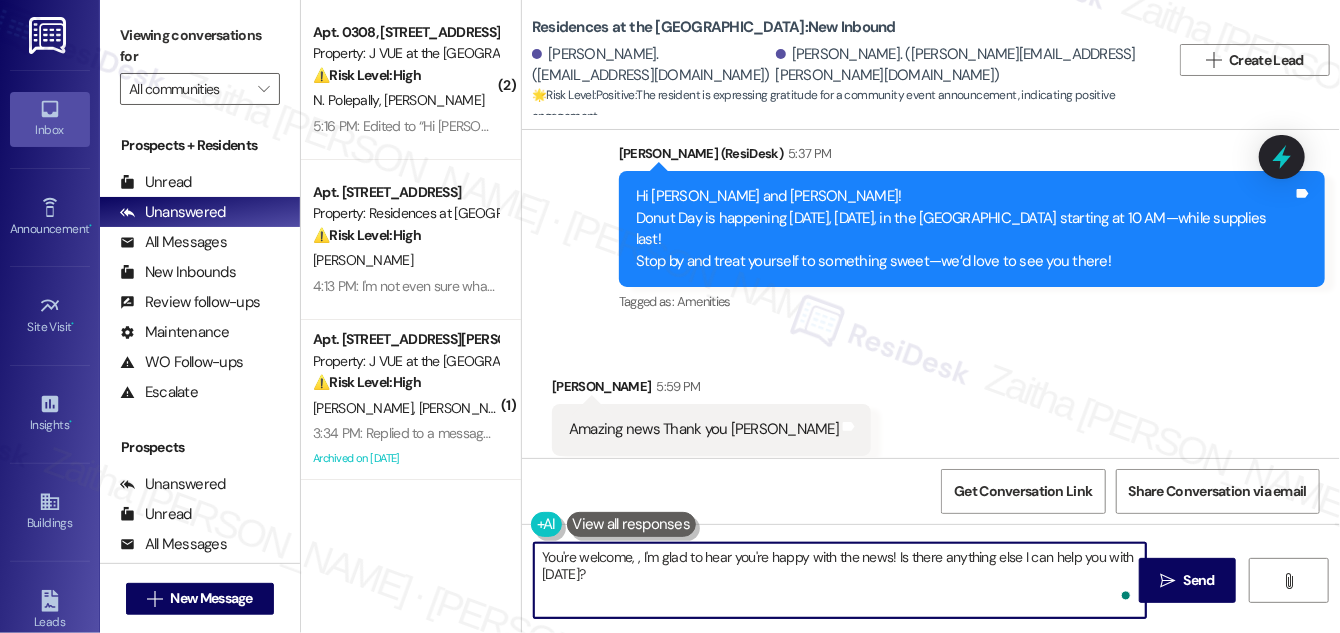 paste on "Samuel" 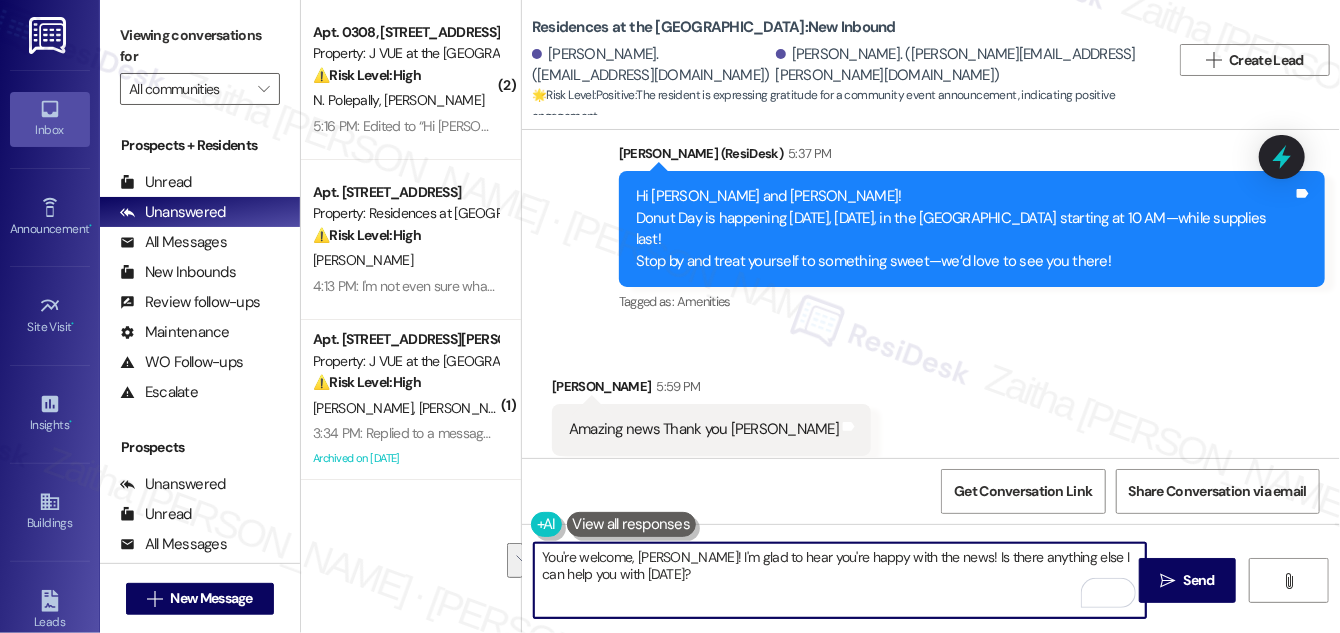 drag, startPoint x: 938, startPoint y: 554, endPoint x: 948, endPoint y: 573, distance: 21.470911 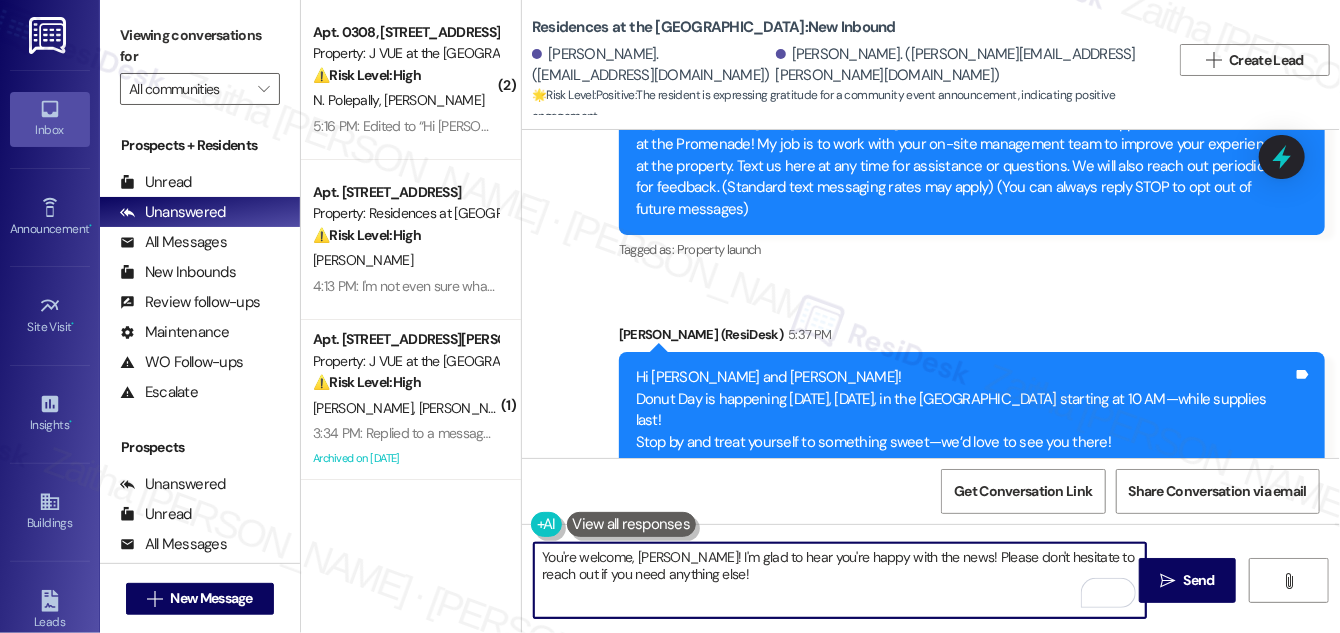 scroll, scrollTop: 302, scrollLeft: 0, axis: vertical 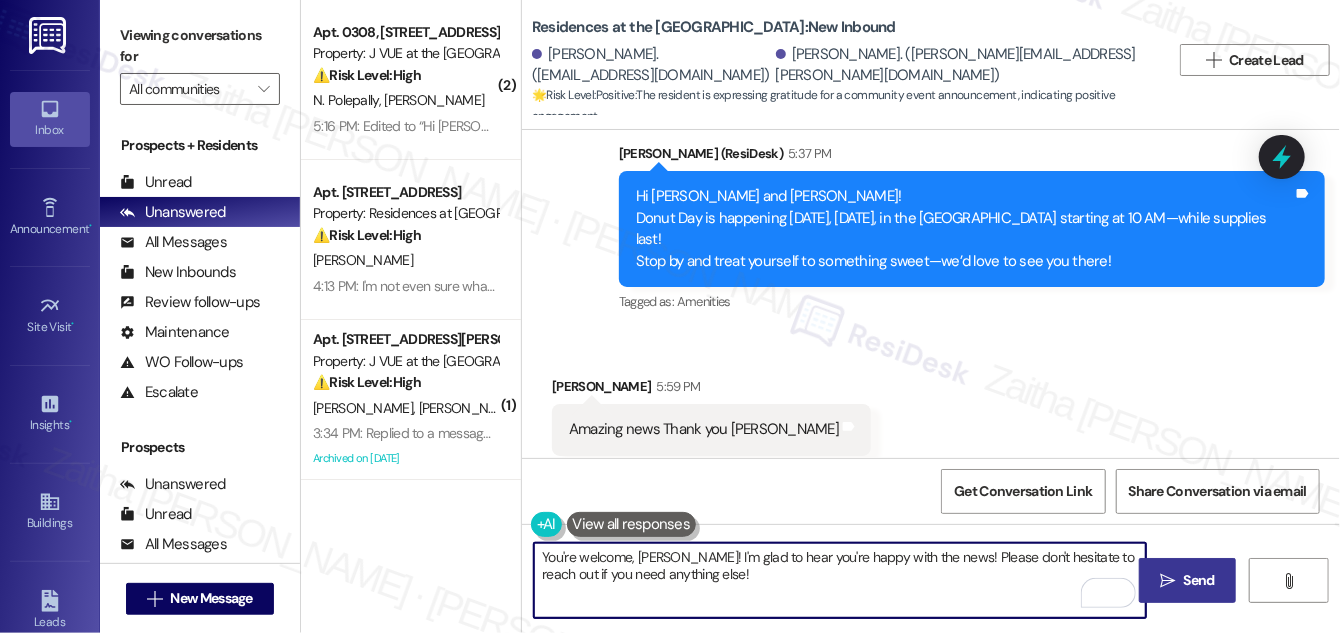 type on "You're welcome, Samuel! I'm glad to hear you're happy with the news! Please don't hesitate to reach out if you need anything else!" 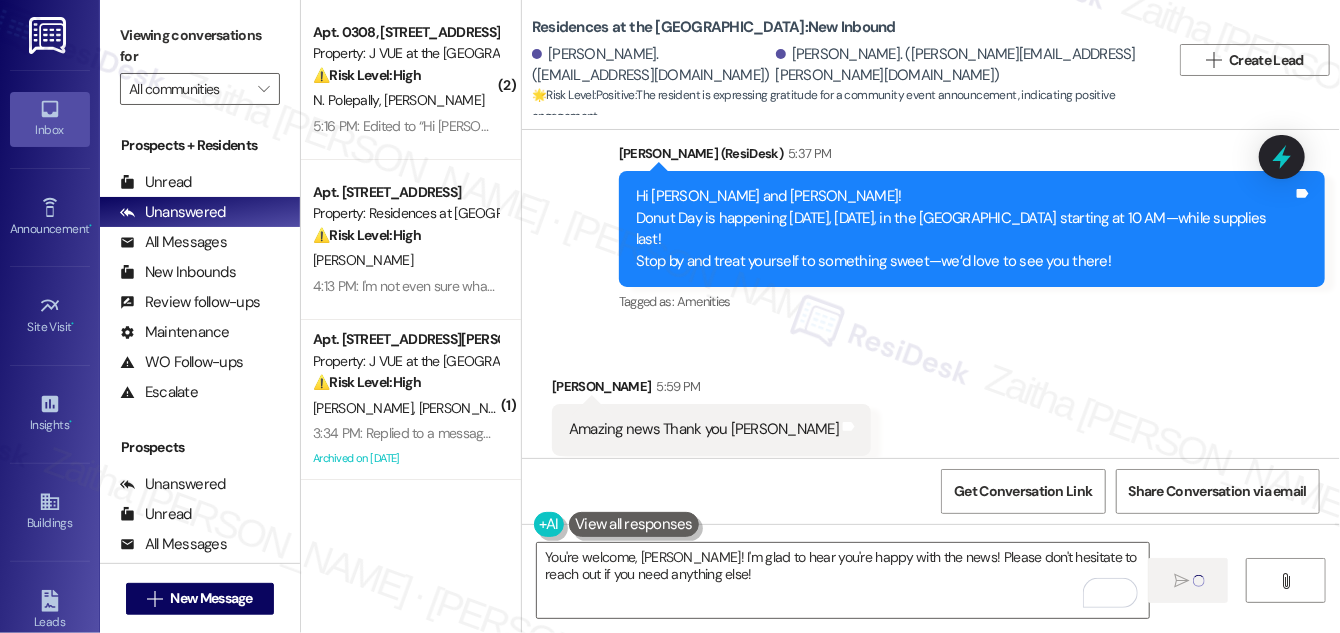 type 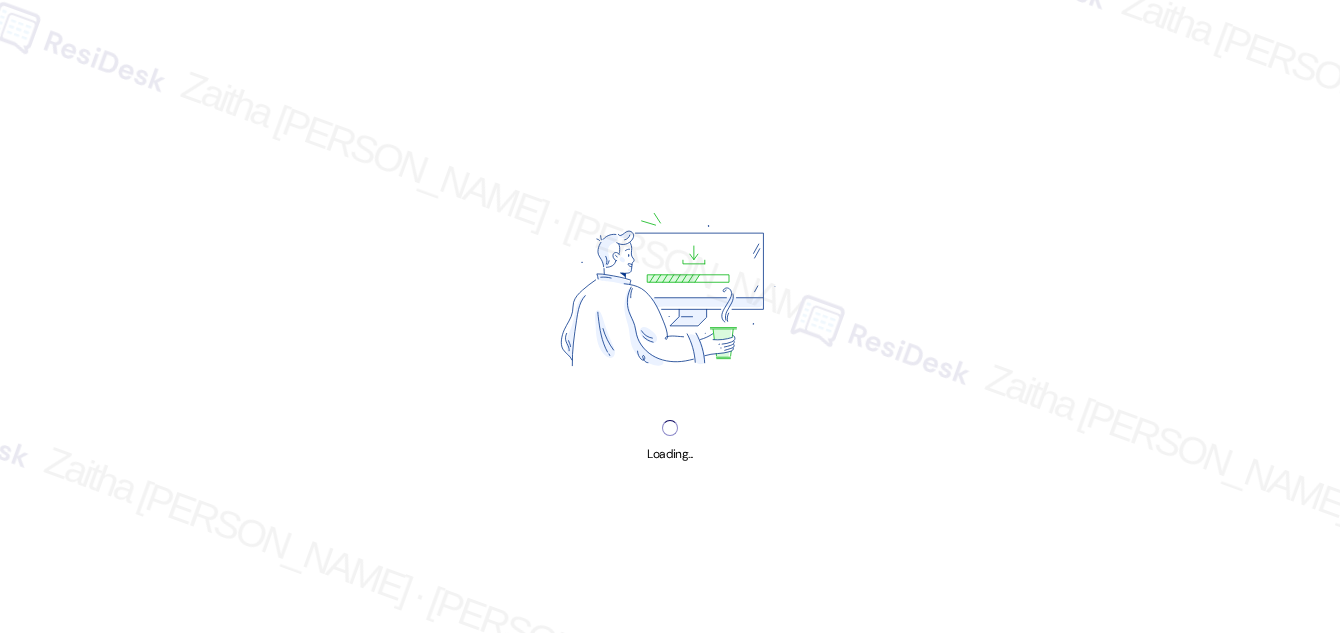 scroll, scrollTop: 0, scrollLeft: 0, axis: both 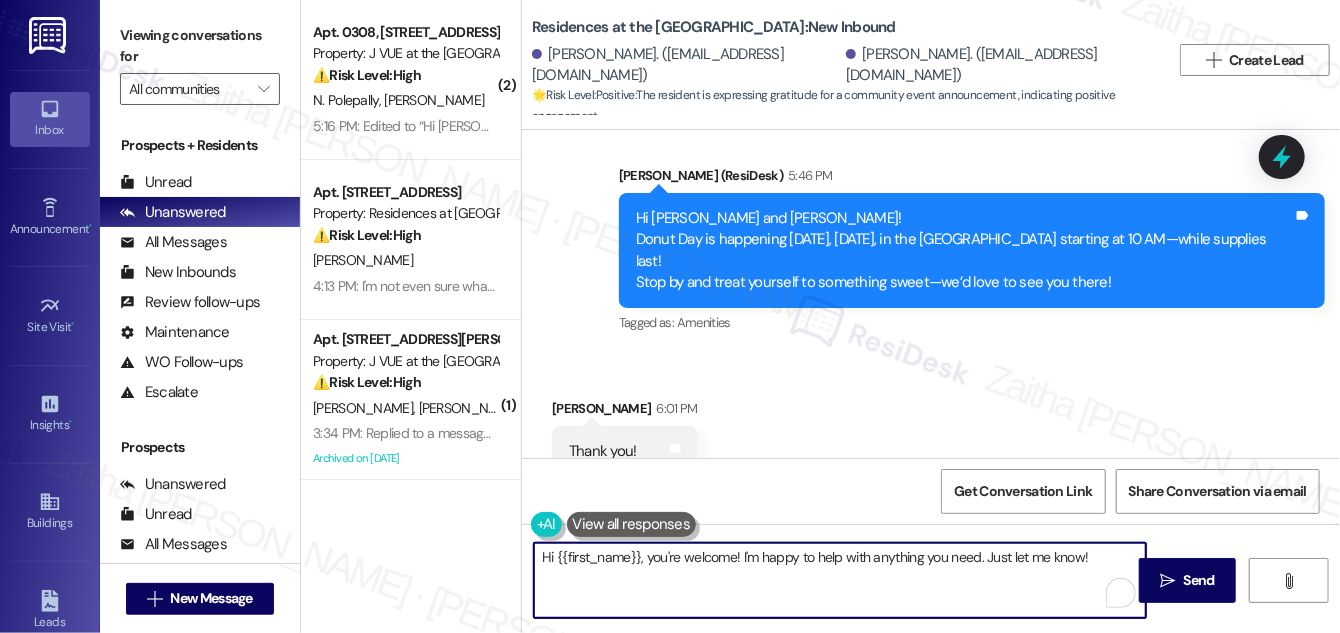 drag, startPoint x: 650, startPoint y: 557, endPoint x: 554, endPoint y: 547, distance: 96.519424 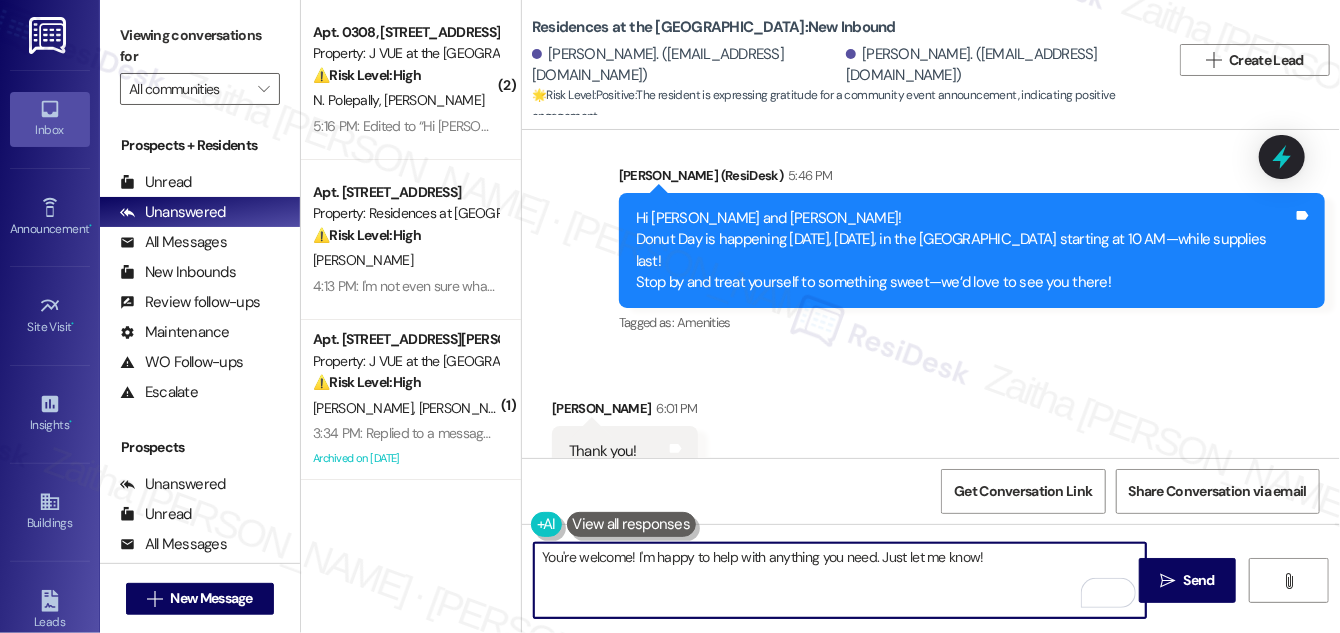 click on "Sergio Martins 6:01 PM" at bounding box center [625, 412] 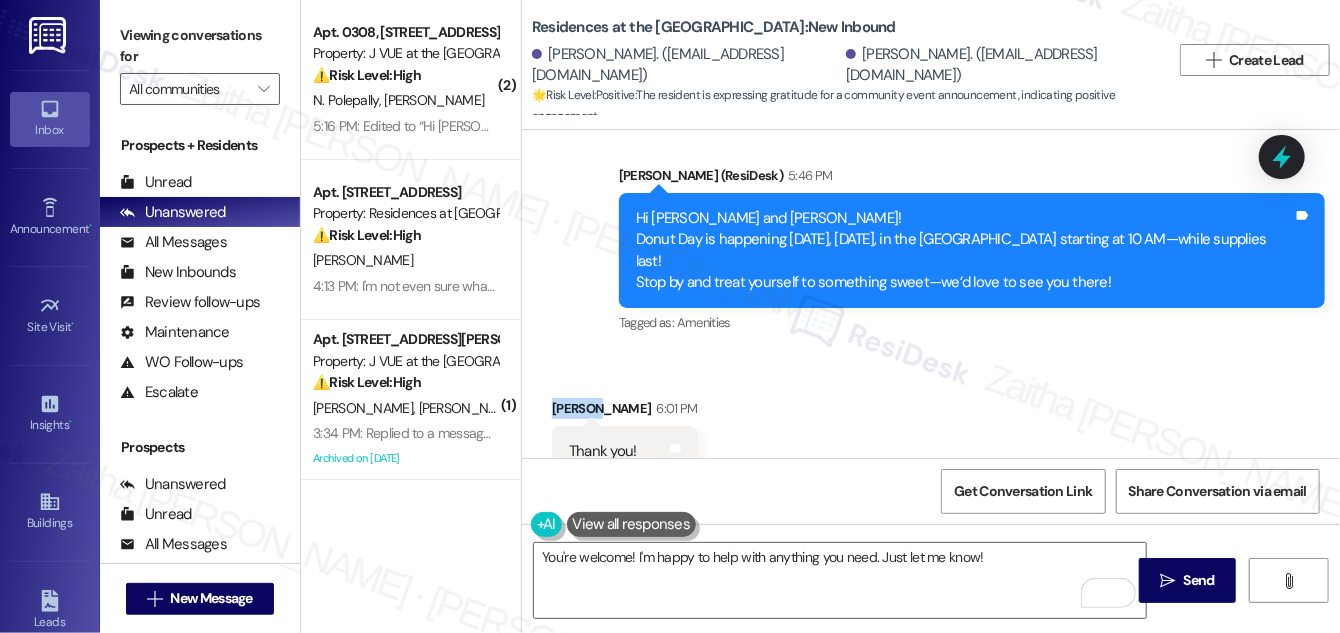 click on "Sergio Martins 6:01 PM" at bounding box center [625, 412] 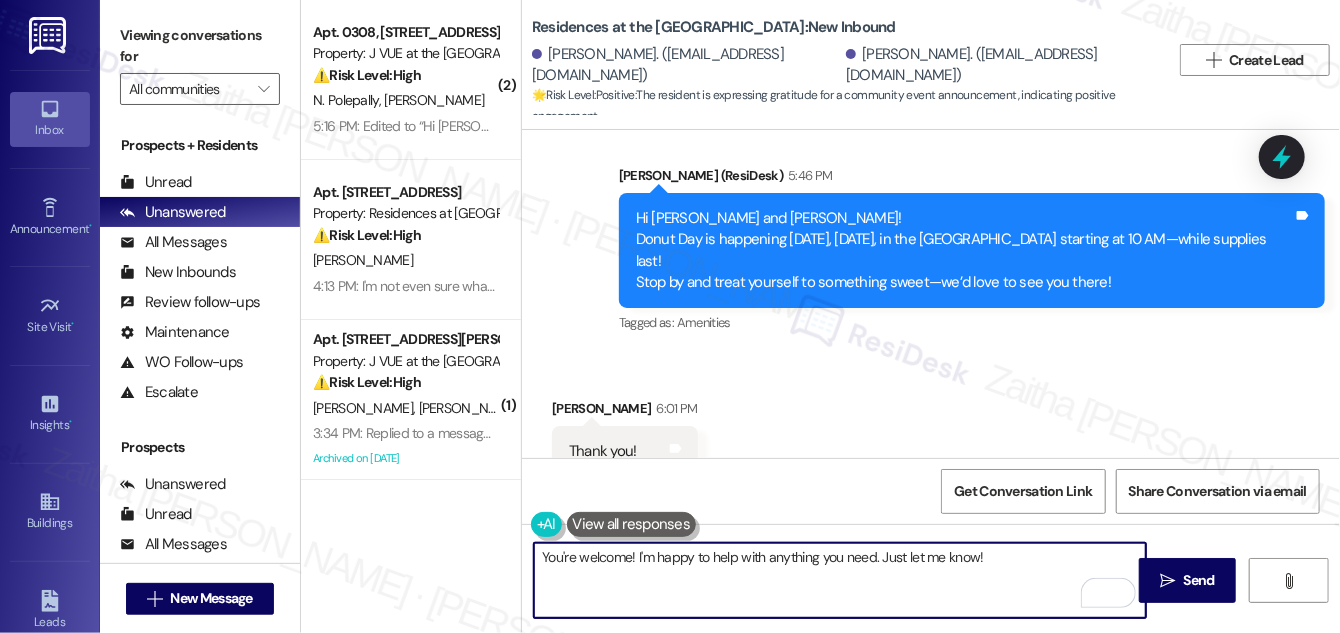 click on "You're welcome! I'm happy to help with anything you need. Just let me know!" at bounding box center (840, 580) 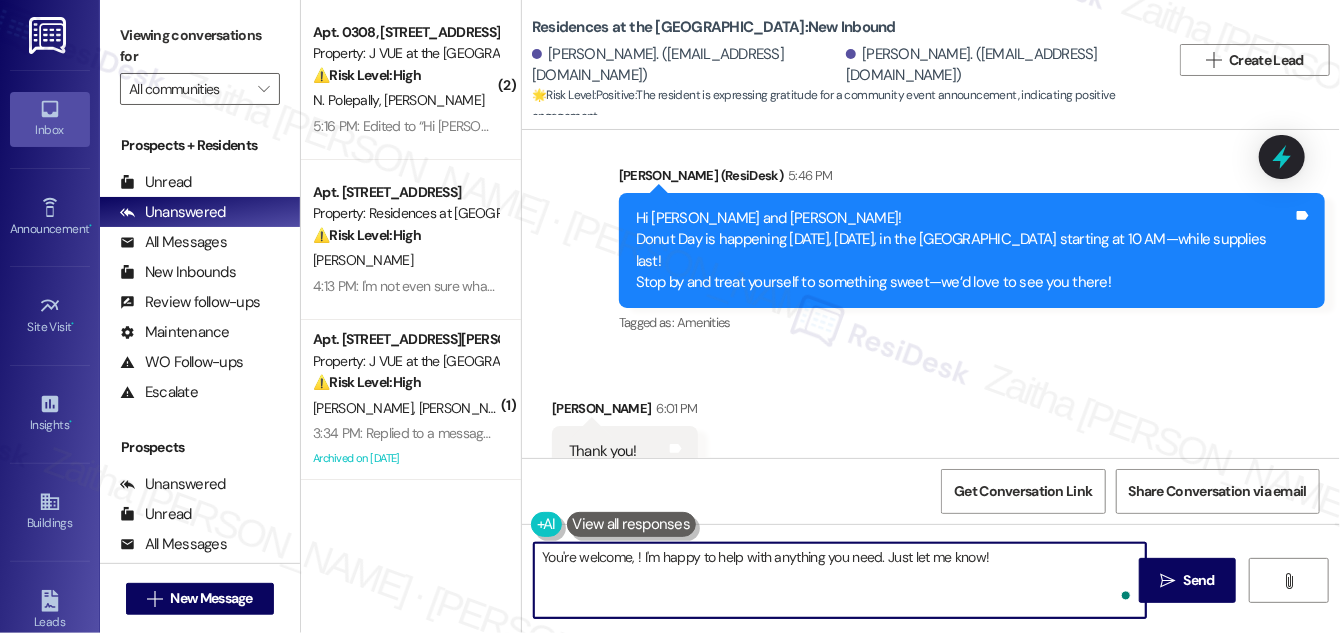 paste on "Sergio" 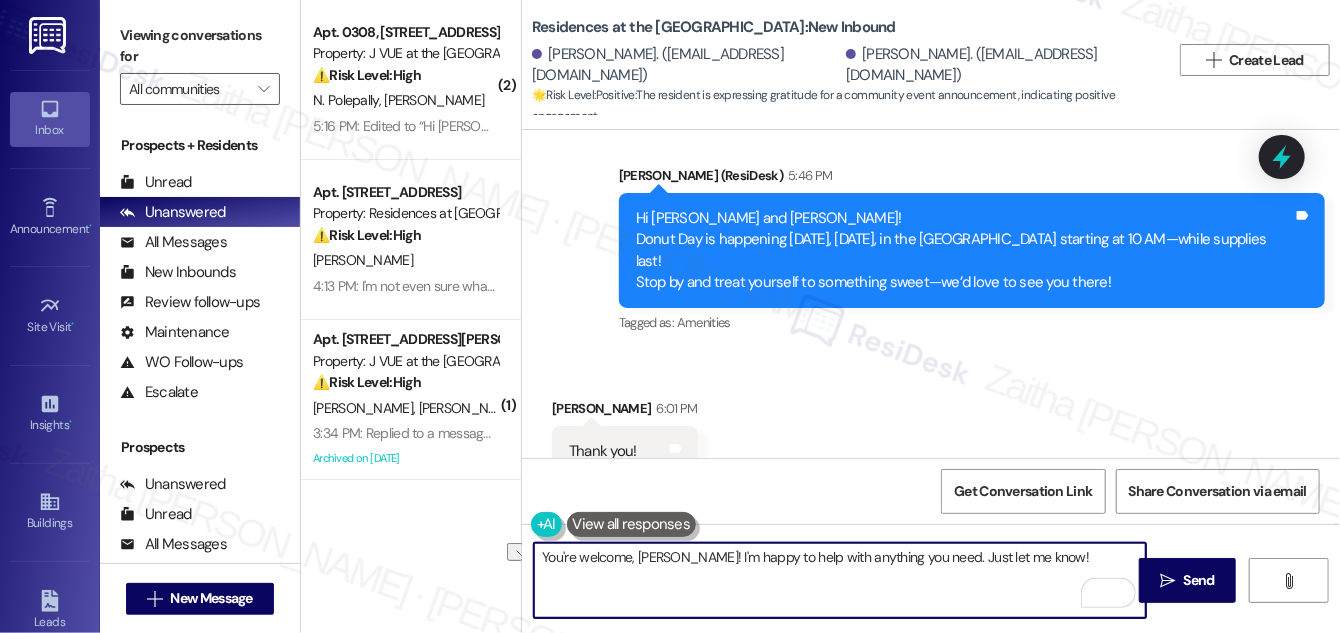 drag, startPoint x: 677, startPoint y: 553, endPoint x: 1028, endPoint y: 568, distance: 351.32037 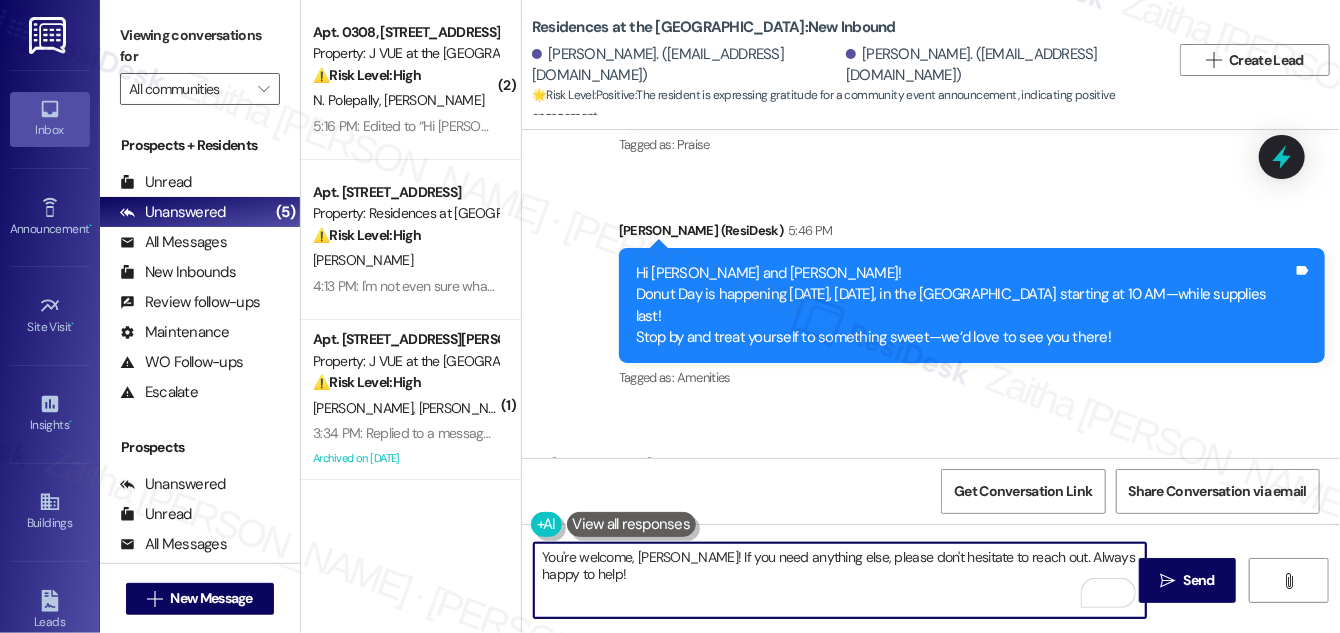 scroll, scrollTop: 661, scrollLeft: 0, axis: vertical 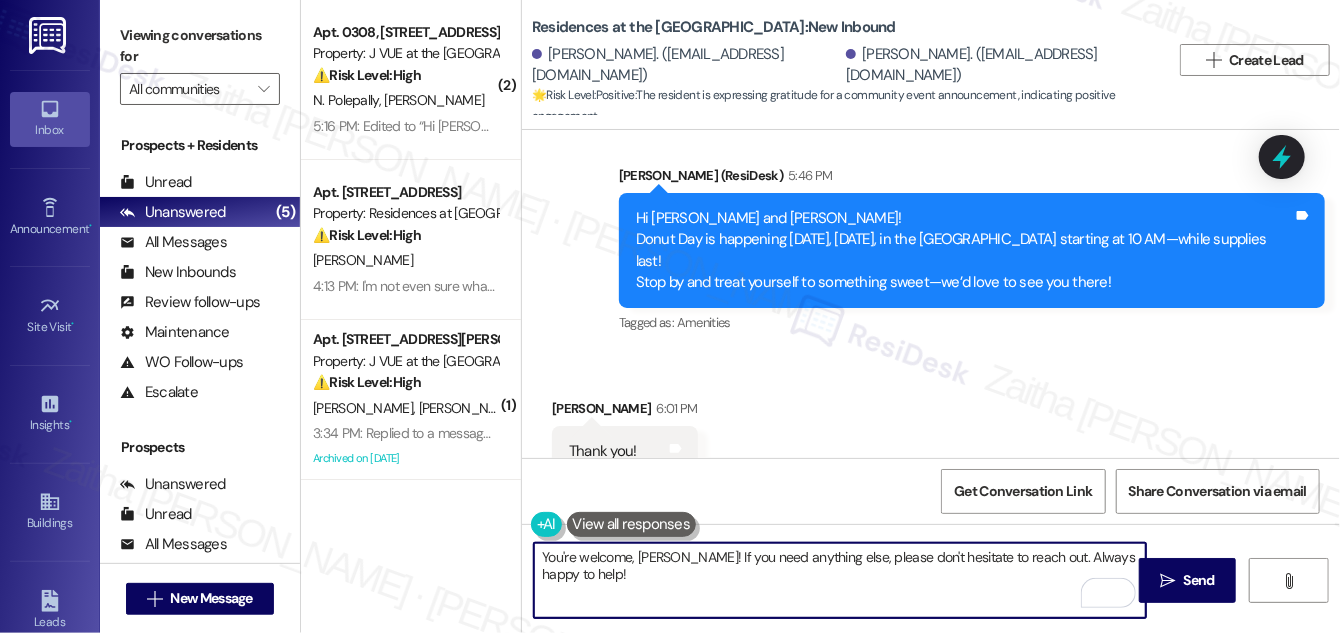 click on "You're welcome, Sergio! If you need anything else, please don't hesitate to reach out. Always happy to help!" at bounding box center (840, 580) 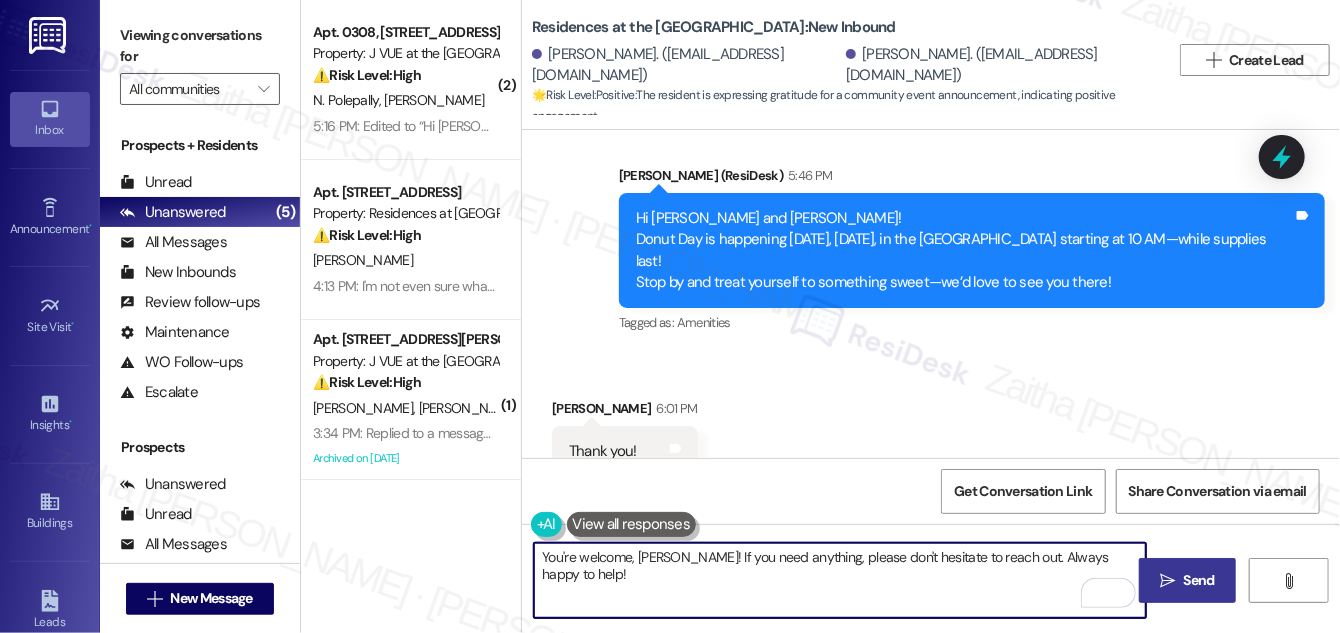 type on "You're welcome, Sergio! If you need anything, please don't hesitate to reach out. Always happy to help!" 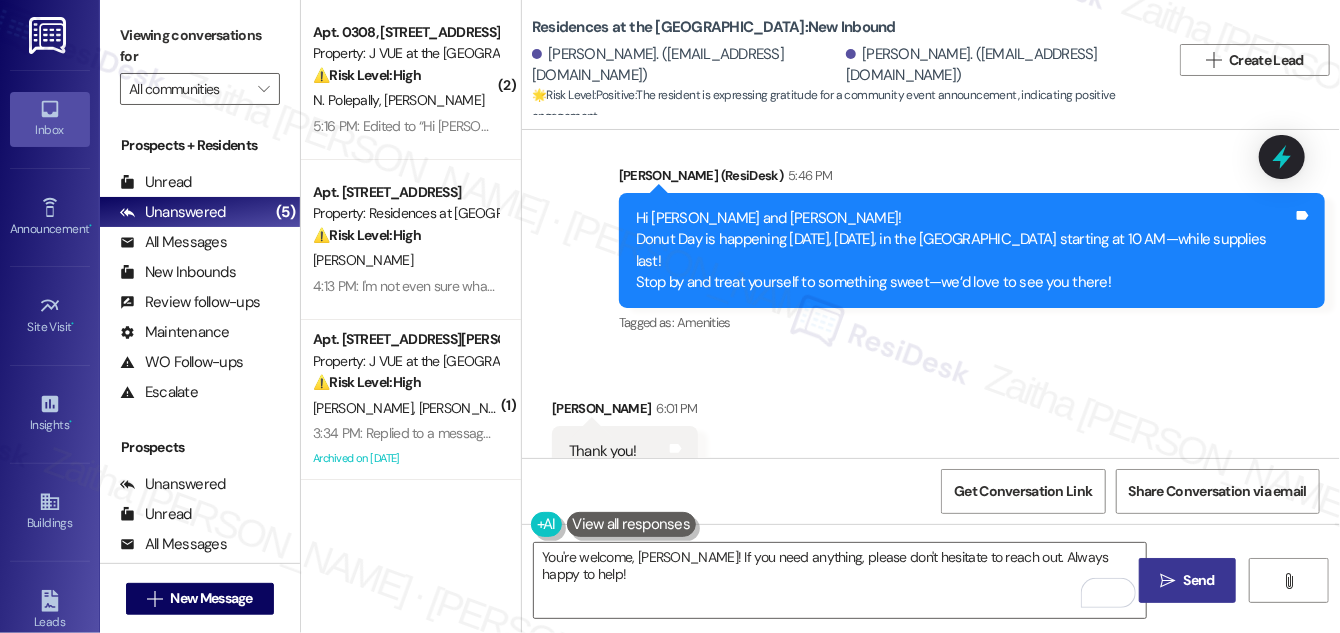 click on "Send" at bounding box center (1199, 580) 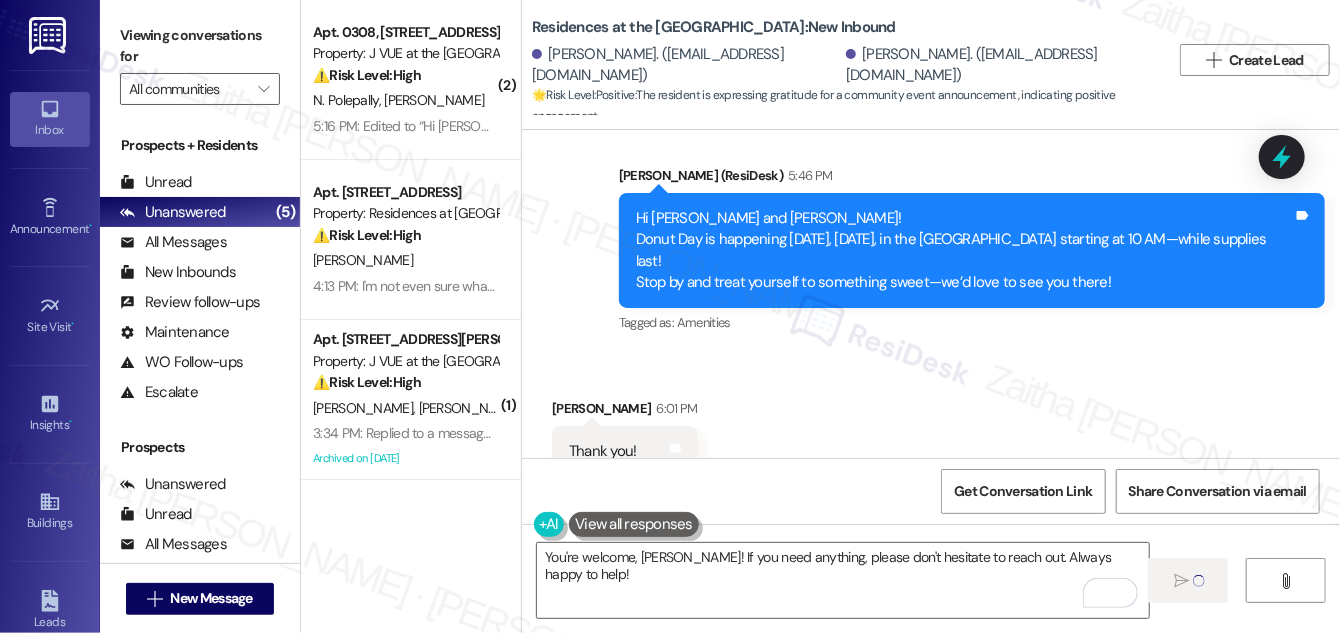 type 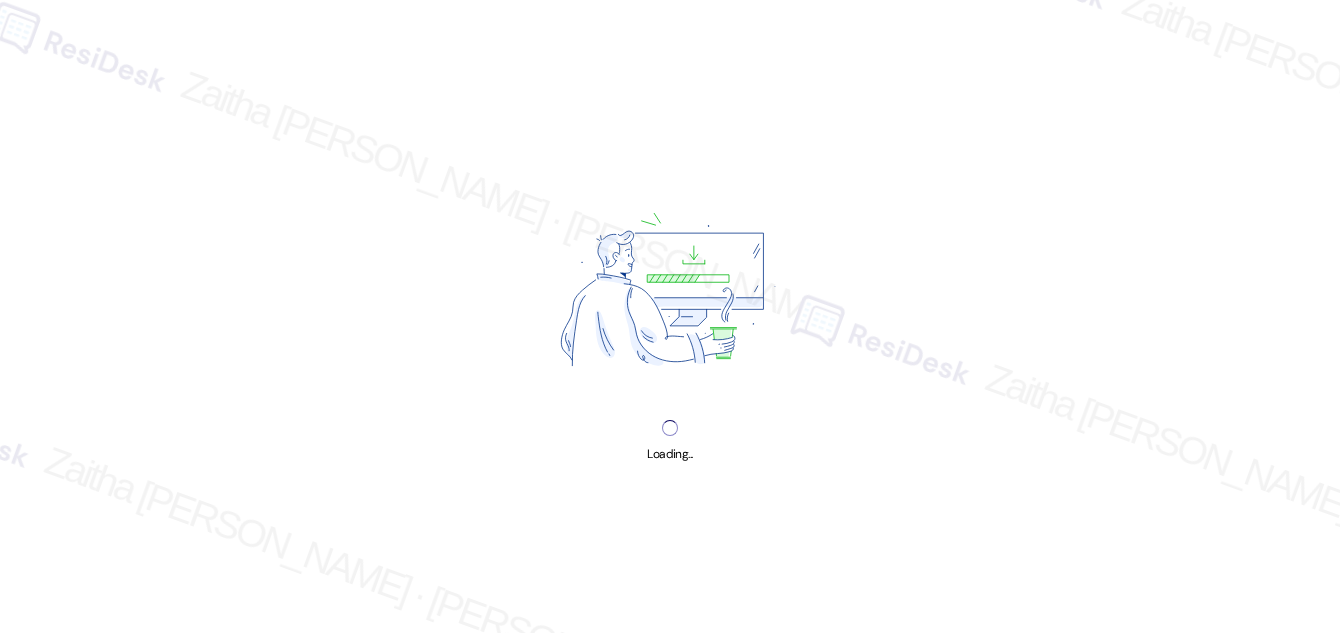 scroll, scrollTop: 0, scrollLeft: 0, axis: both 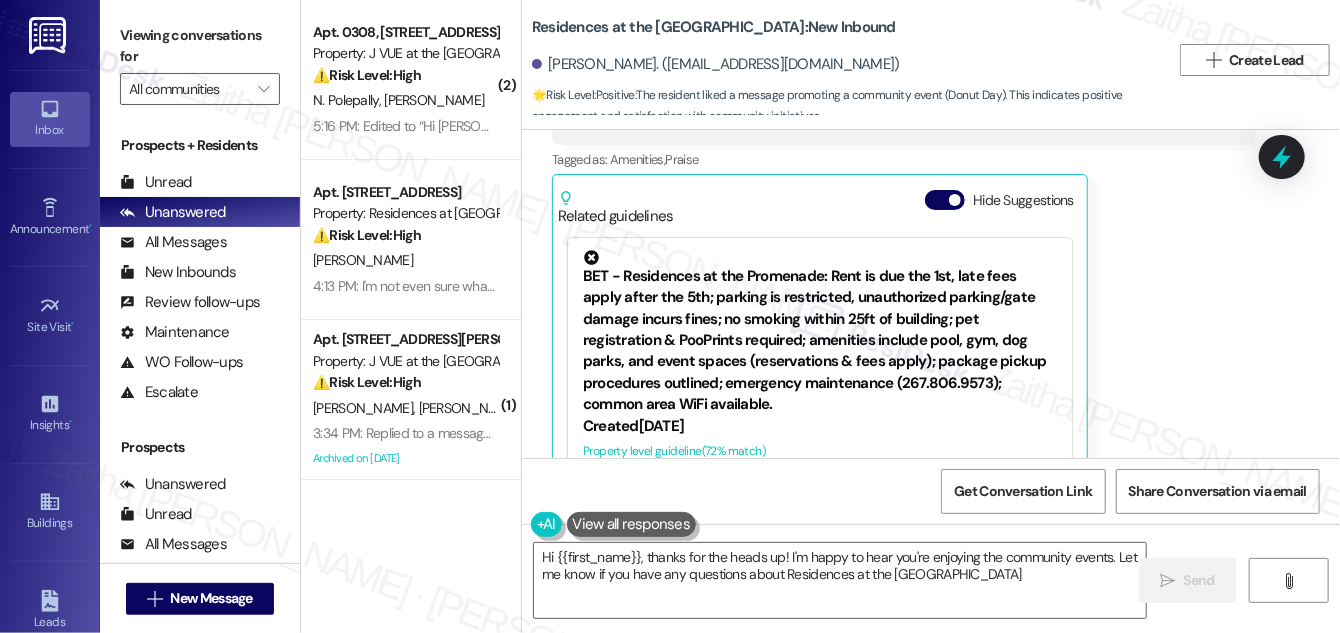 type on "Hi {{first_name}}, thanks for the heads up! I'm happy to hear you're enjoying the community events. Let me know if you have any questions about Residences at the Promenade!" 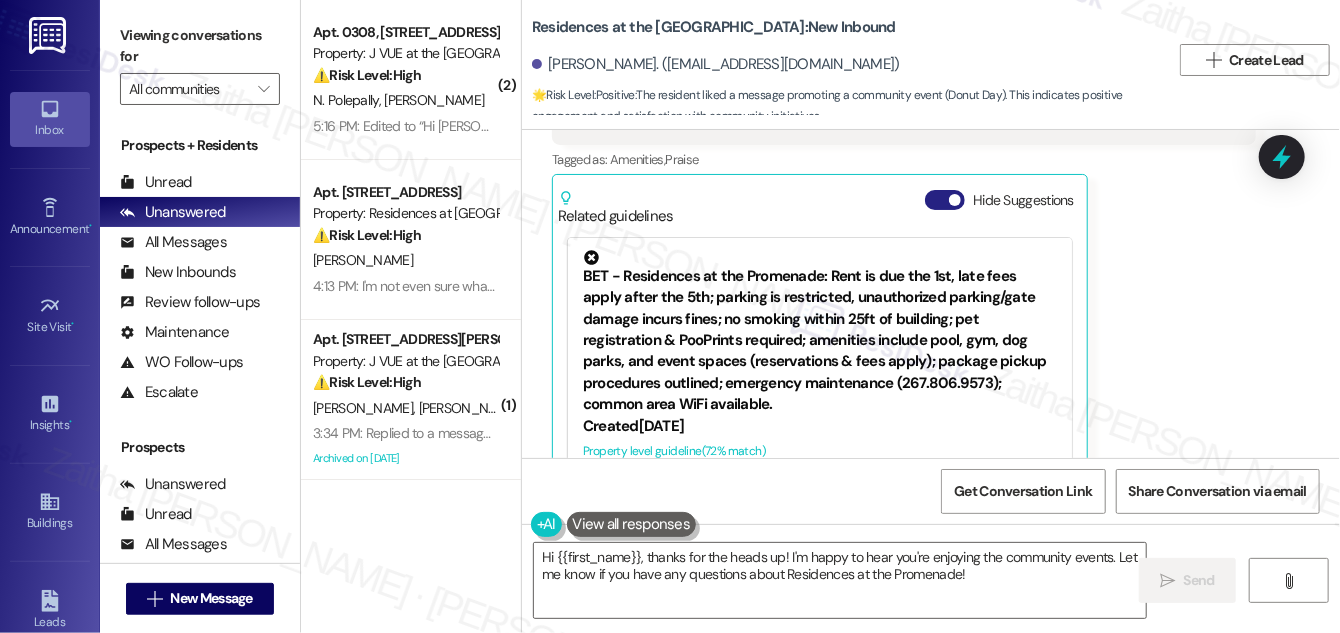 click on "Hide Suggestions" at bounding box center (945, 200) 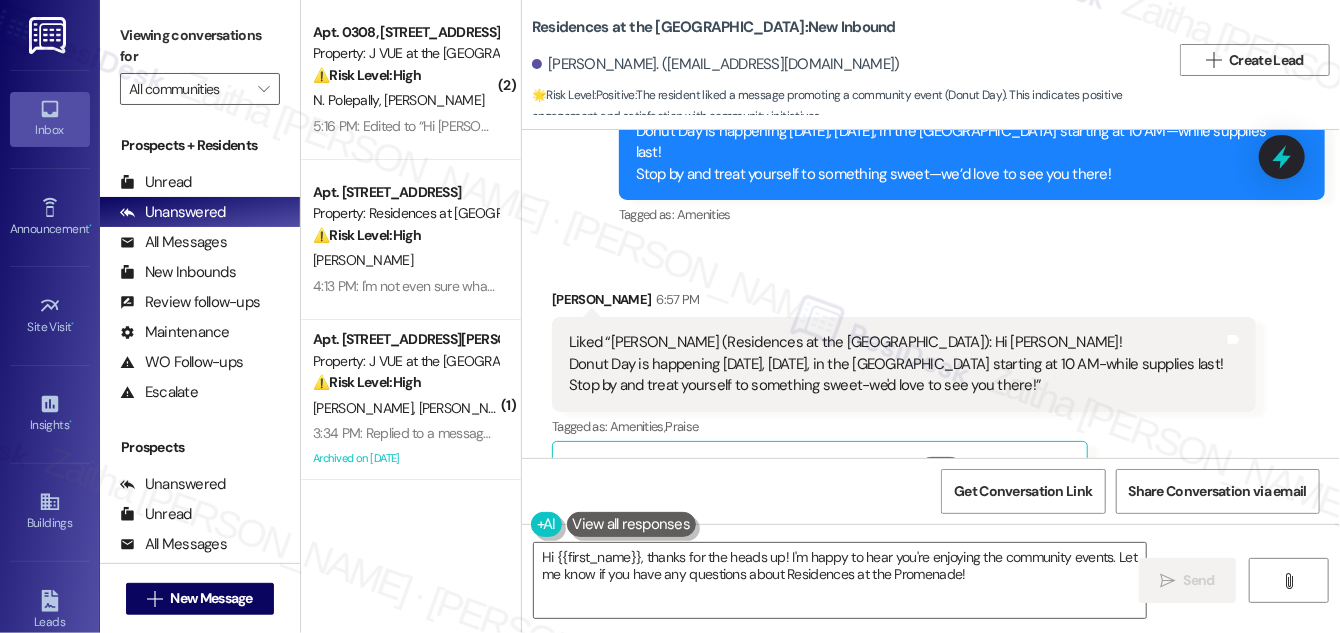 scroll, scrollTop: 404, scrollLeft: 0, axis: vertical 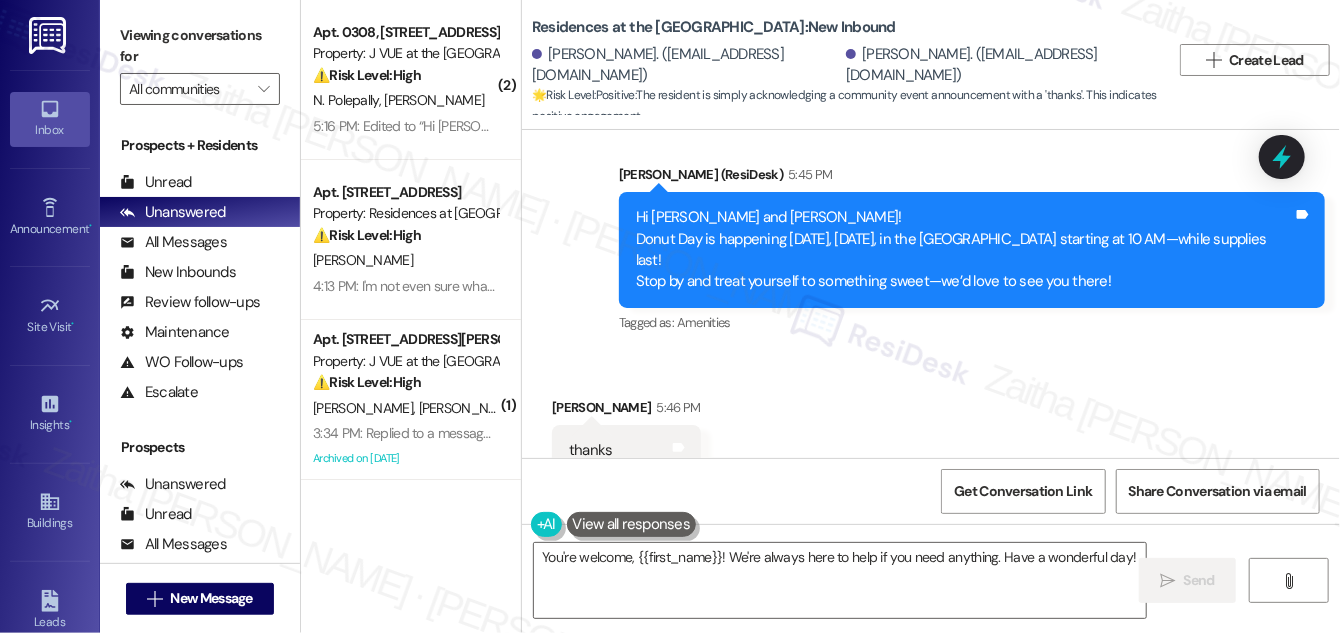 click on "Mark Solomon 5:46 PM" at bounding box center [626, 411] 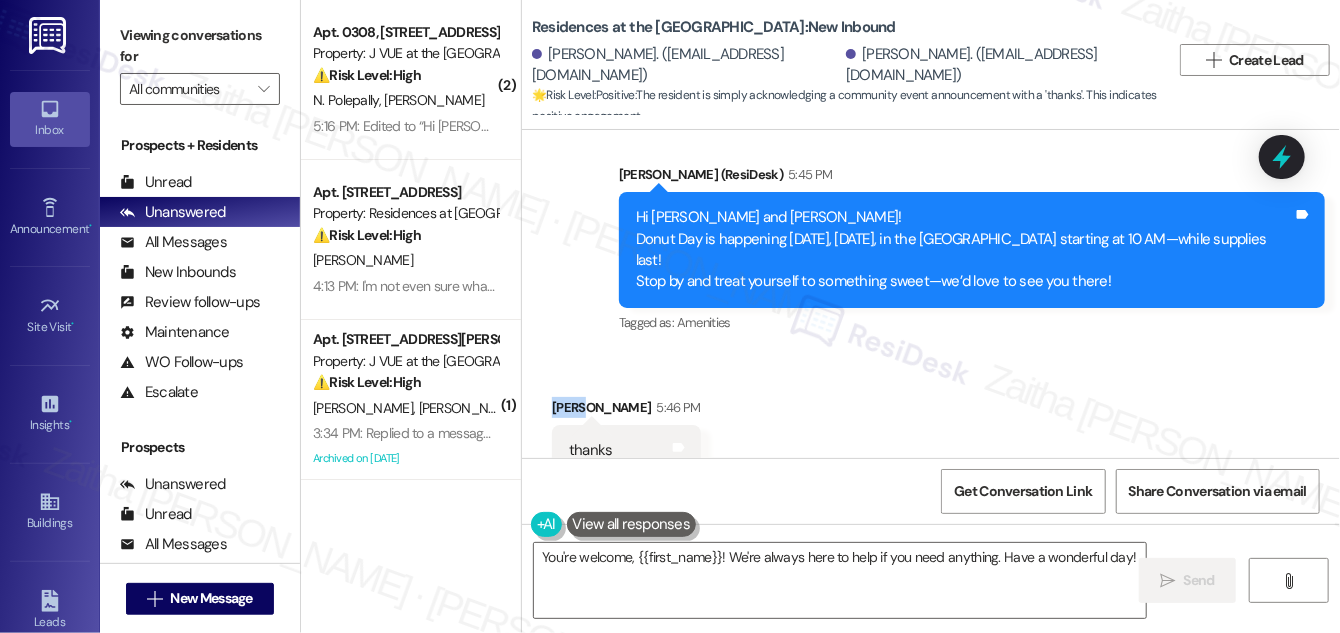 click on "Mark Solomon 5:46 PM" at bounding box center (626, 411) 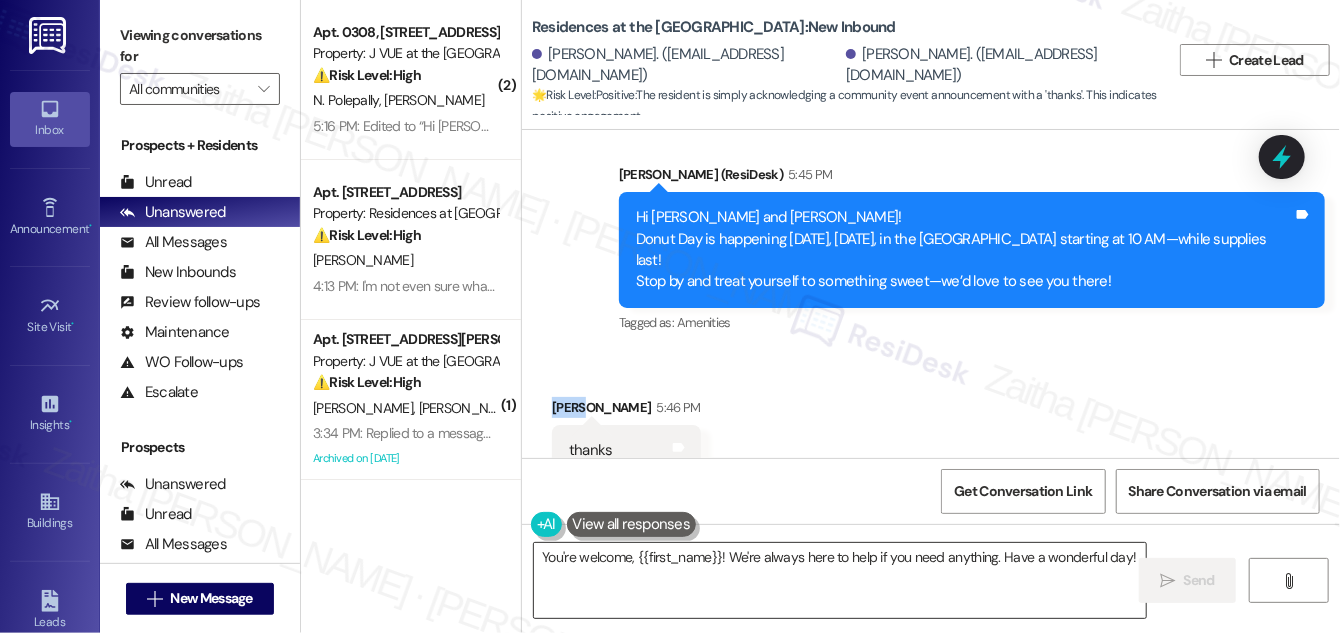 click on "You're welcome, {{first_name}}! We're always here to help if you need anything. Have a wonderful day!" at bounding box center (840, 580) 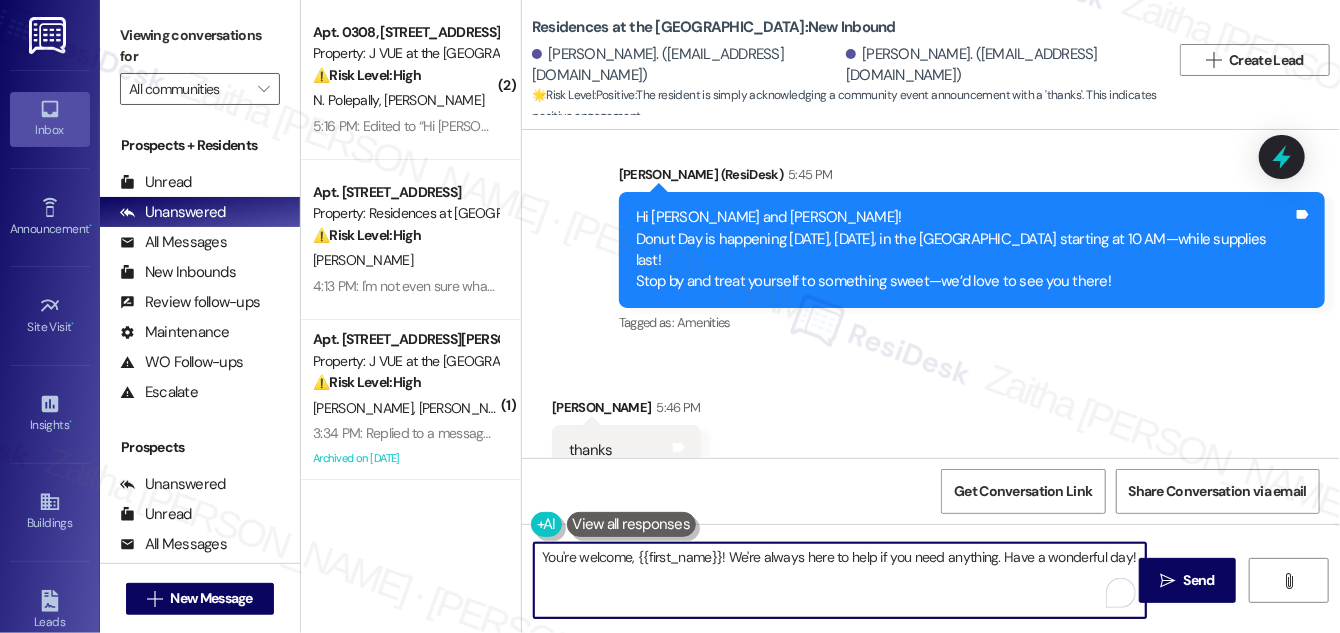 click on "You're welcome, {{first_name}}! We're always here to help if you need anything. Have a wonderful day!" at bounding box center (840, 580) 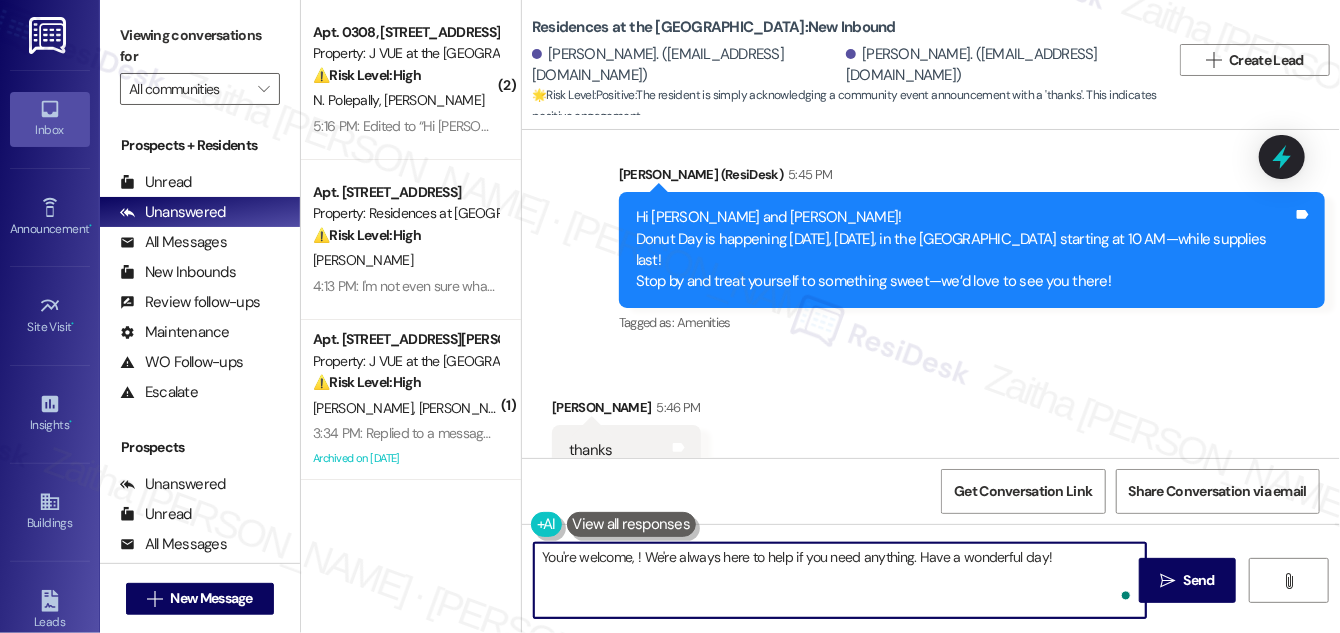 paste on "Mark" 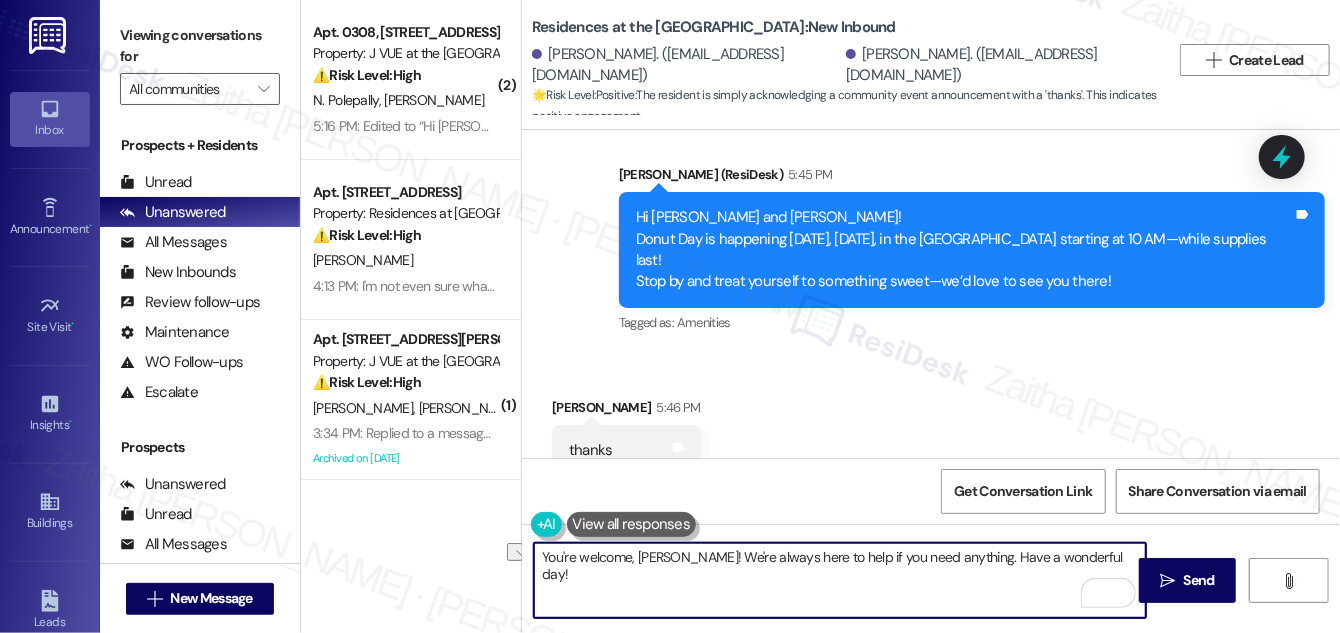 drag, startPoint x: 669, startPoint y: 556, endPoint x: 1059, endPoint y: 570, distance: 390.2512 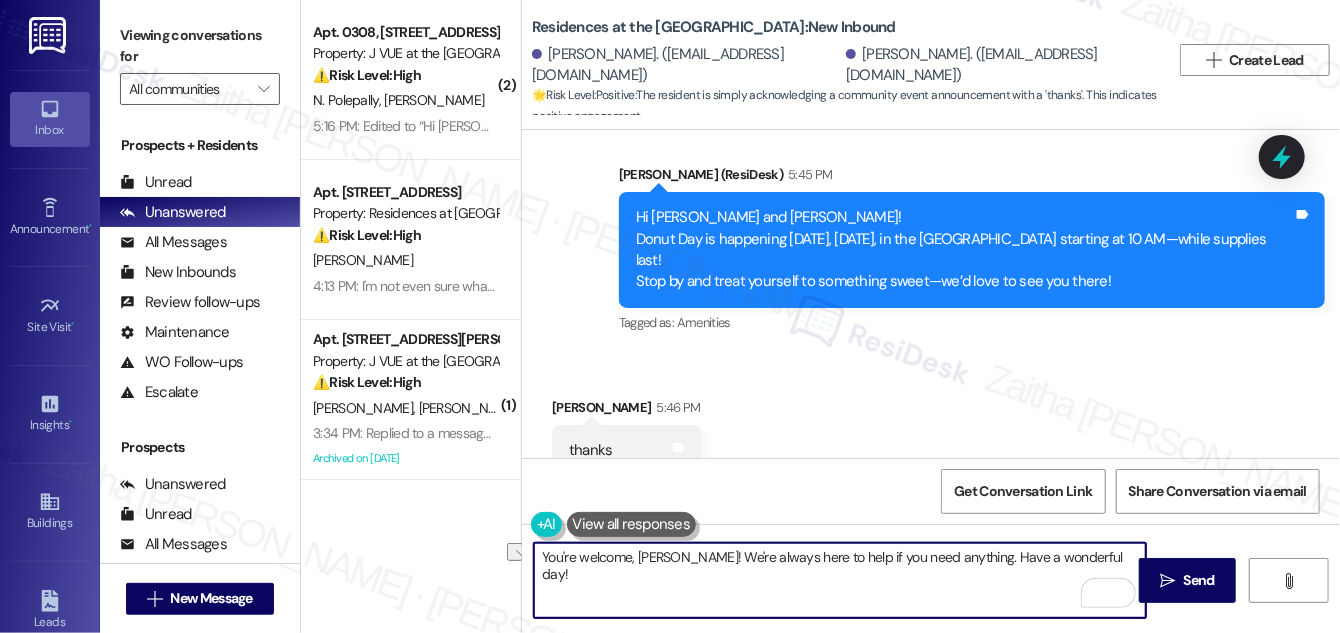 click on "You're welcome, Mark! We're always here to help if you need anything. Have a wonderful day!" at bounding box center (840, 580) 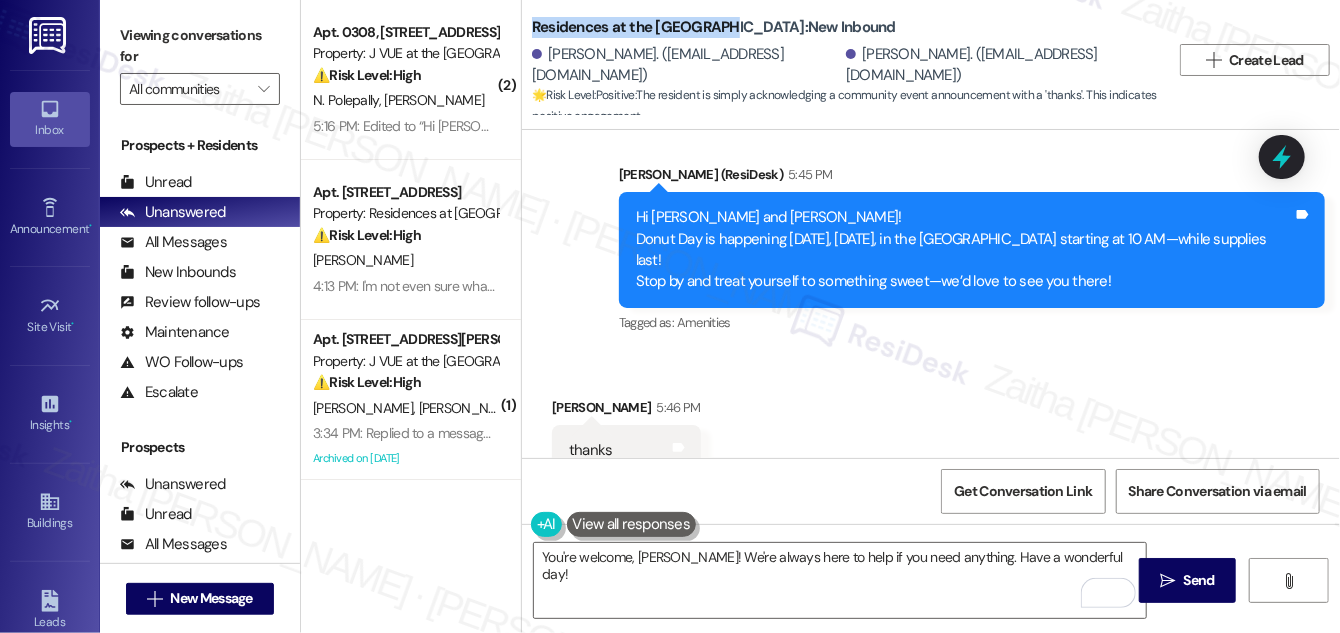 drag, startPoint x: 530, startPoint y: 26, endPoint x: 727, endPoint y: 20, distance: 197.09135 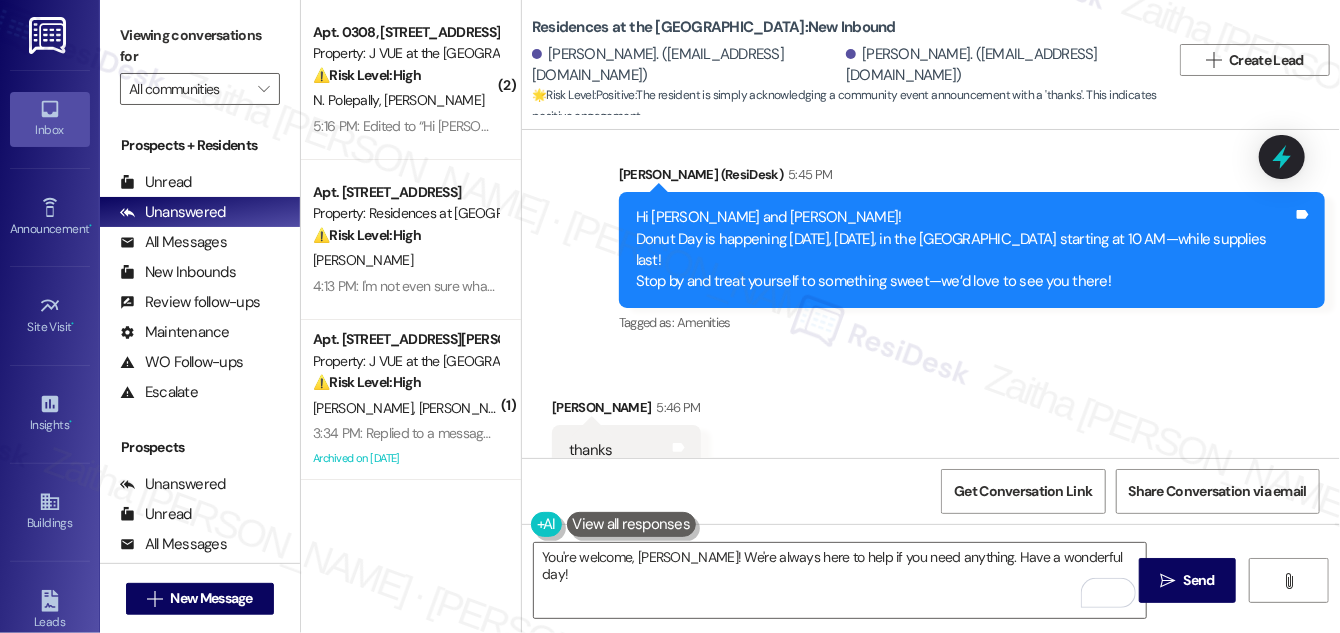 click on "Residences at the Promenade:  New Inbound       Mark Solomon. (msolomon8107@gmail.com)     Elaine Solomon. (edsatty@gmail.com)   🌟  Risk Level:  Positive :  The resident is simply acknowledging a community event announcement with a 'thanks'. This indicates positive engagement." at bounding box center [851, 60] 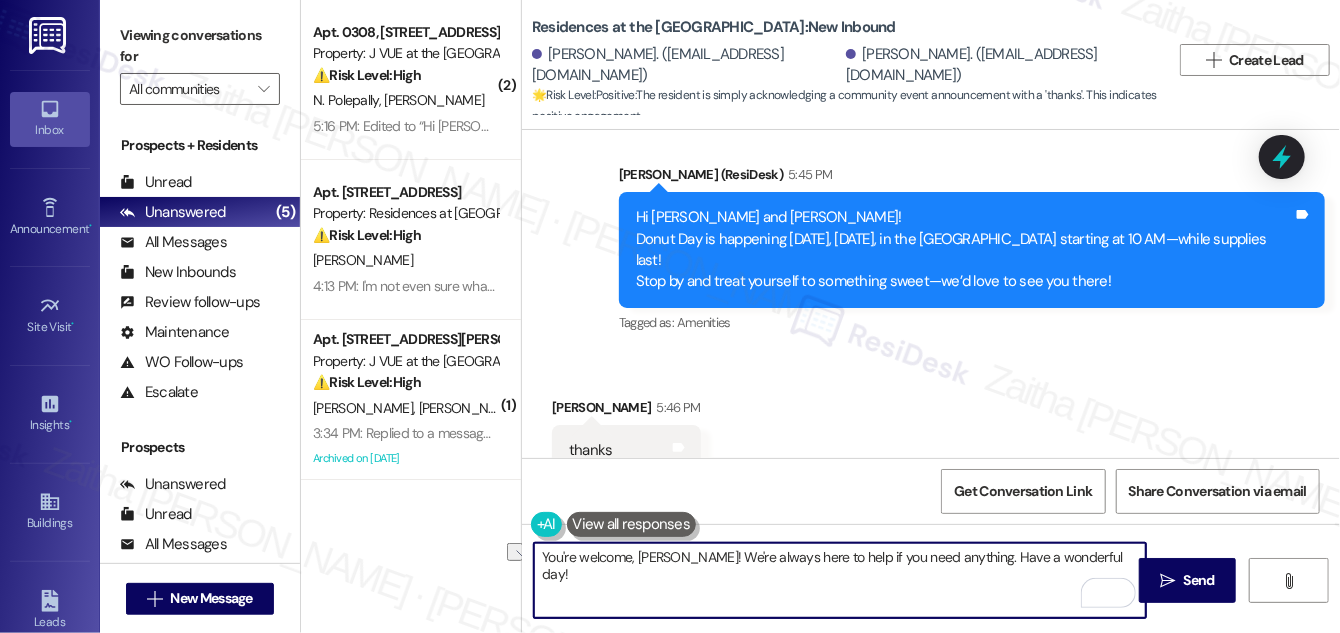 drag, startPoint x: 982, startPoint y: 556, endPoint x: 1069, endPoint y: 551, distance: 87.14356 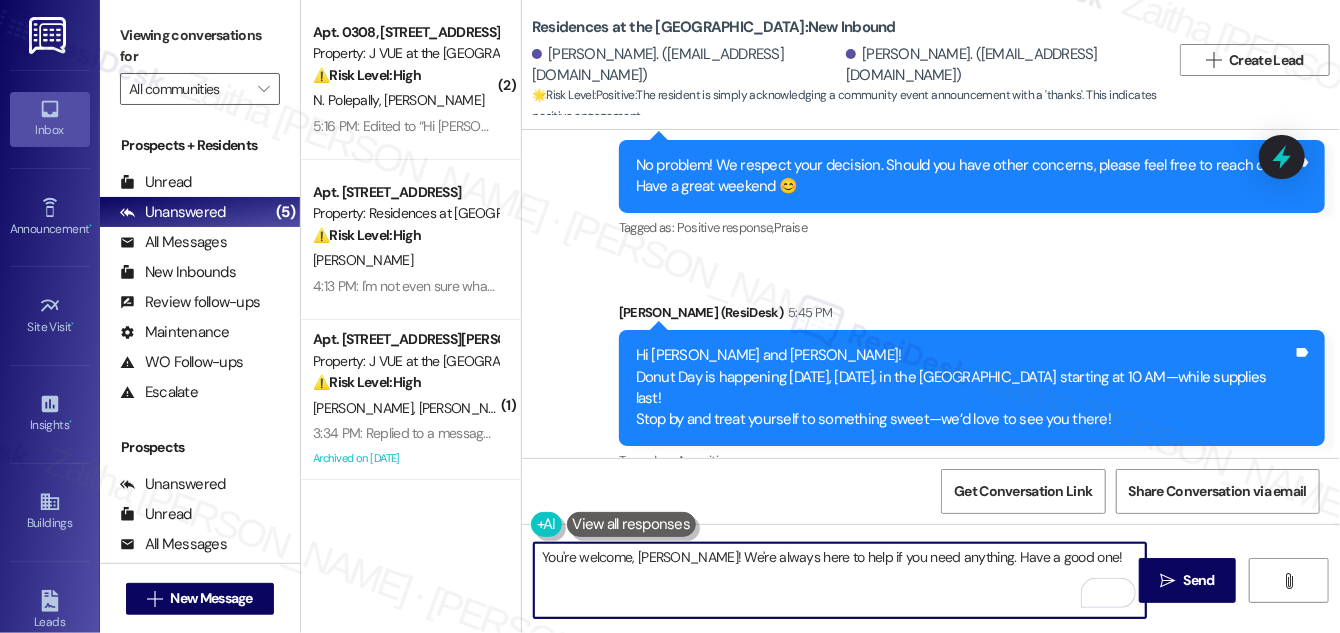 scroll, scrollTop: 1950, scrollLeft: 0, axis: vertical 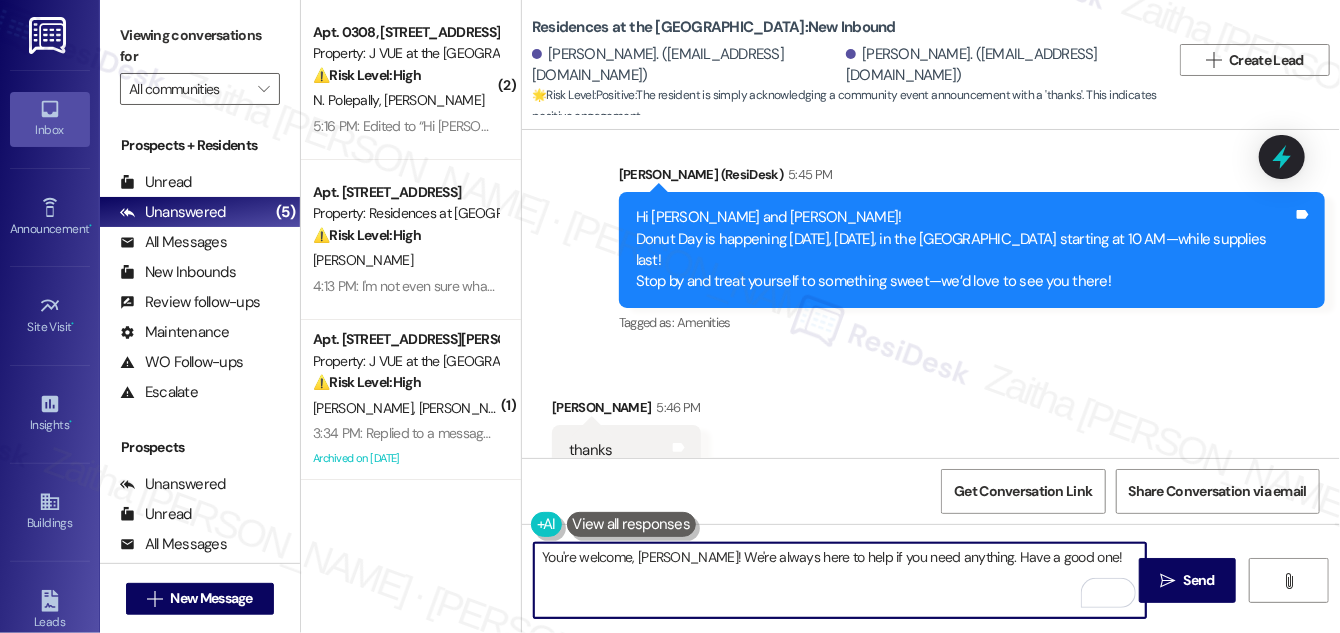type on "You're welcome, Mark! We're always here to help if you need anything. Have a good one!" 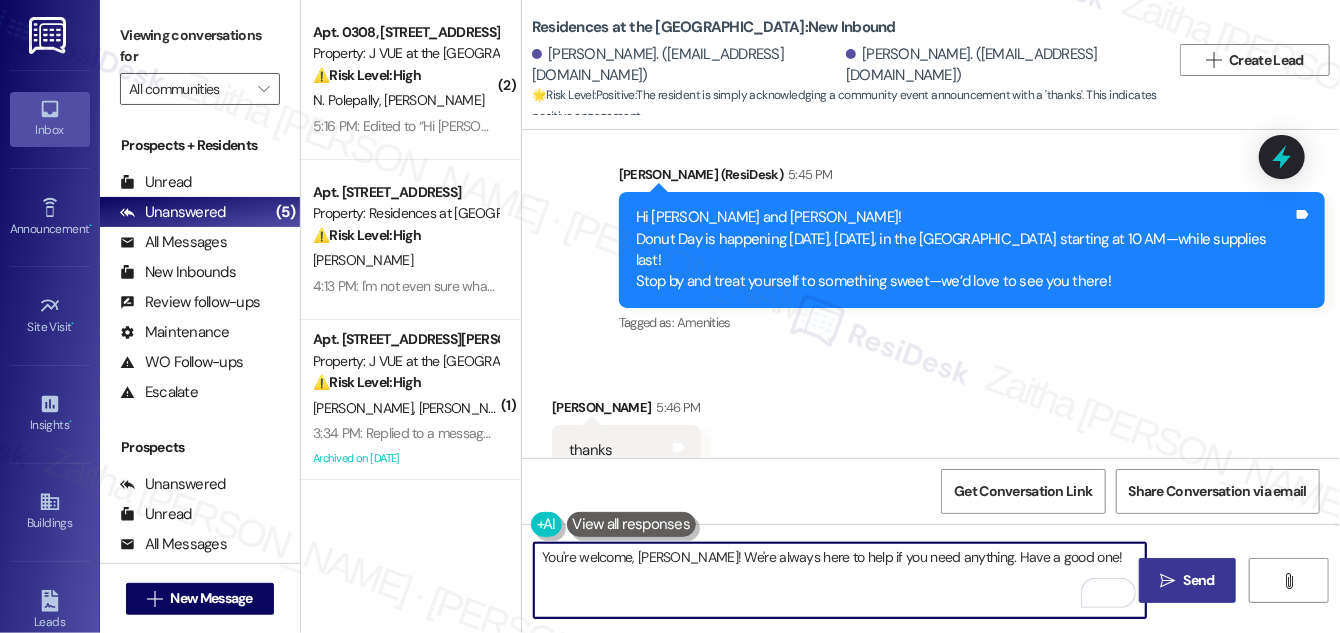 click on "Send" at bounding box center (1199, 580) 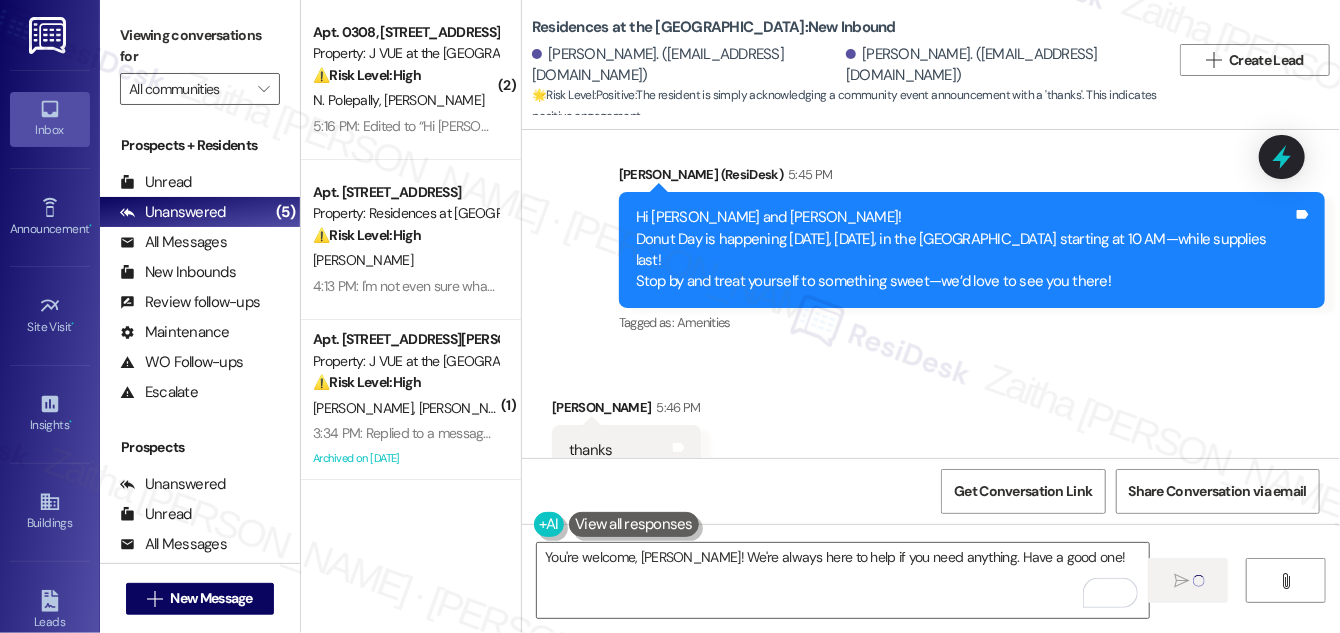 type 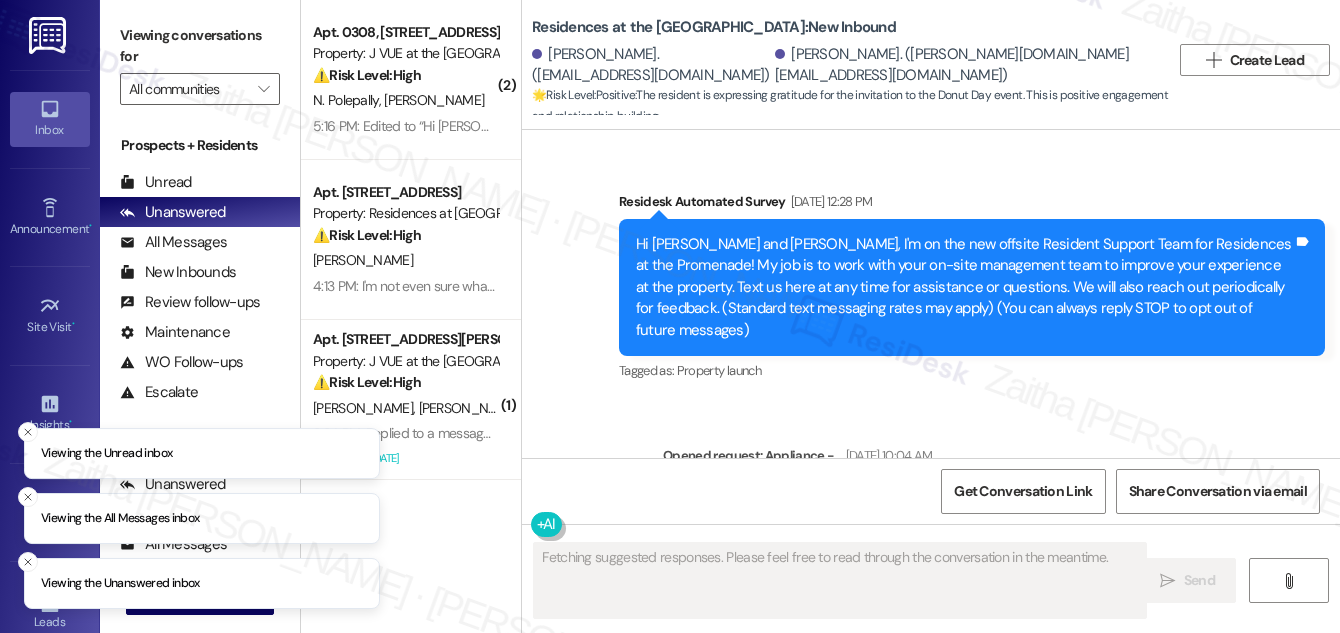 scroll, scrollTop: 0, scrollLeft: 0, axis: both 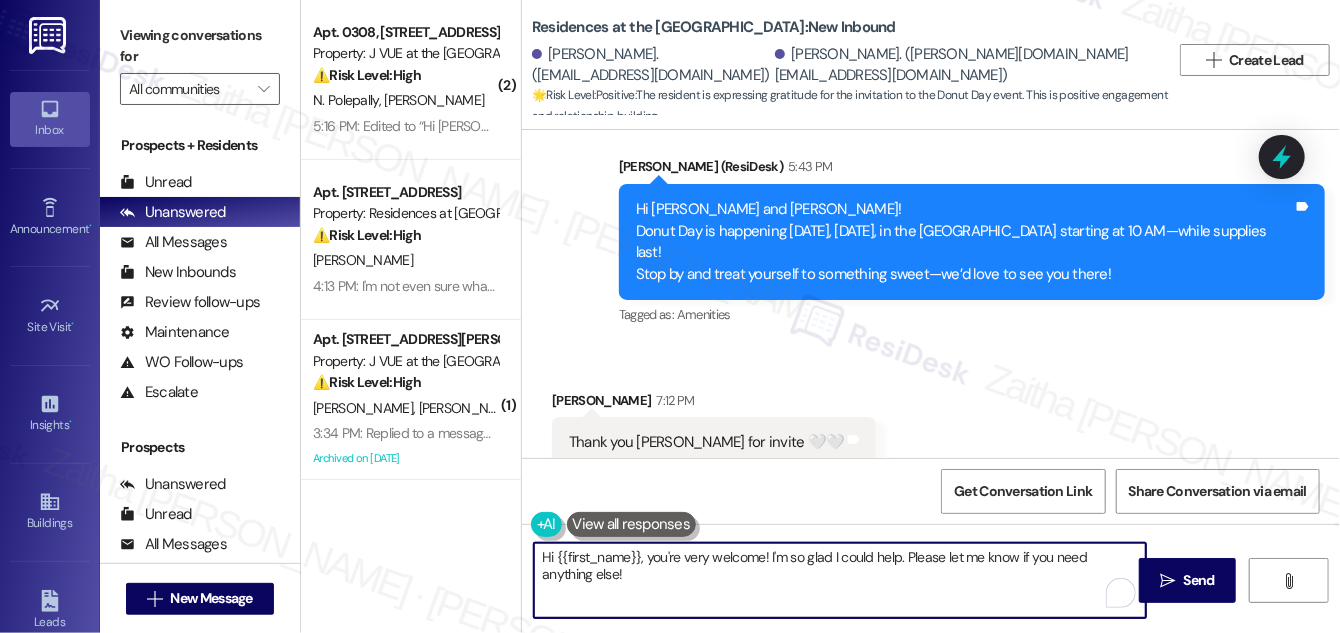 drag, startPoint x: 640, startPoint y: 554, endPoint x: 557, endPoint y: 556, distance: 83.02409 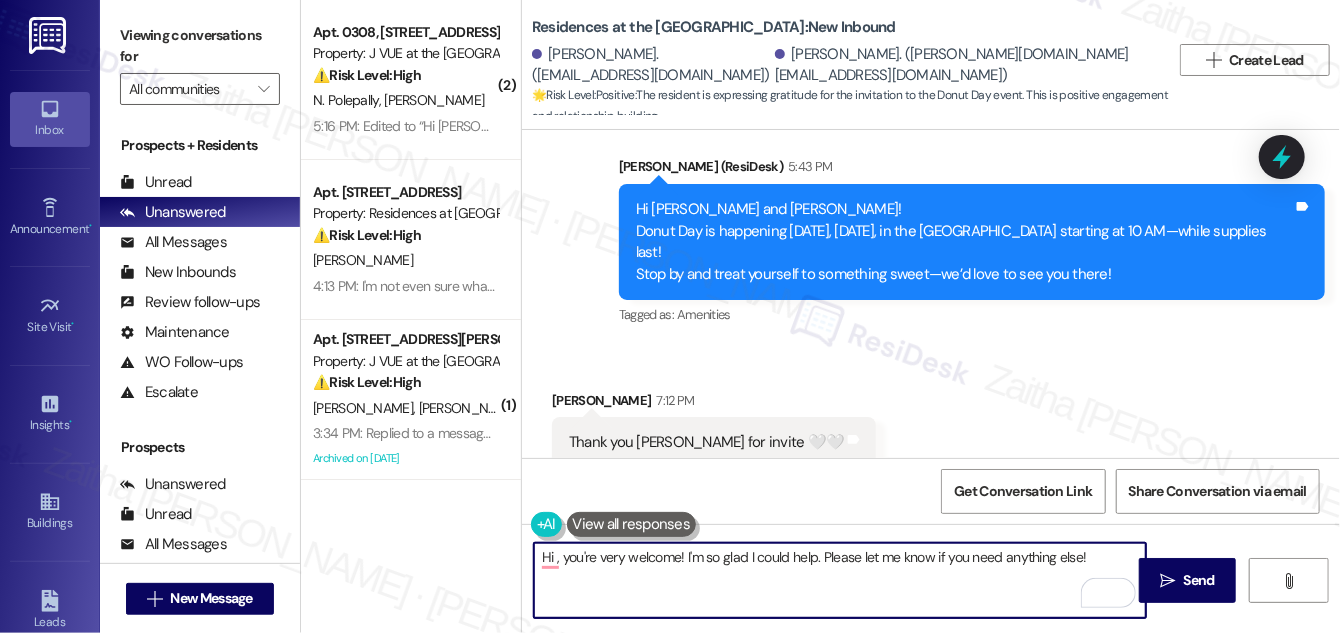 click on "Hi , you're very welcome! I'm so glad I could help. Please let me know if you need anything else!" at bounding box center [840, 580] 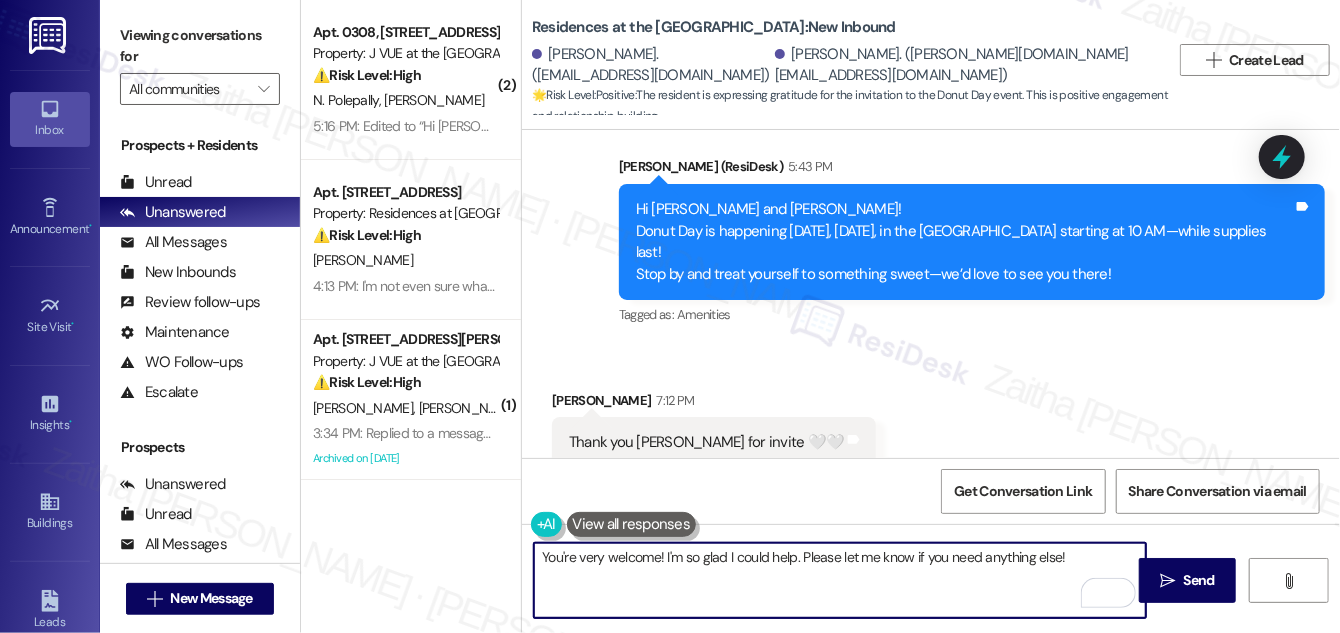 click on "You're very welcome! I'm so glad I could help. Please let me know if you need anything else!" at bounding box center (840, 580) 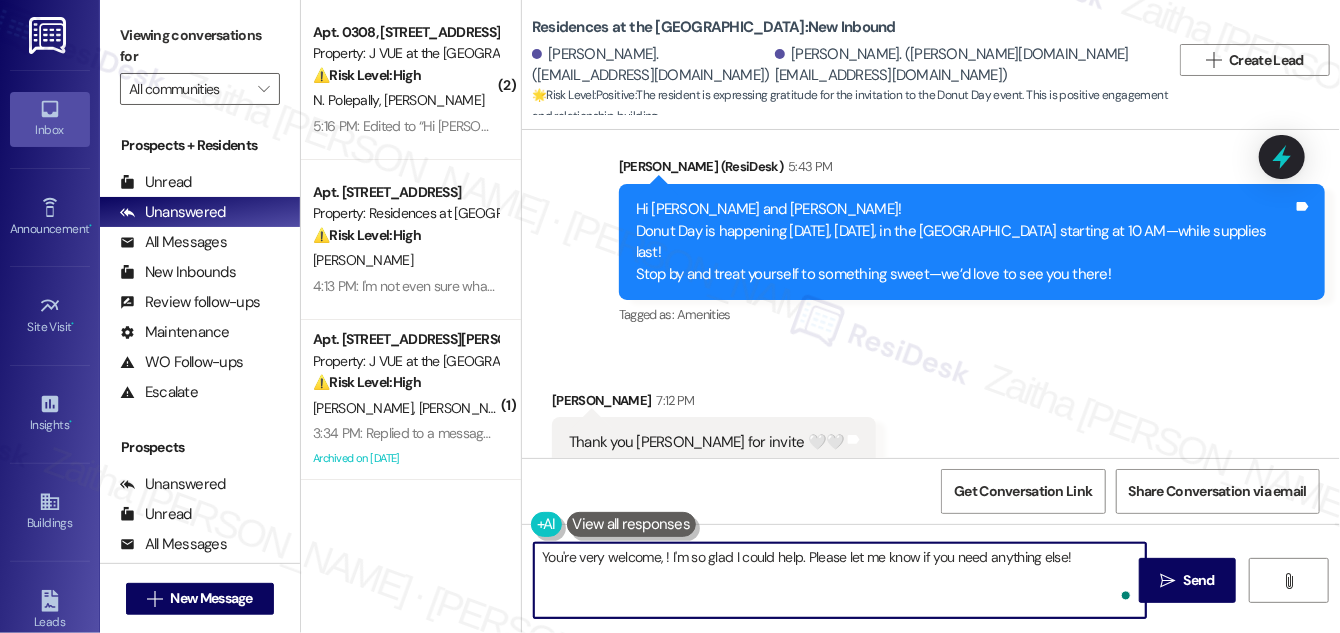 paste on "{{first_name}}" 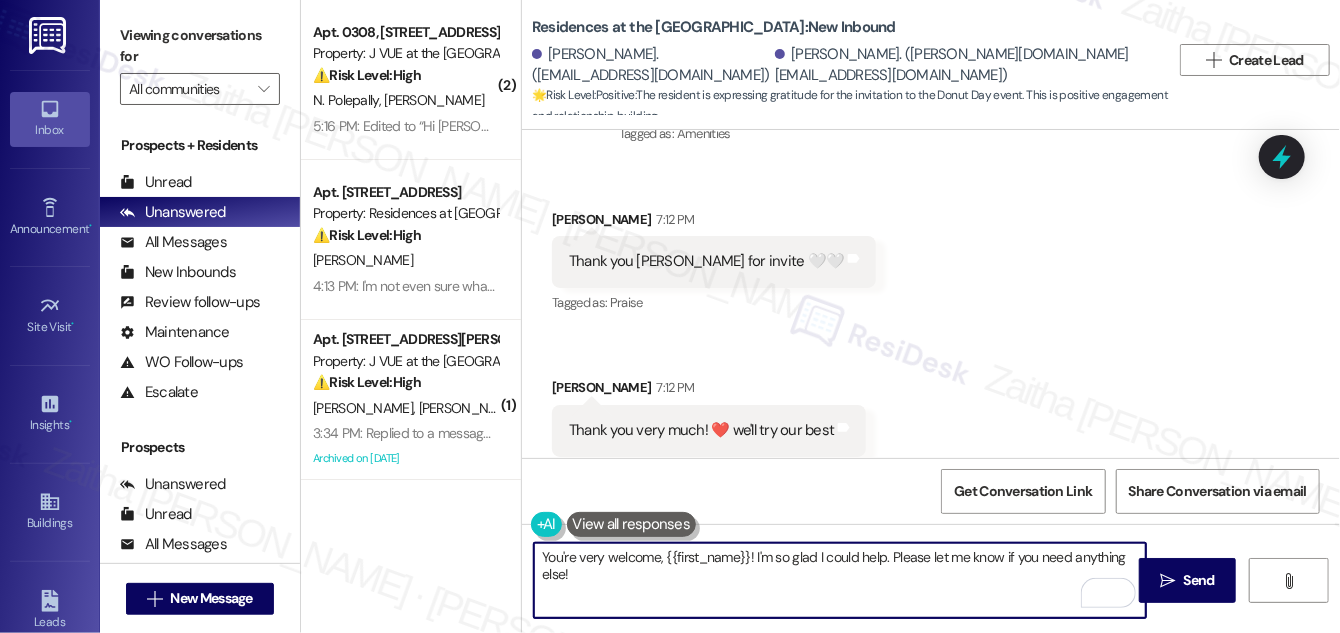 scroll, scrollTop: 1326, scrollLeft: 0, axis: vertical 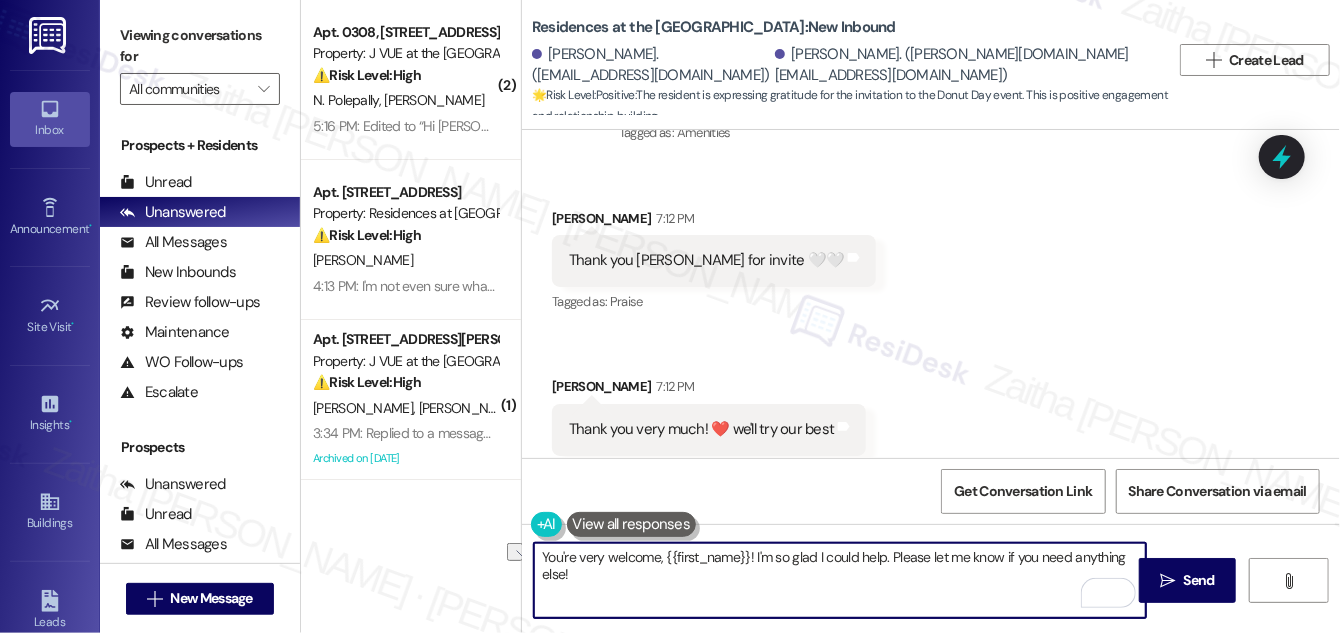 drag, startPoint x: 875, startPoint y: 555, endPoint x: 754, endPoint y: 548, distance: 121.20231 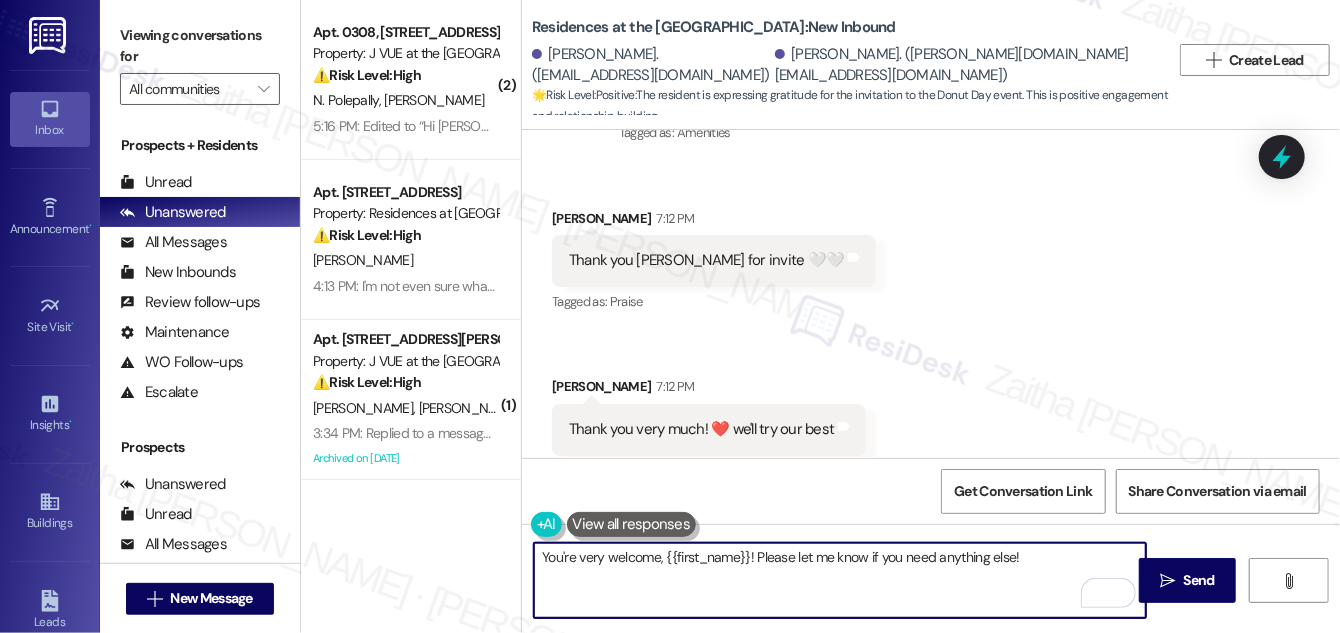 click on "You're very welcome, {{first_name}}! Please let me know if you need anything else!" at bounding box center (840, 580) 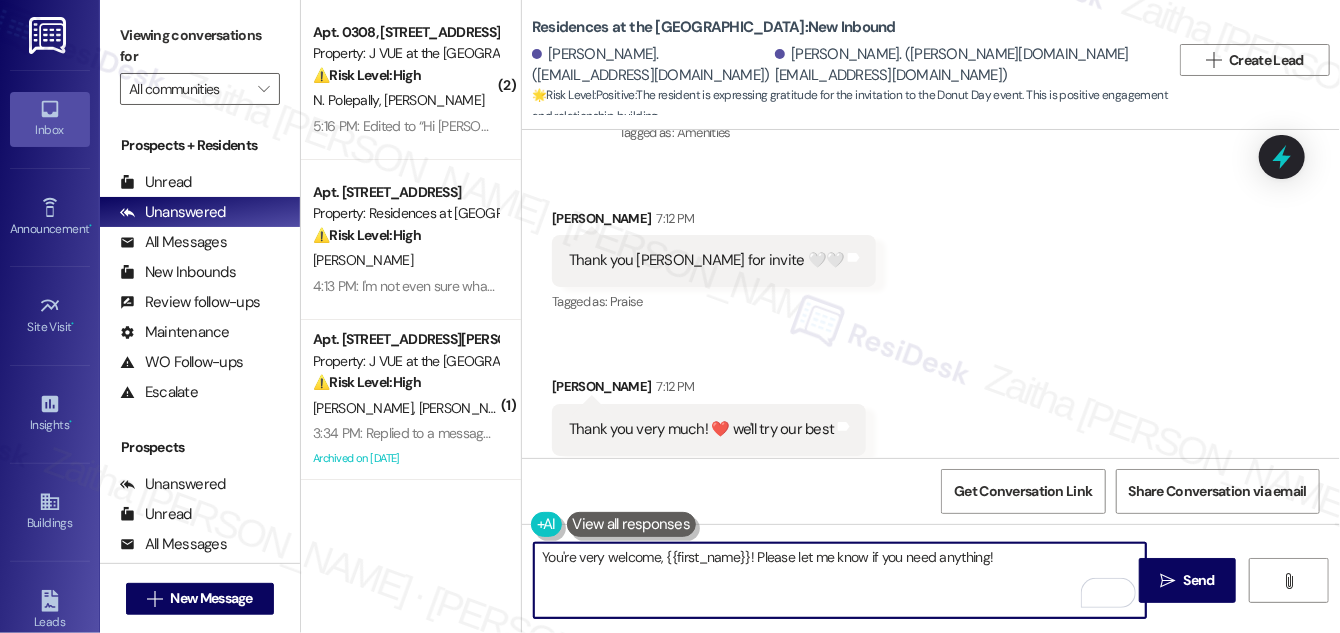 click on "You're very welcome, {{first_name}}! Please let me know if you need anything!" at bounding box center (840, 580) 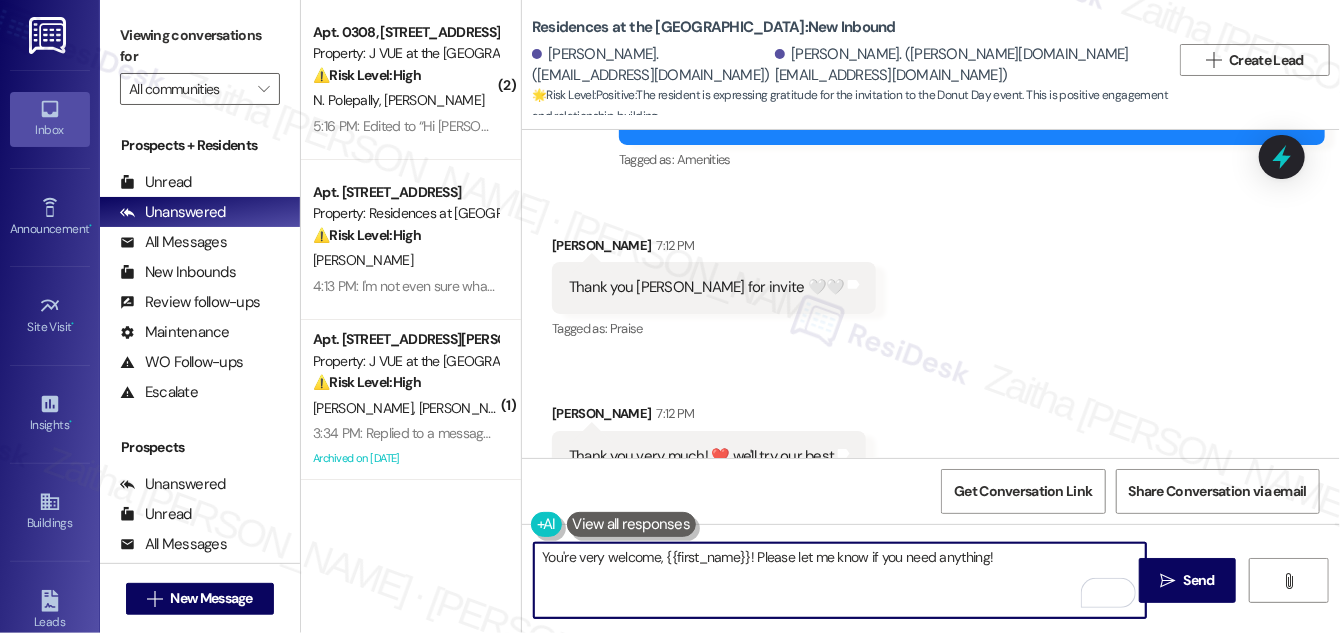 scroll, scrollTop: 1326, scrollLeft: 0, axis: vertical 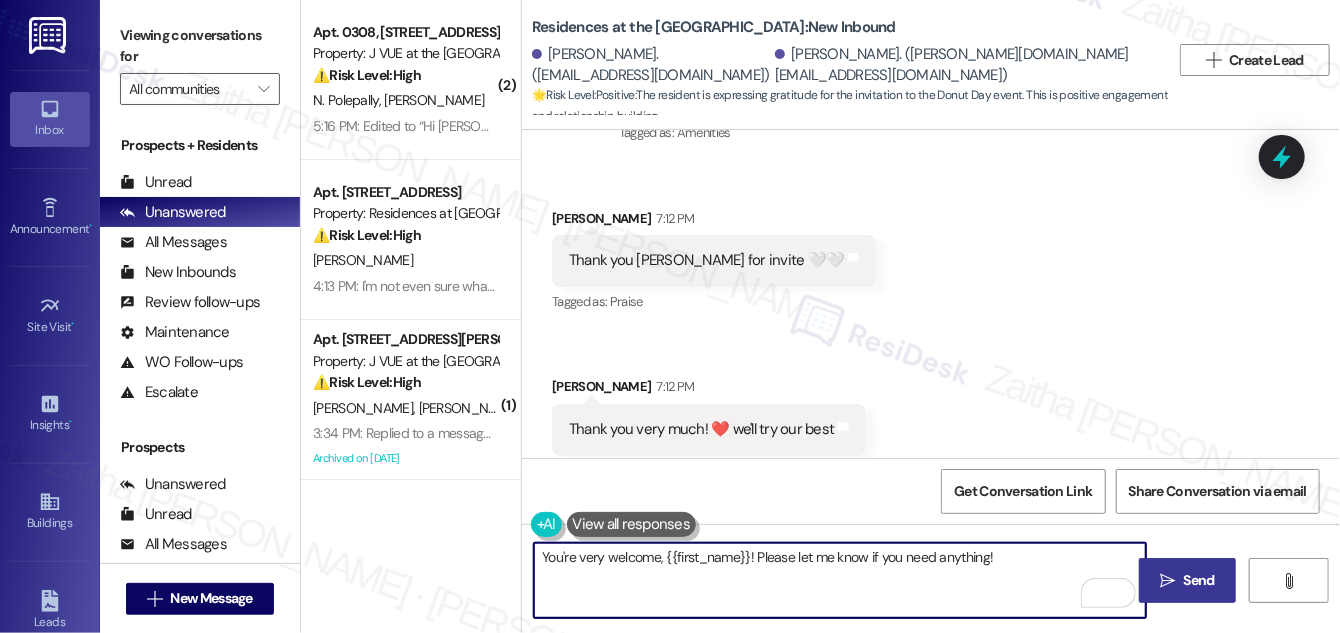 type on "You're very welcome, {{first_name}}! Please let me know if you need anything!" 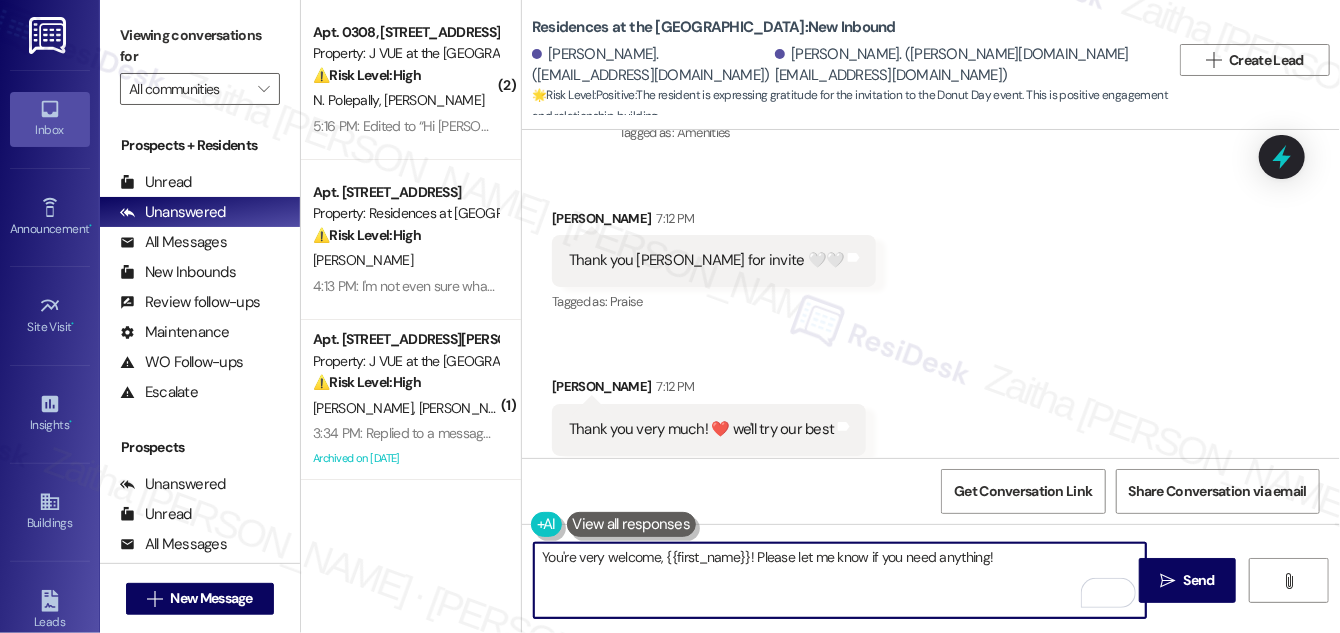 drag, startPoint x: 1190, startPoint y: 581, endPoint x: 1162, endPoint y: 552, distance: 40.311287 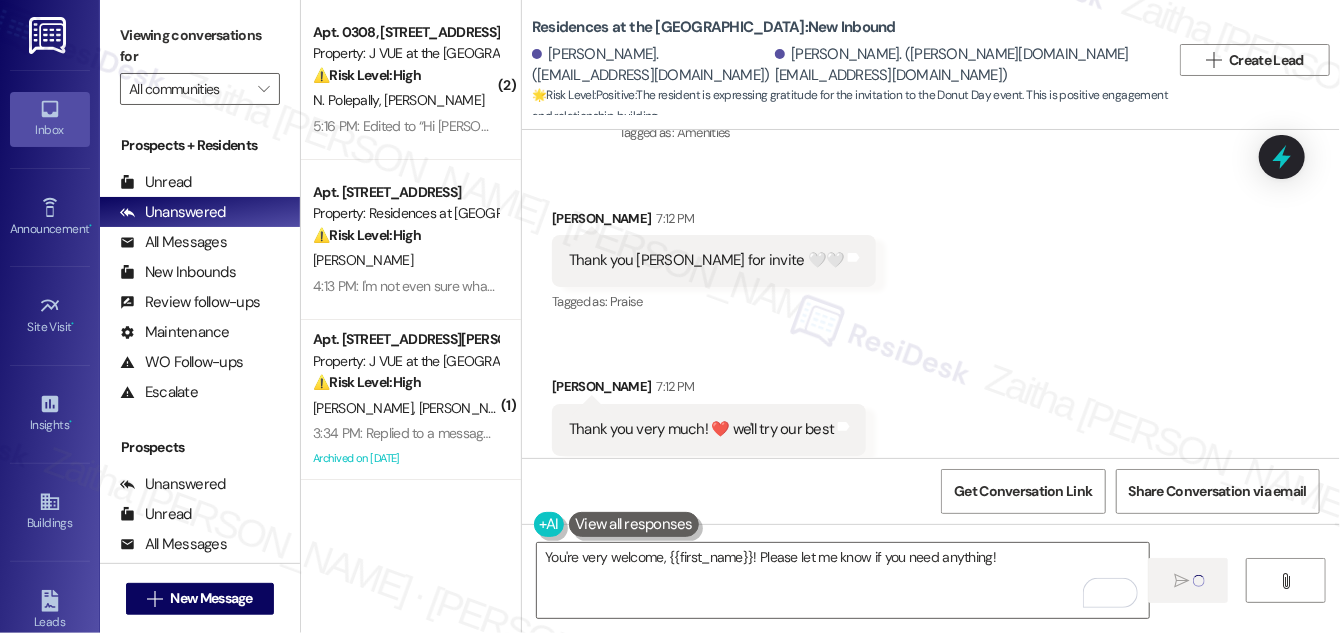 type 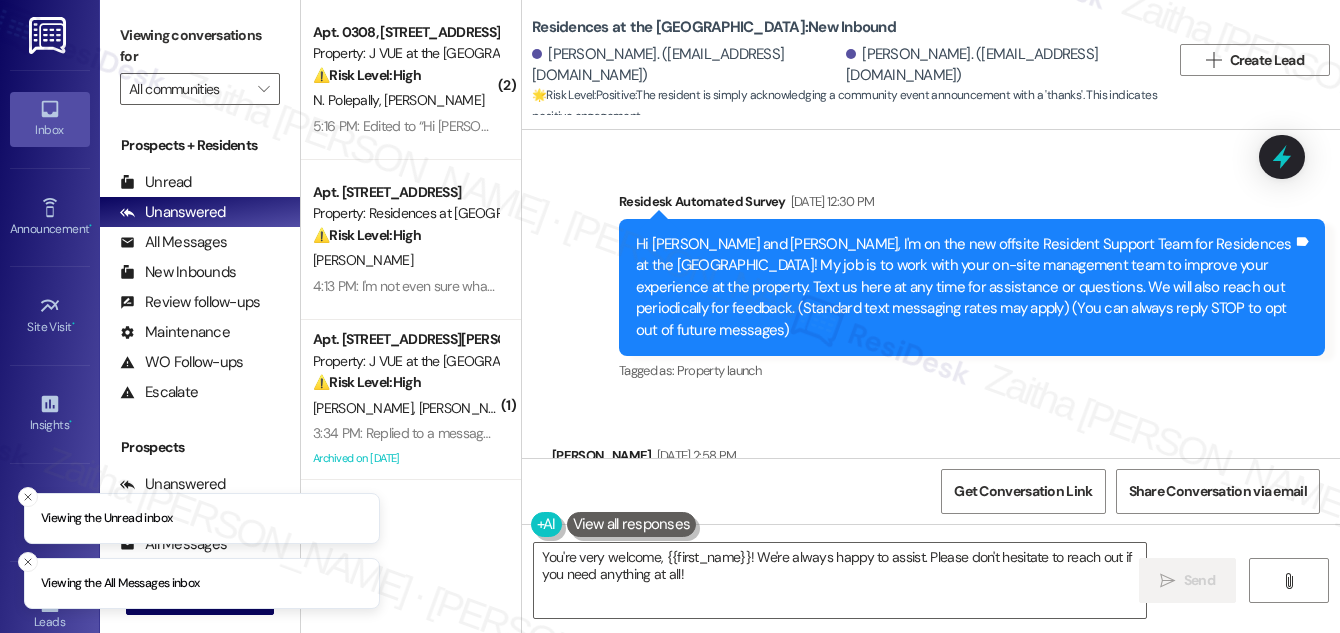 scroll, scrollTop: 0, scrollLeft: 0, axis: both 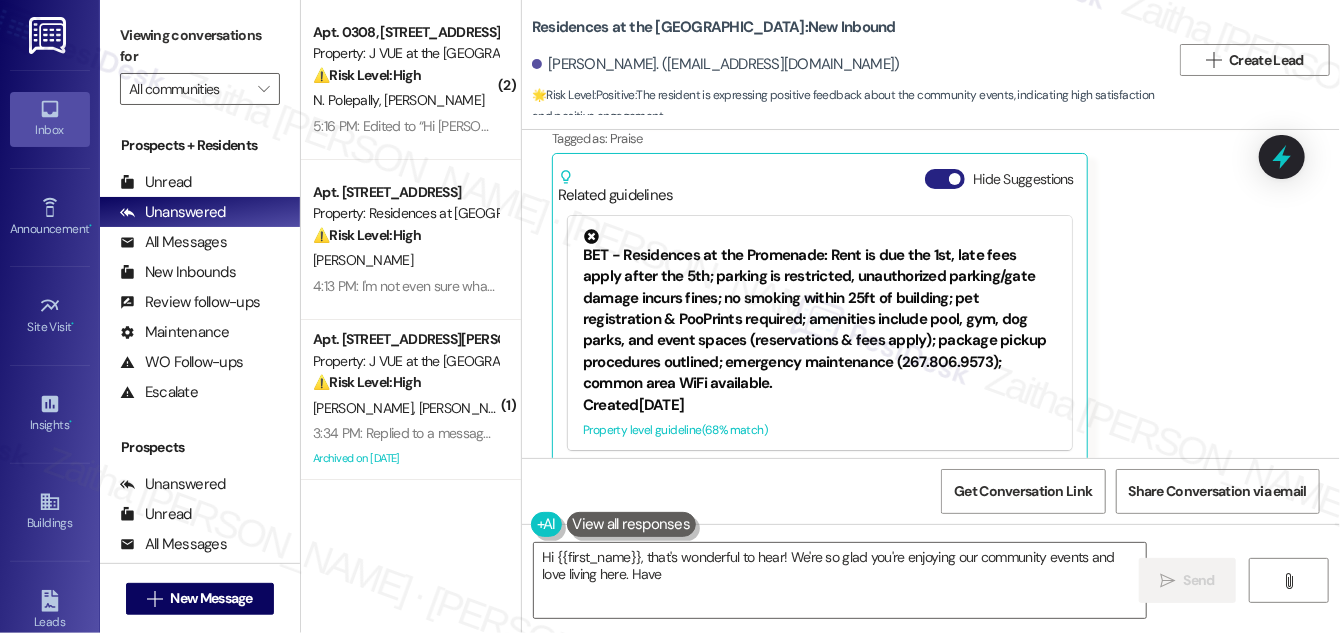 click on "Hide Suggestions" at bounding box center (945, 179) 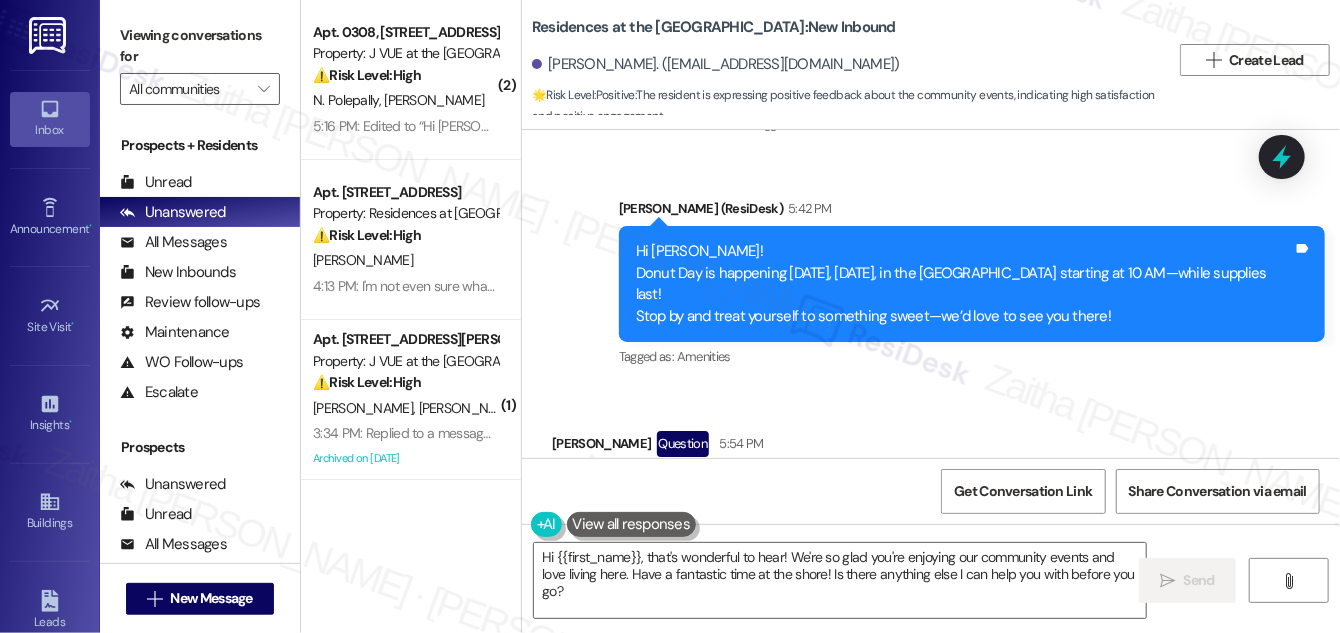 scroll, scrollTop: 3037, scrollLeft: 0, axis: vertical 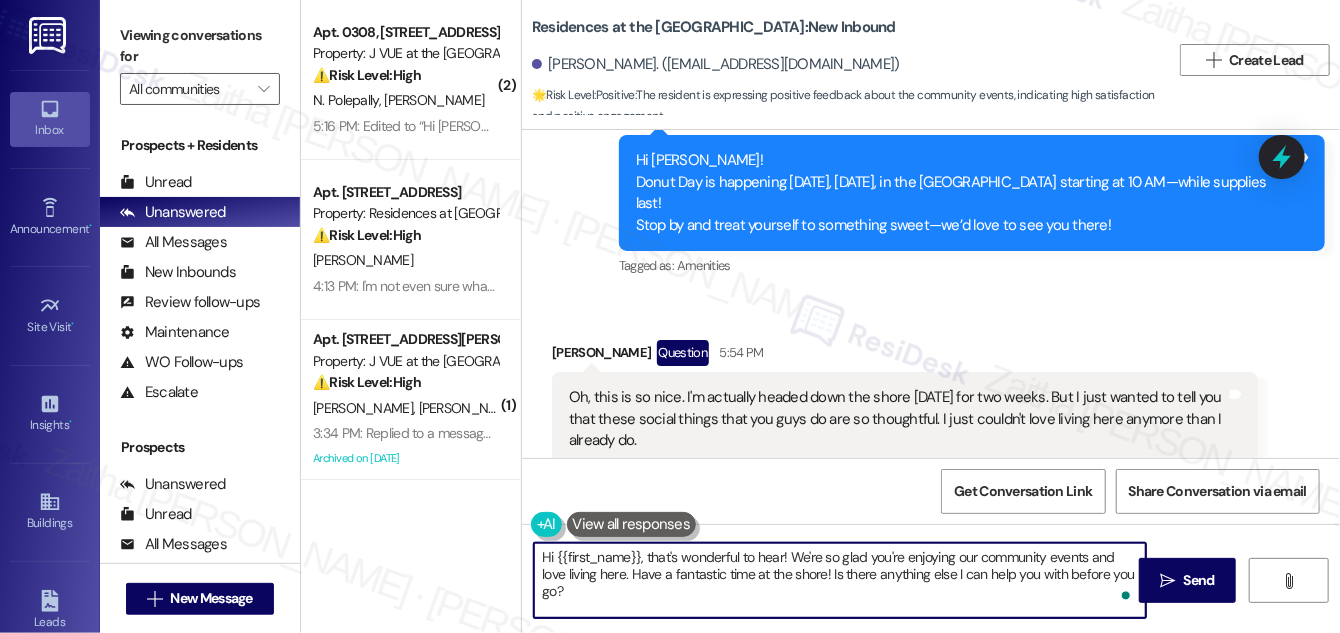 drag, startPoint x: 650, startPoint y: 553, endPoint x: 538, endPoint y: 556, distance: 112.04017 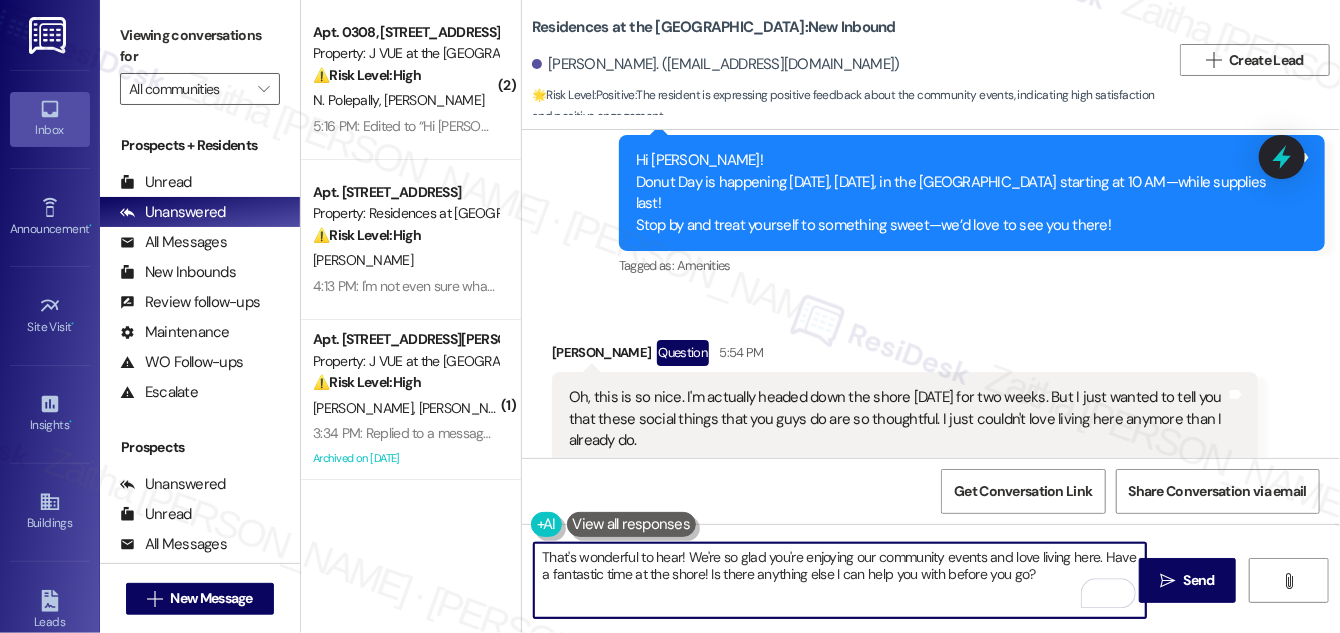 click on "Ruthann Fisher Question 5:54 PM" at bounding box center [905, 356] 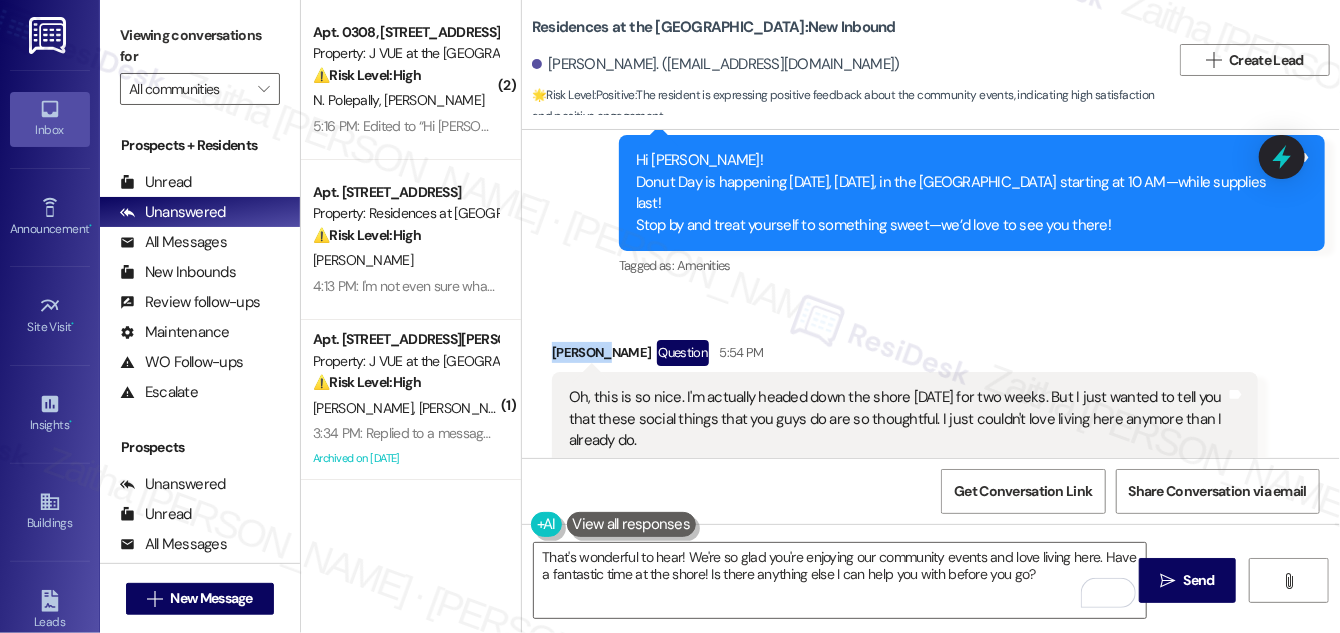 click on "Ruthann Fisher Question 5:54 PM" at bounding box center (905, 356) 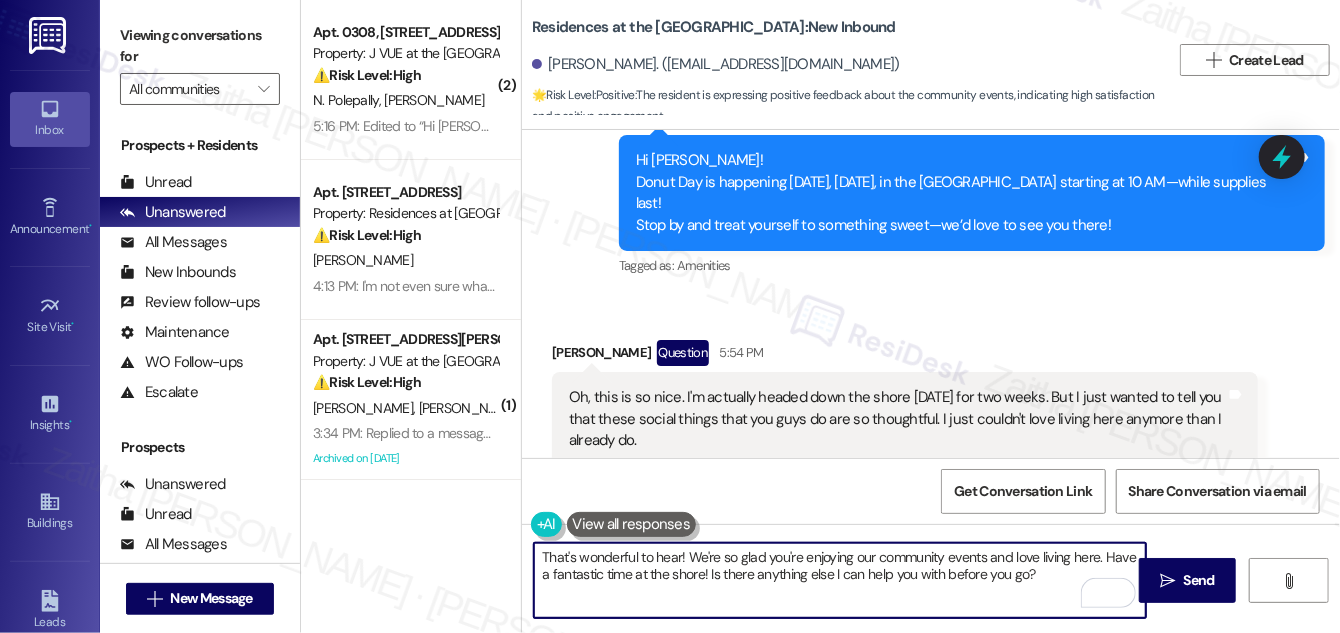 click on "That's wonderful to hear! We're so glad you're enjoying our community events and love living here. Have a fantastic time at the shore! Is there anything else I can help you with before you go?" at bounding box center [840, 580] 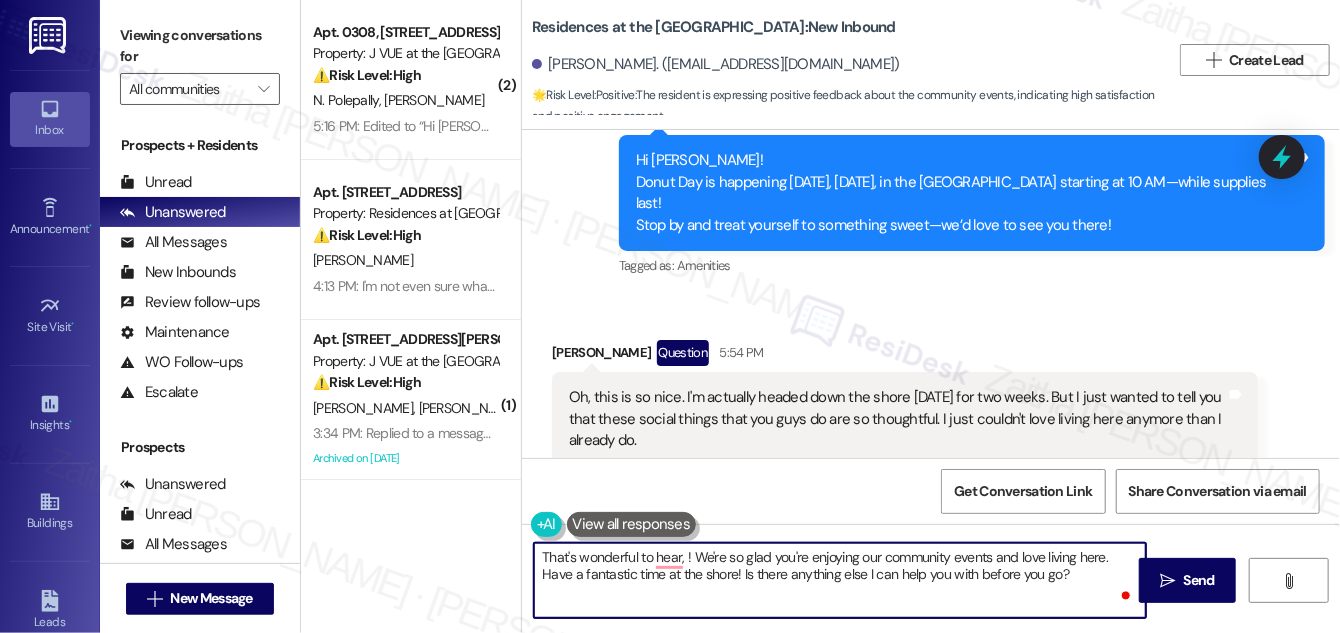paste on "Ruthann" 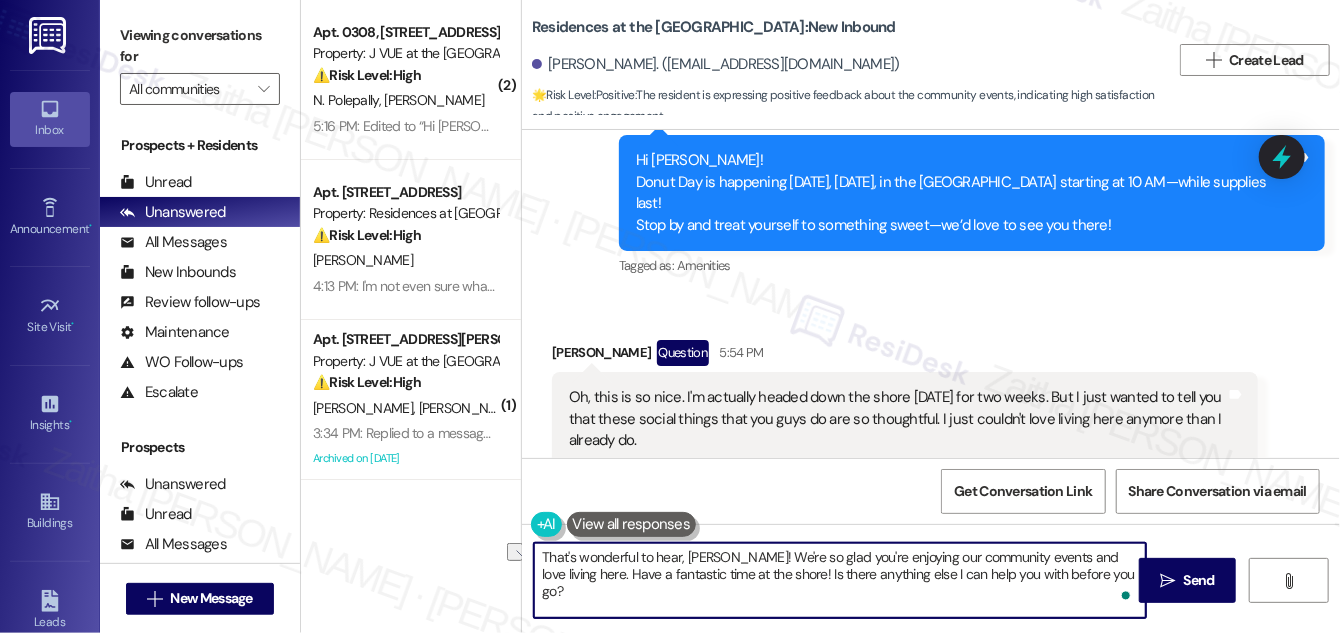 drag, startPoint x: 770, startPoint y: 572, endPoint x: 1102, endPoint y: 579, distance: 332.0738 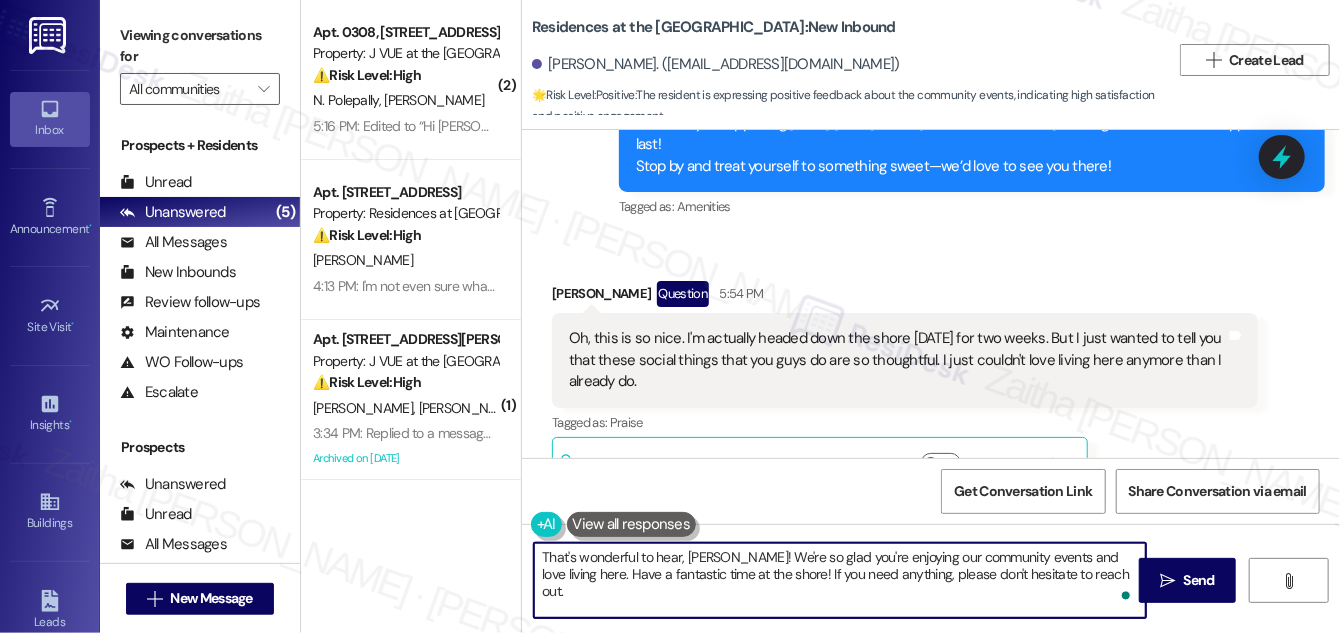 scroll, scrollTop: 3128, scrollLeft: 0, axis: vertical 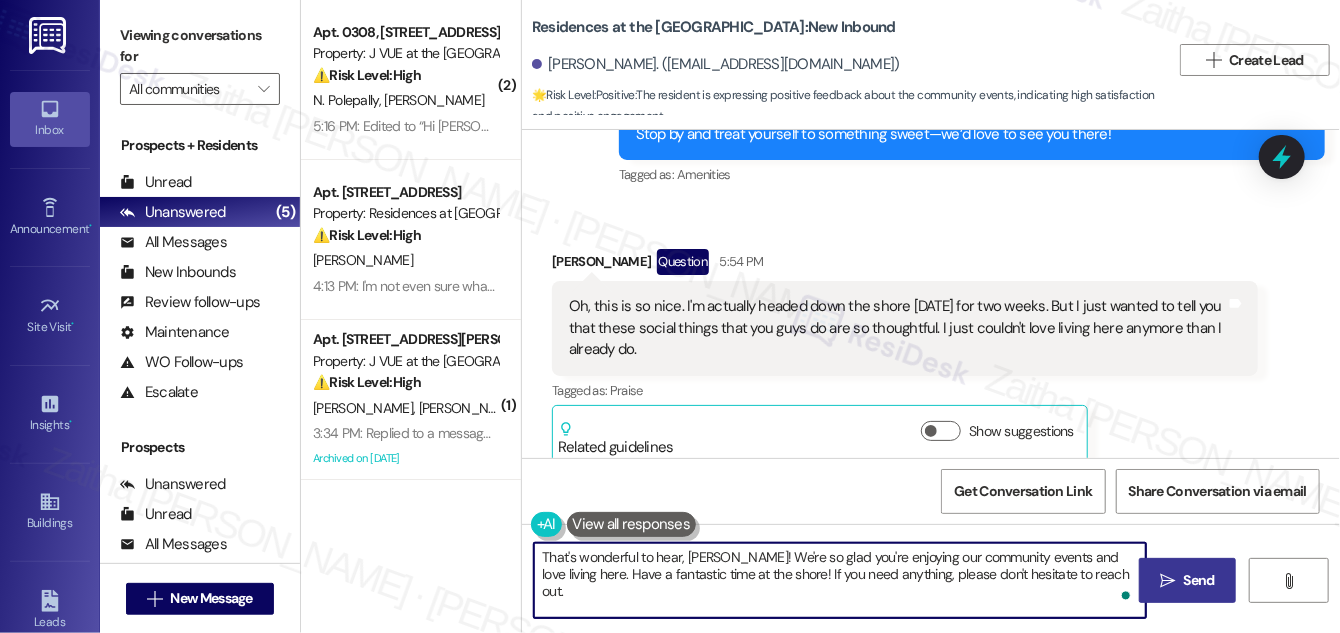 type on "That's wonderful to hear, Ruthann! We're so glad you're enjoying our community events and love living here. Have a fantastic time at the shore! If you need anything, please don't hesitate to reach out." 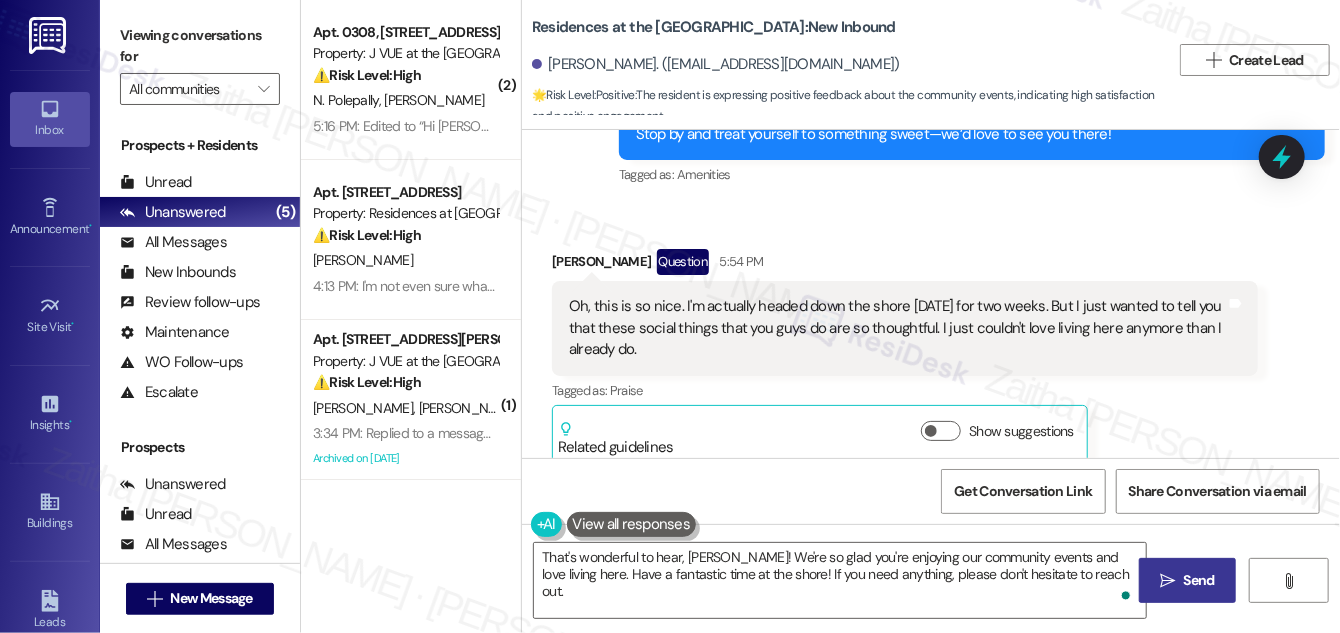 click on "Send" at bounding box center (1199, 580) 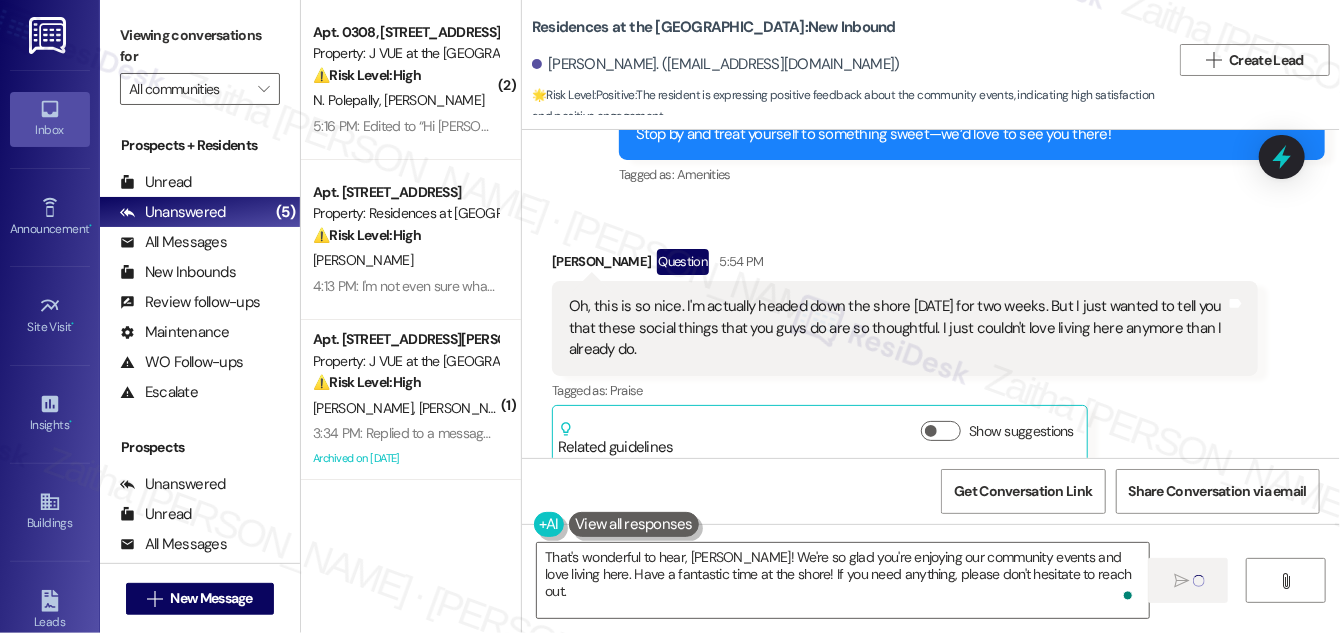 type 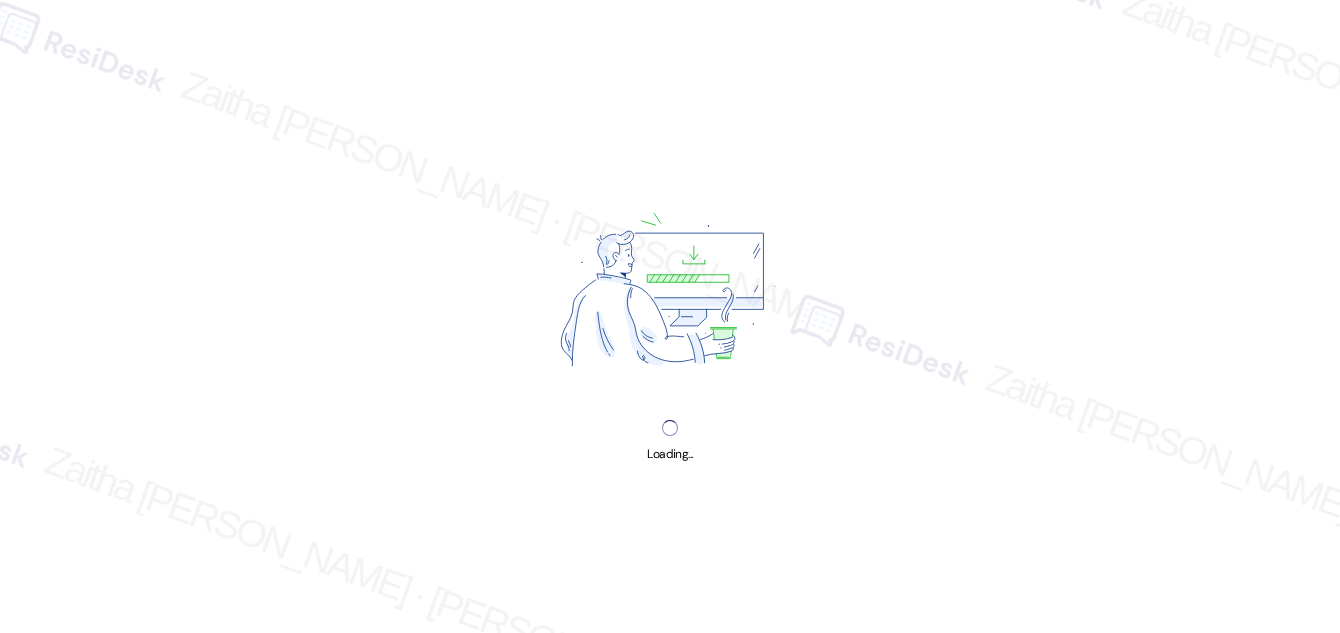 scroll, scrollTop: 0, scrollLeft: 0, axis: both 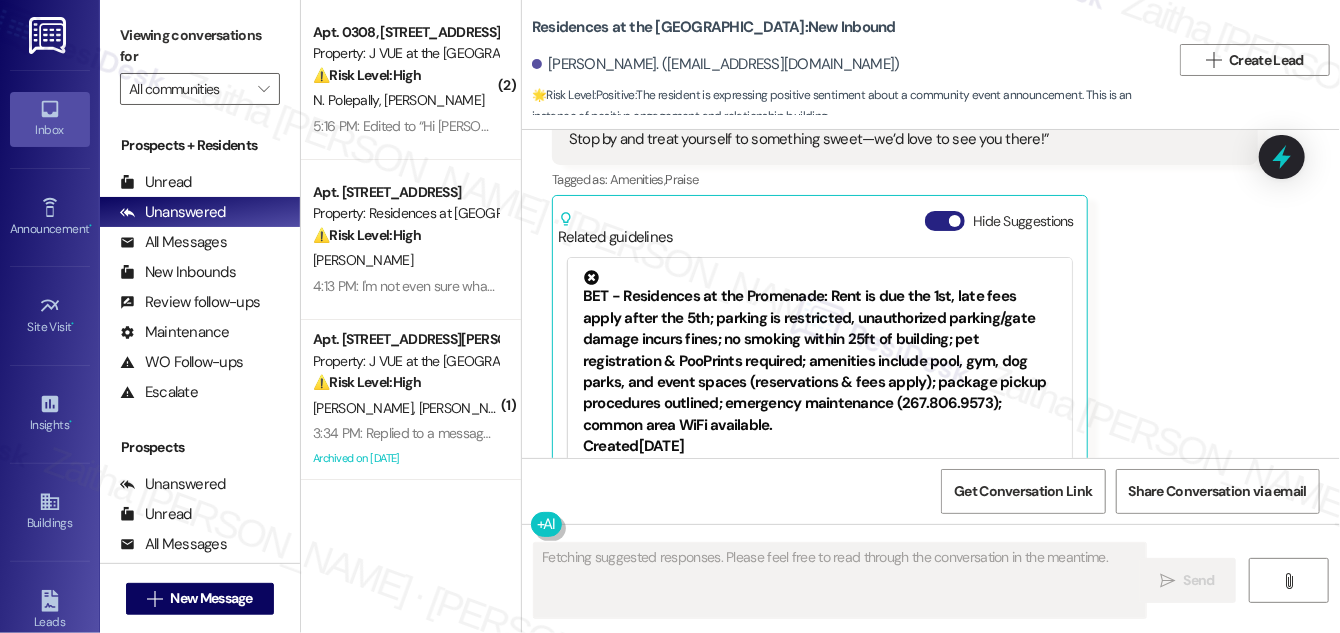 click on "Hide Suggestions" at bounding box center [945, 221] 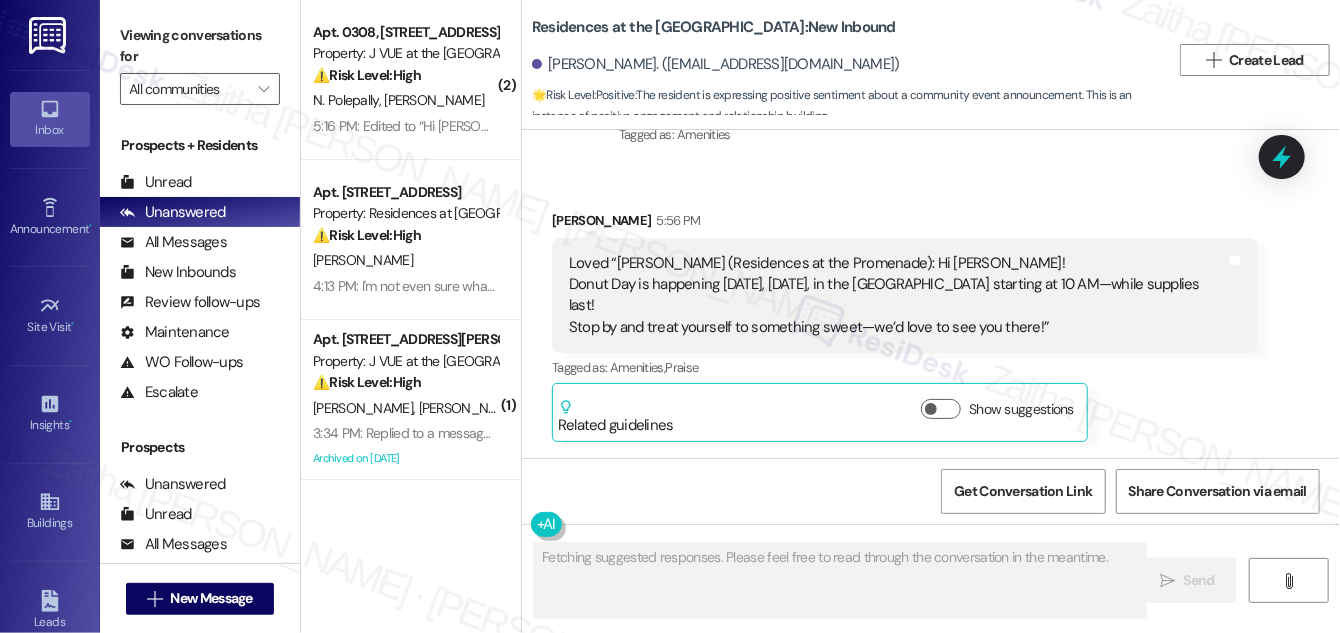 scroll, scrollTop: 624, scrollLeft: 0, axis: vertical 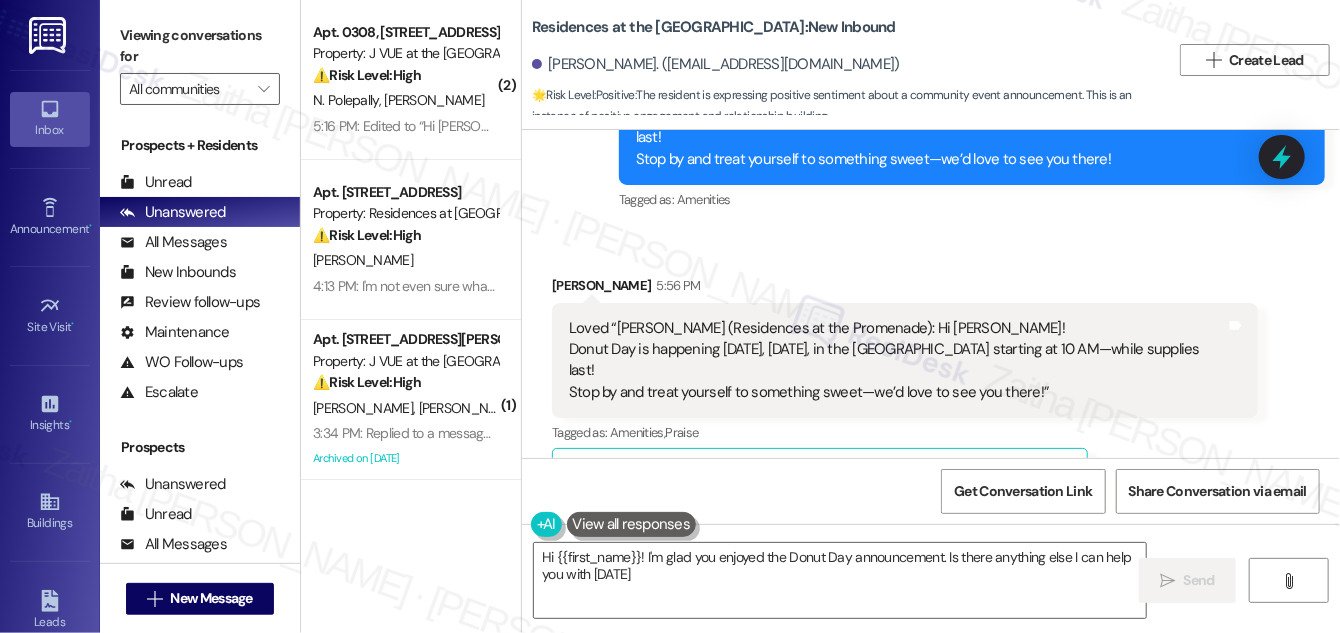 type on "Hi {{first_name}}! I'm glad you enjoyed the Donut Day announcement. Is there anything else I can help you with [DATE]?" 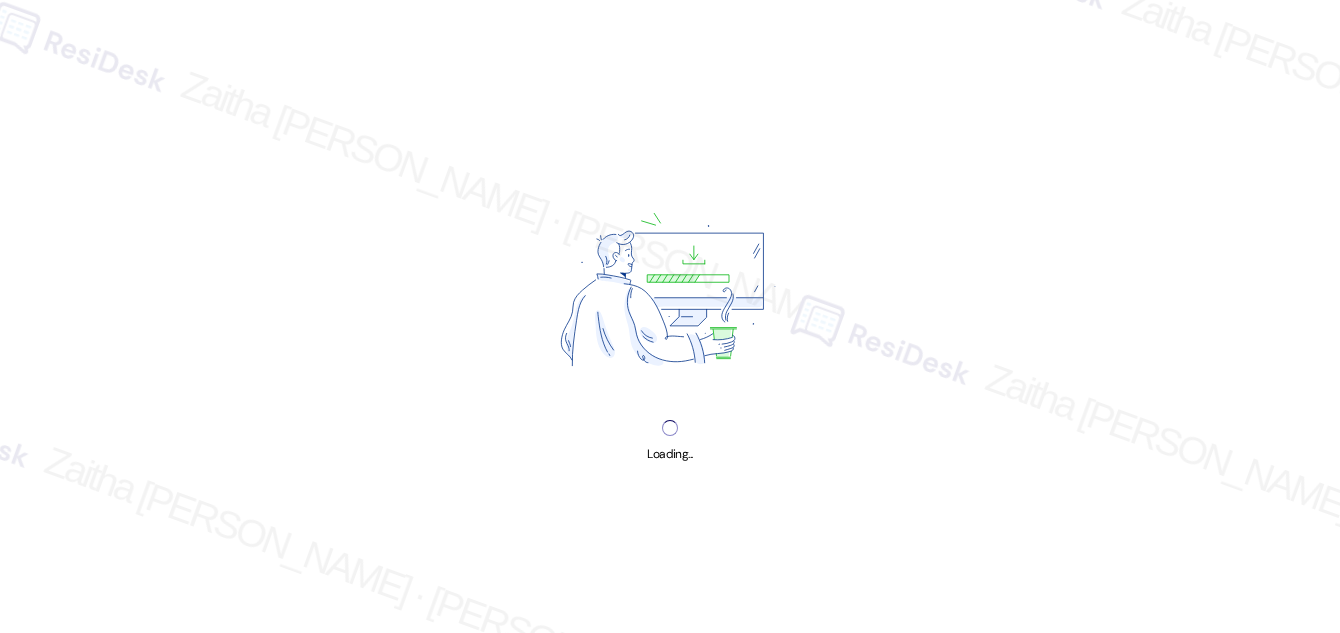scroll, scrollTop: 0, scrollLeft: 0, axis: both 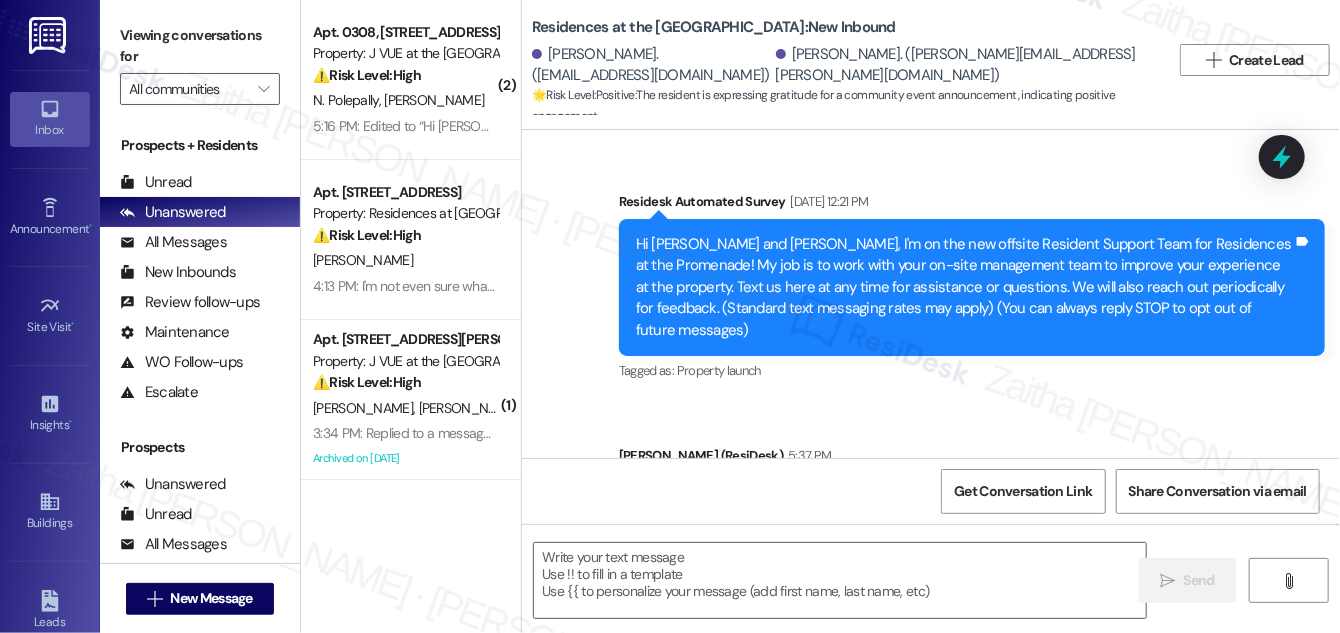 type on "Fetching suggested responses. Please feel free to read through the conversation in the meantime." 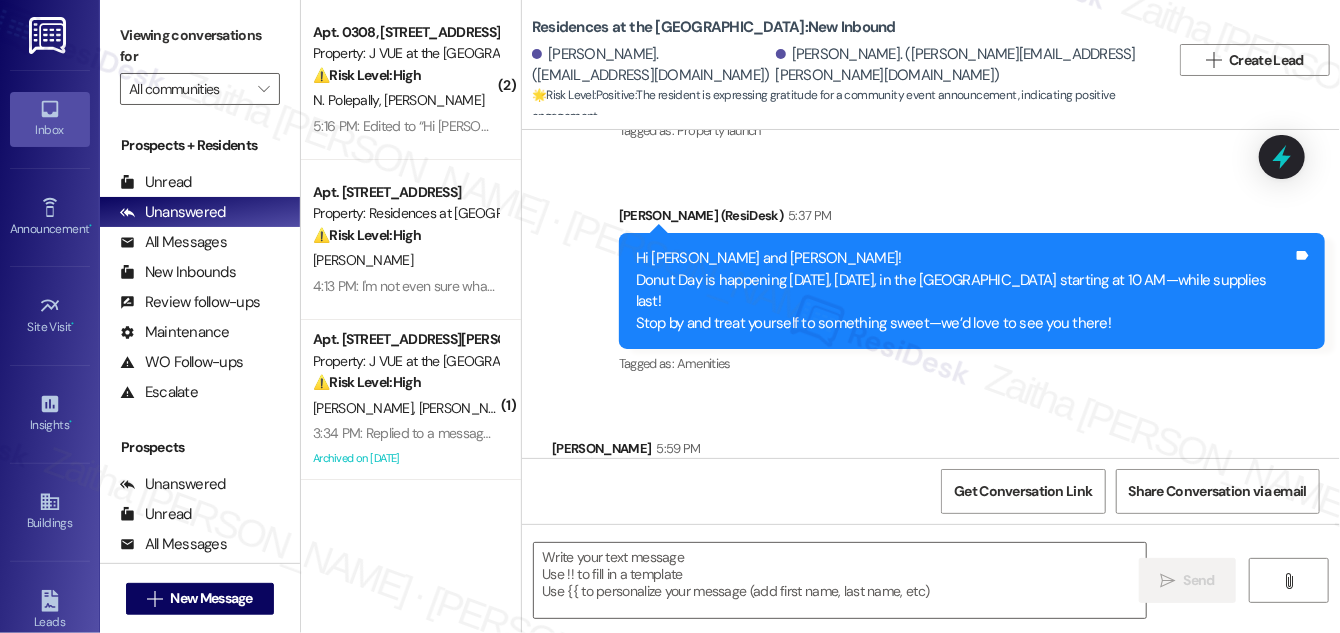 scroll, scrollTop: 301, scrollLeft: 0, axis: vertical 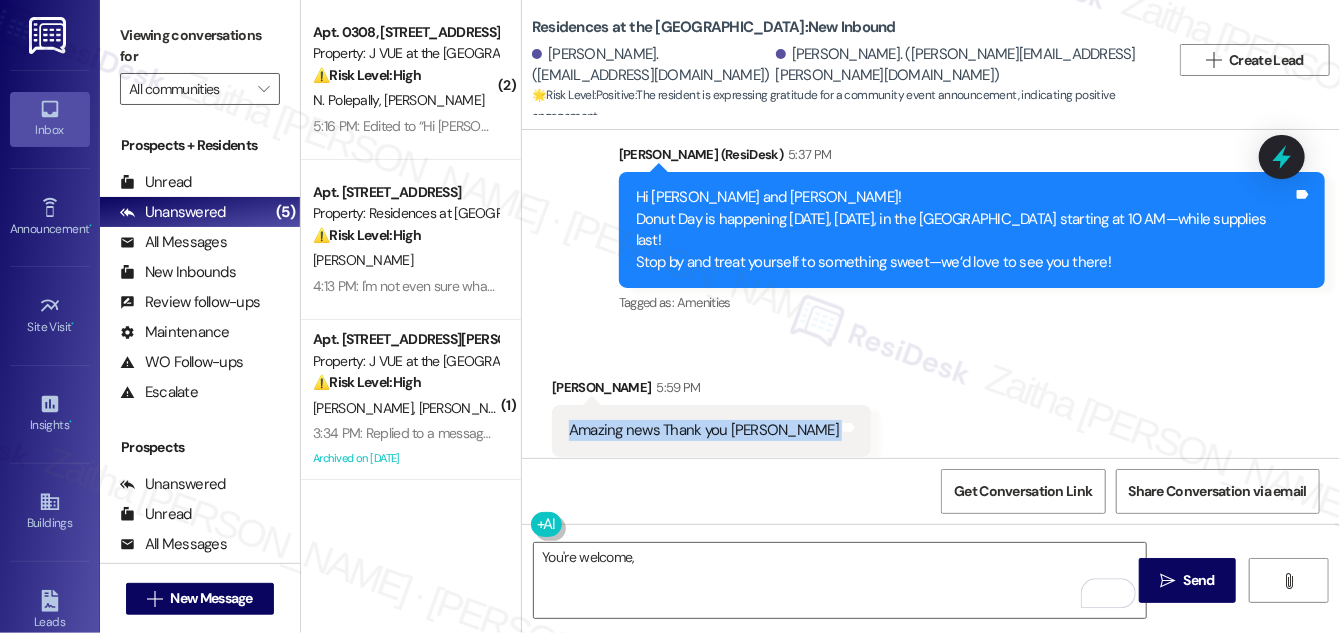 drag, startPoint x: 560, startPoint y: 380, endPoint x: 805, endPoint y: 382, distance: 245.00816 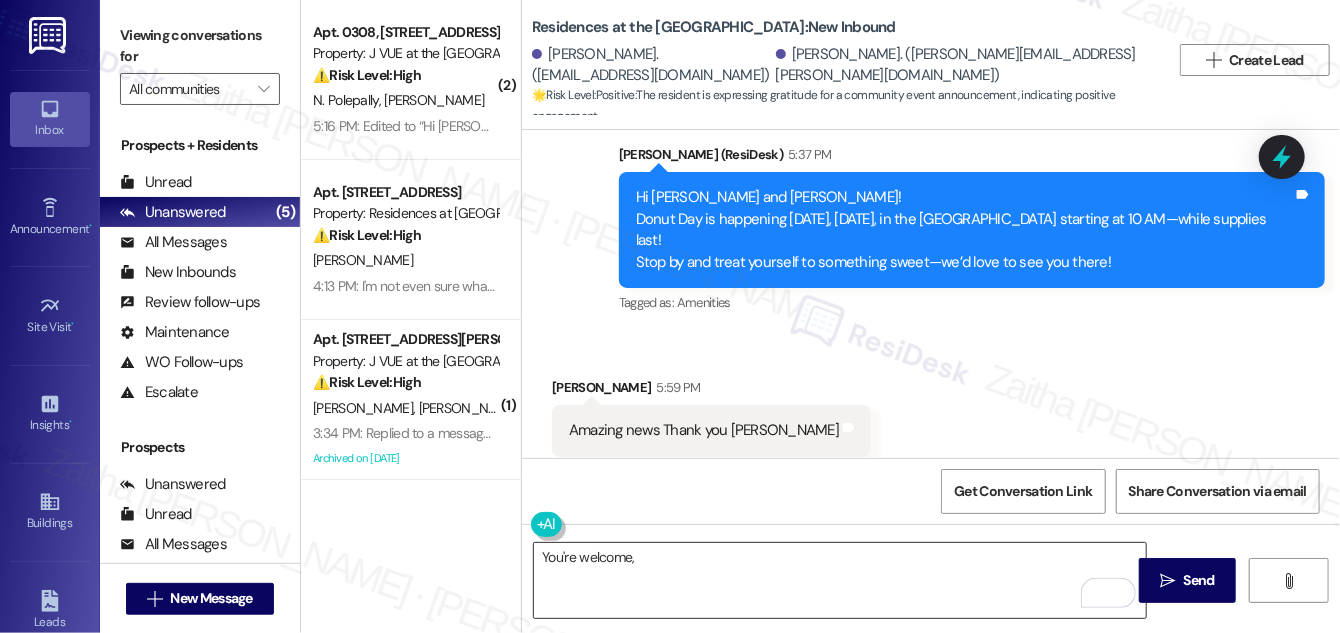 click on "You're welcome," at bounding box center (840, 580) 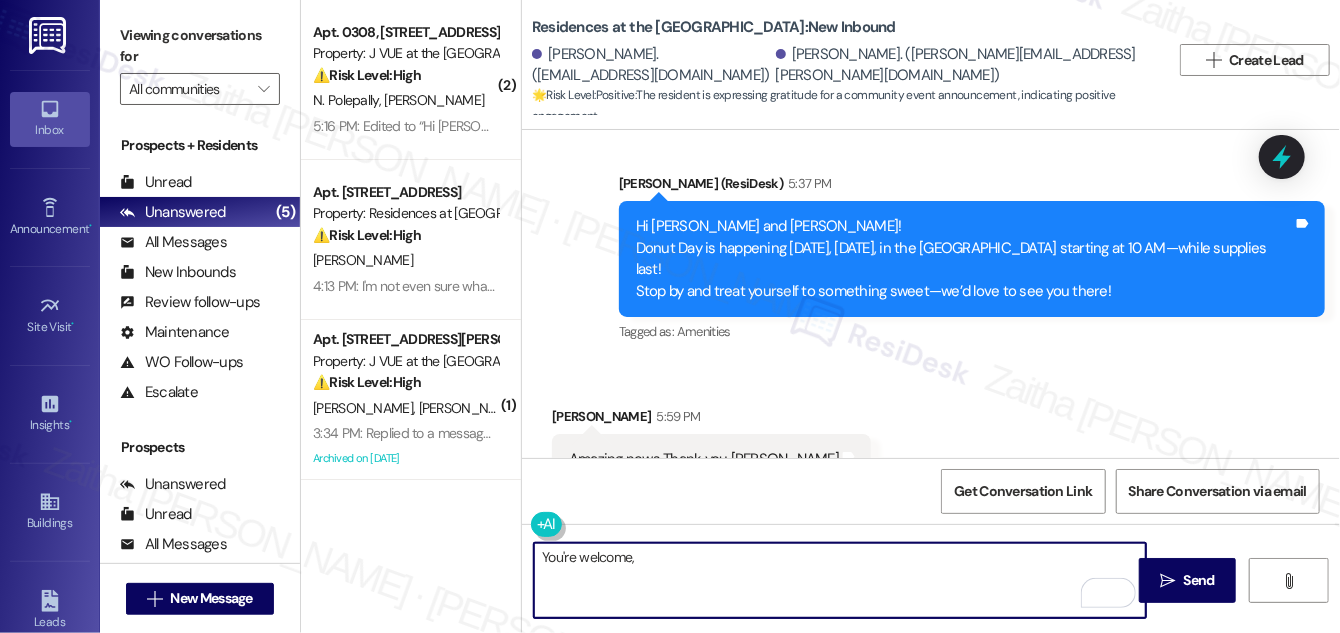 scroll, scrollTop: 272, scrollLeft: 0, axis: vertical 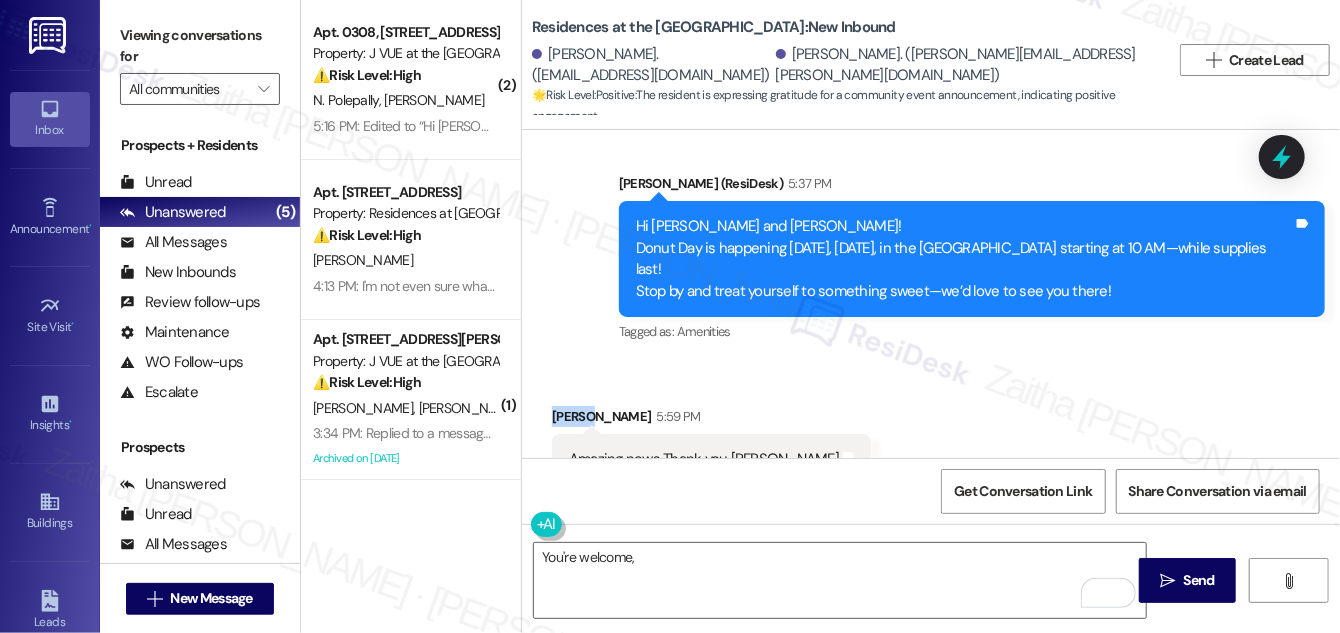click on "Samuel Rohrbach 5:59 PM" at bounding box center (711, 420) 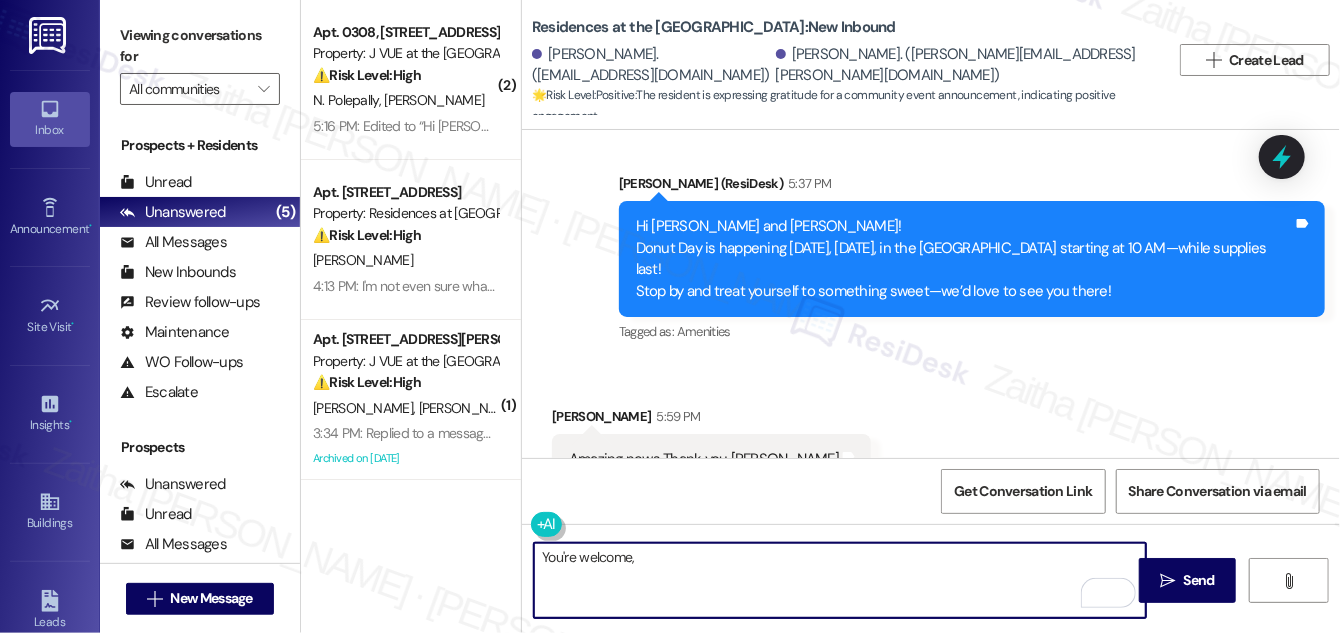 click on "You're welcome," at bounding box center [840, 580] 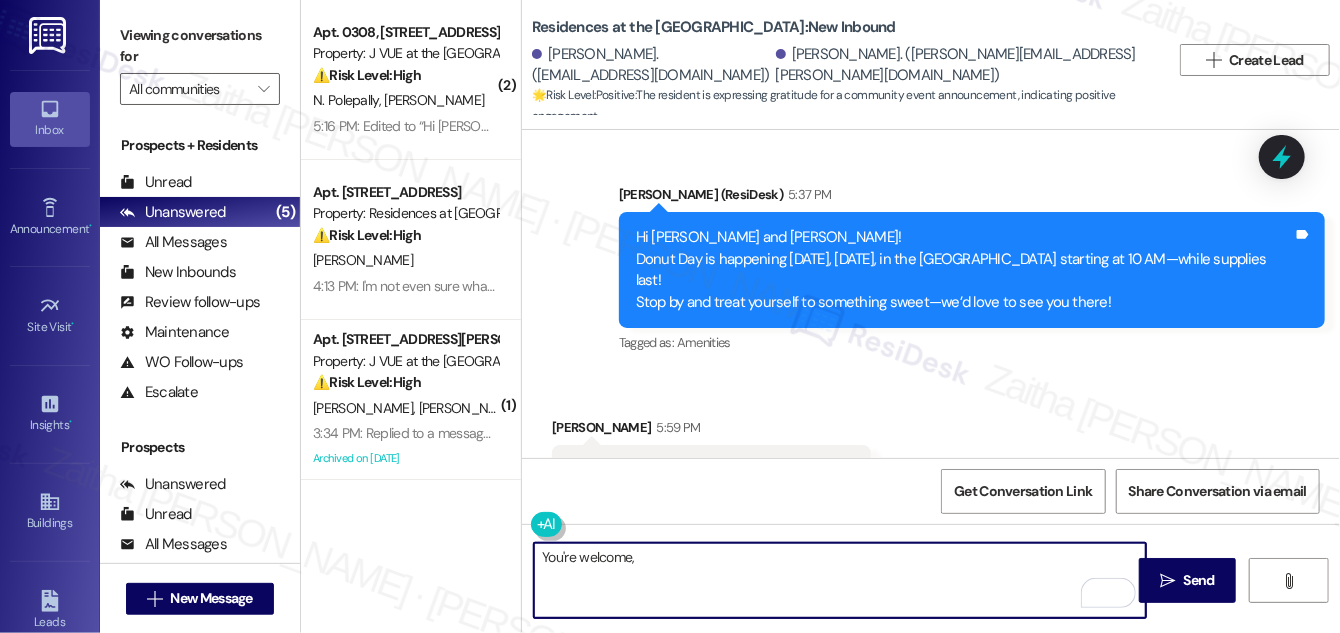scroll, scrollTop: 272, scrollLeft: 0, axis: vertical 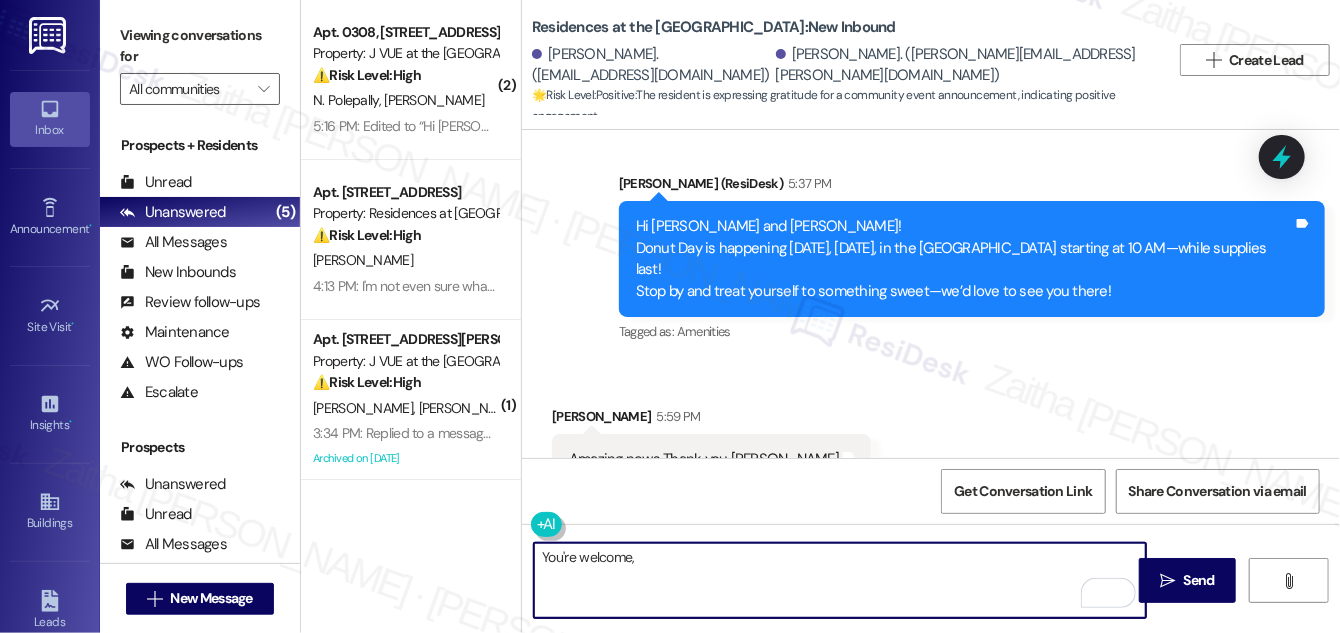 paste on "Amazing news Thank you Sarah" 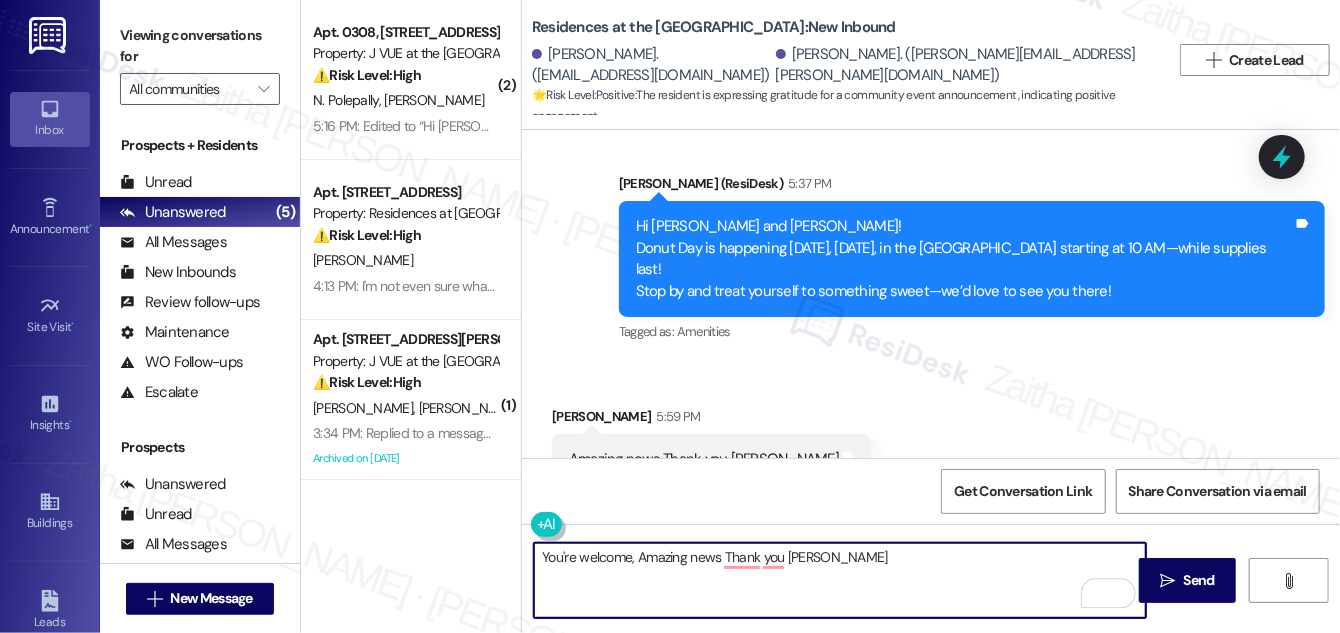 click on "Samuel Rohrbach 5:59 PM" at bounding box center (711, 420) 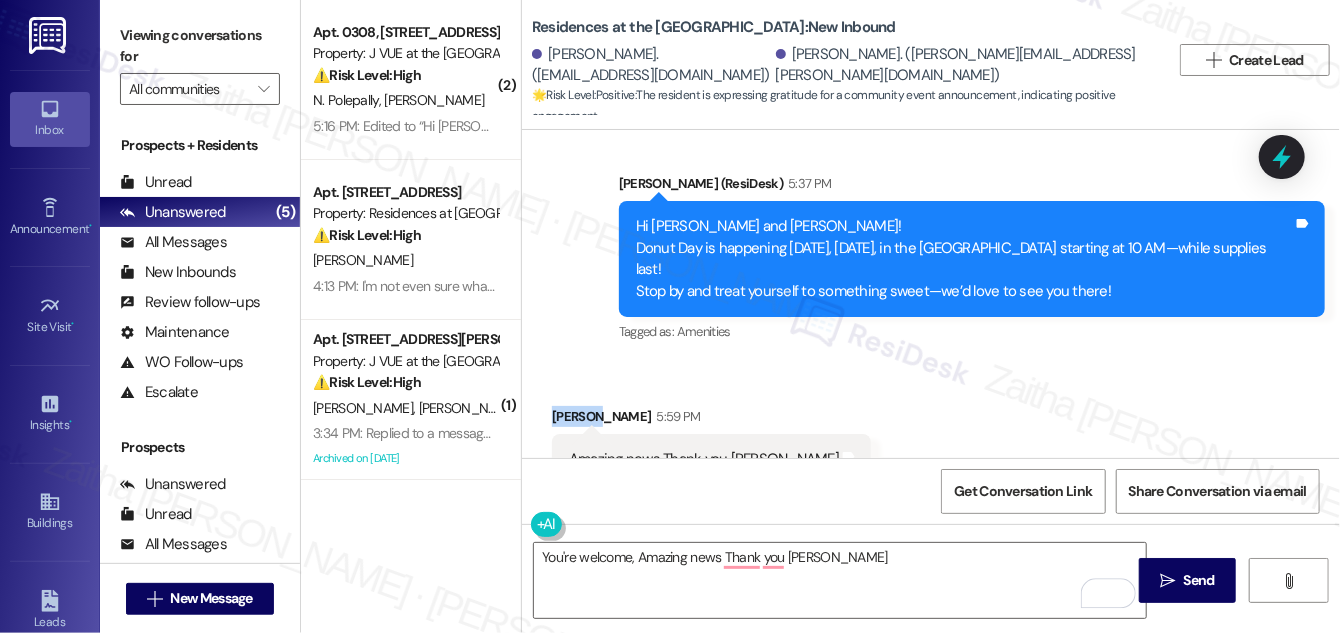 click on "Samuel Rohrbach 5:59 PM" at bounding box center (711, 420) 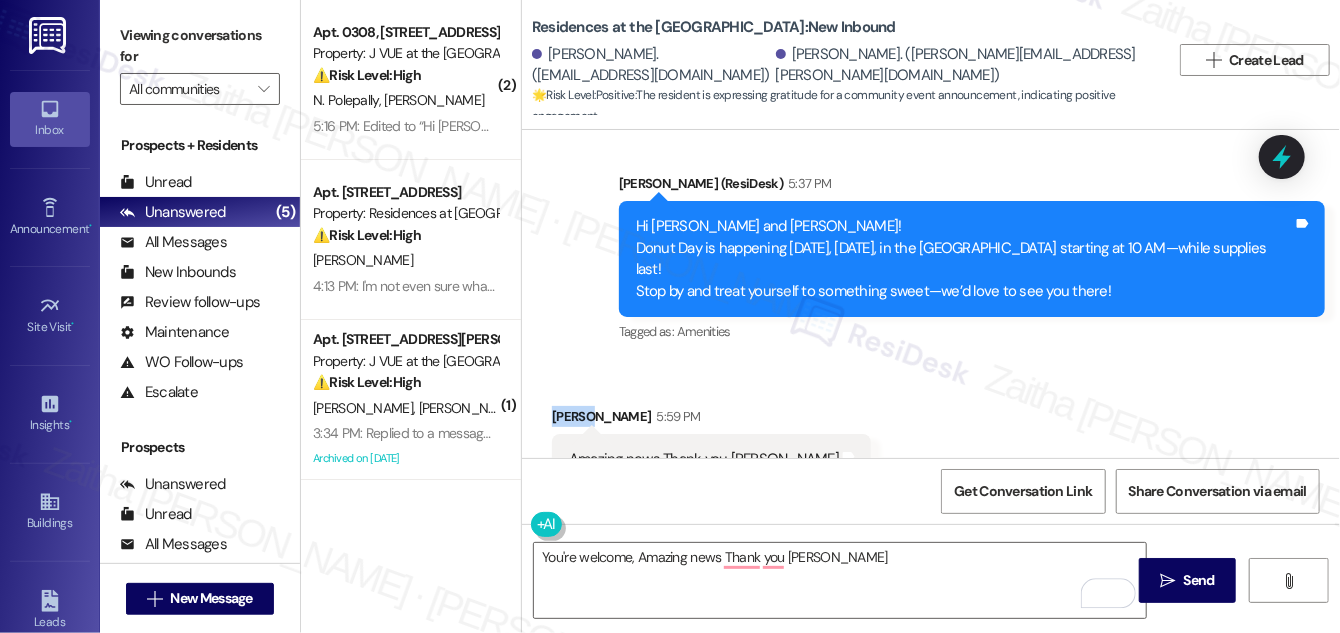 copy on "Samuel" 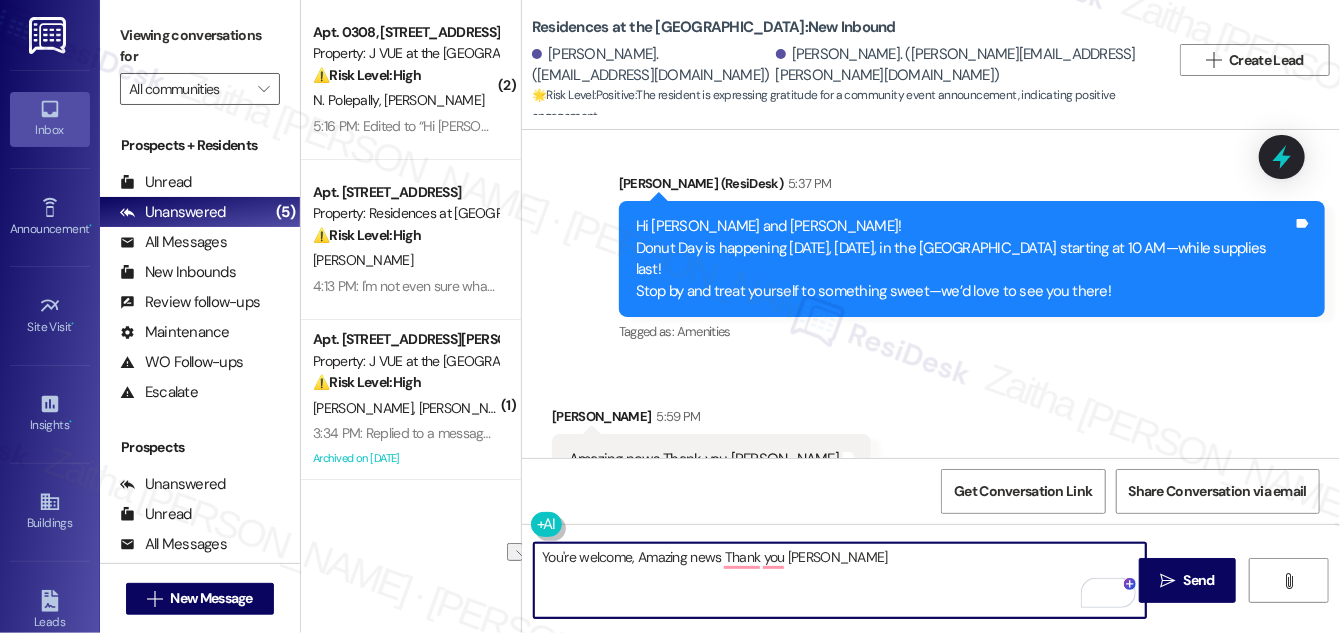 drag, startPoint x: 636, startPoint y: 552, endPoint x: 867, endPoint y: 545, distance: 231.10603 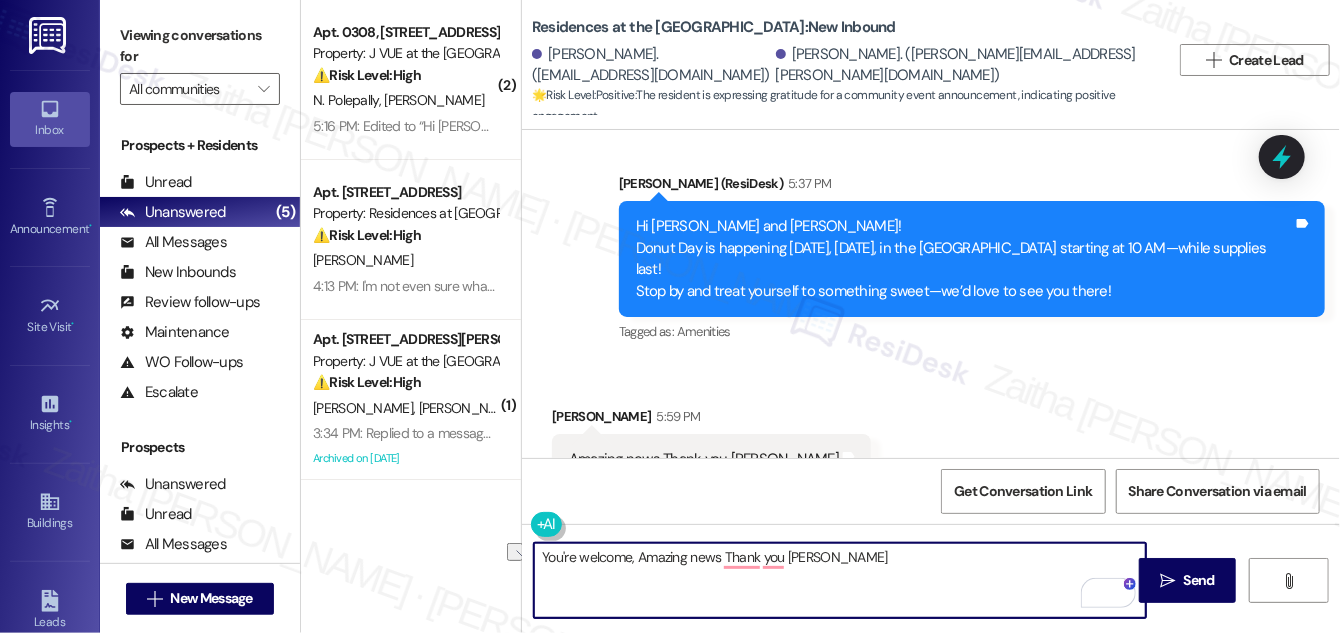 click on "You're welcome, Amazing news Thank you Sarah" at bounding box center (840, 580) 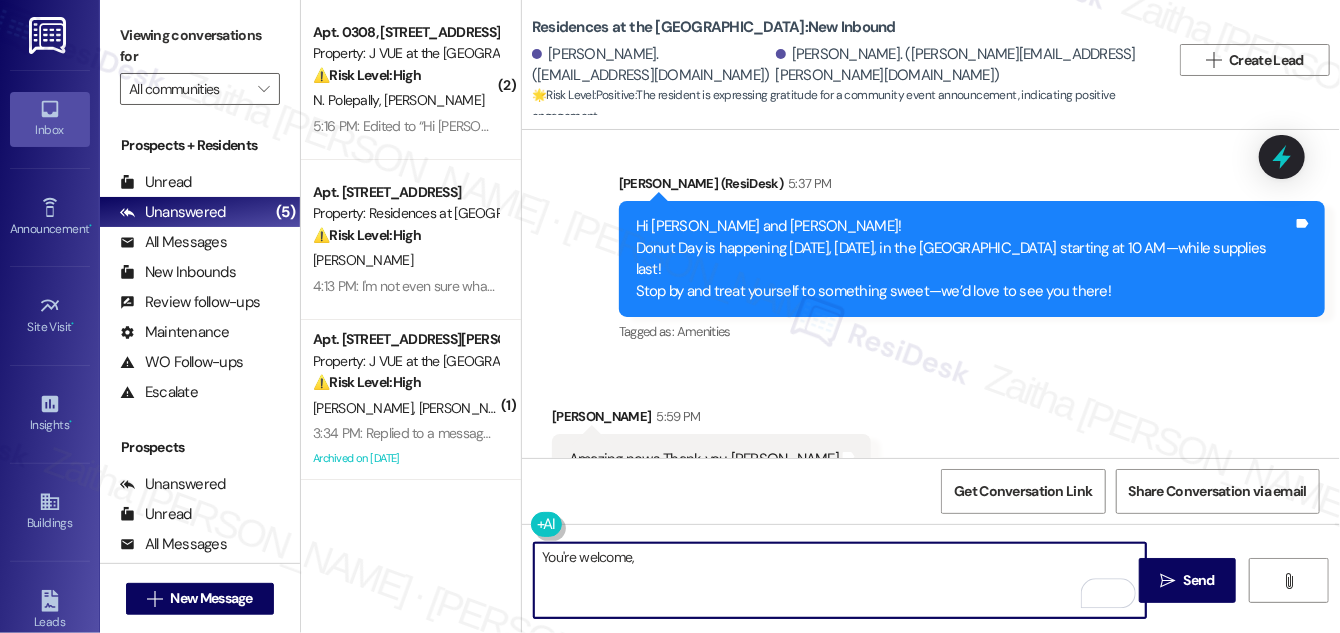 paste on "Samuel" 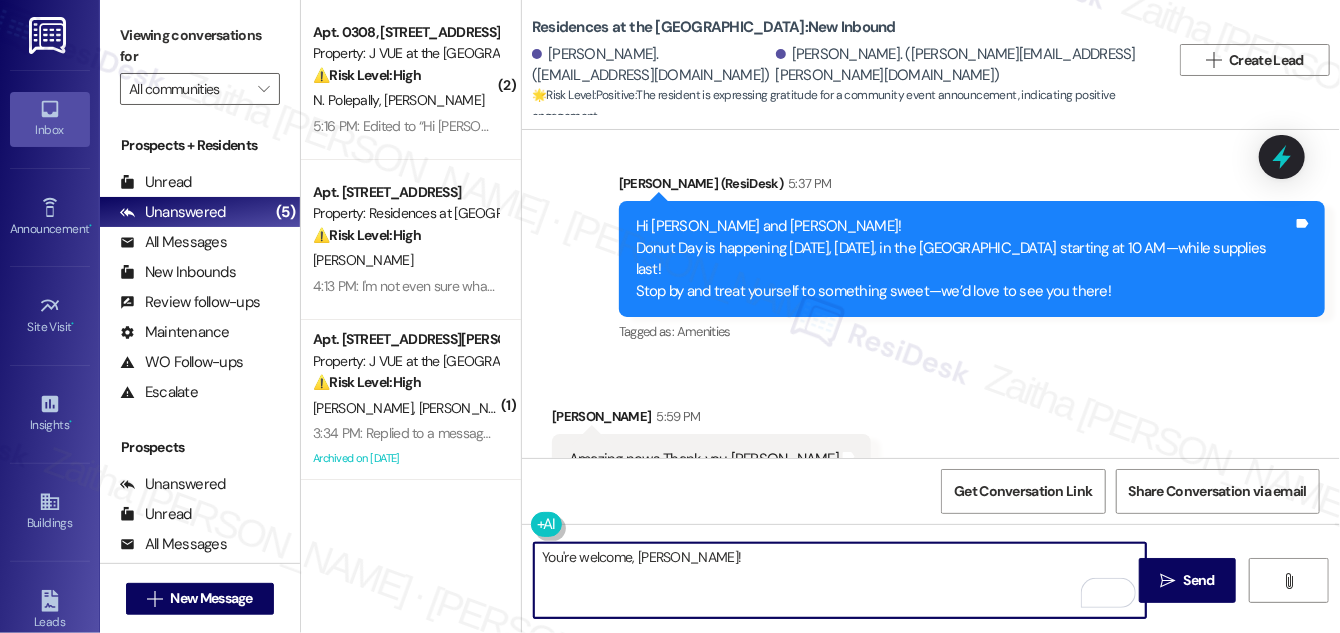 paste on "Enjoy the donuts!" 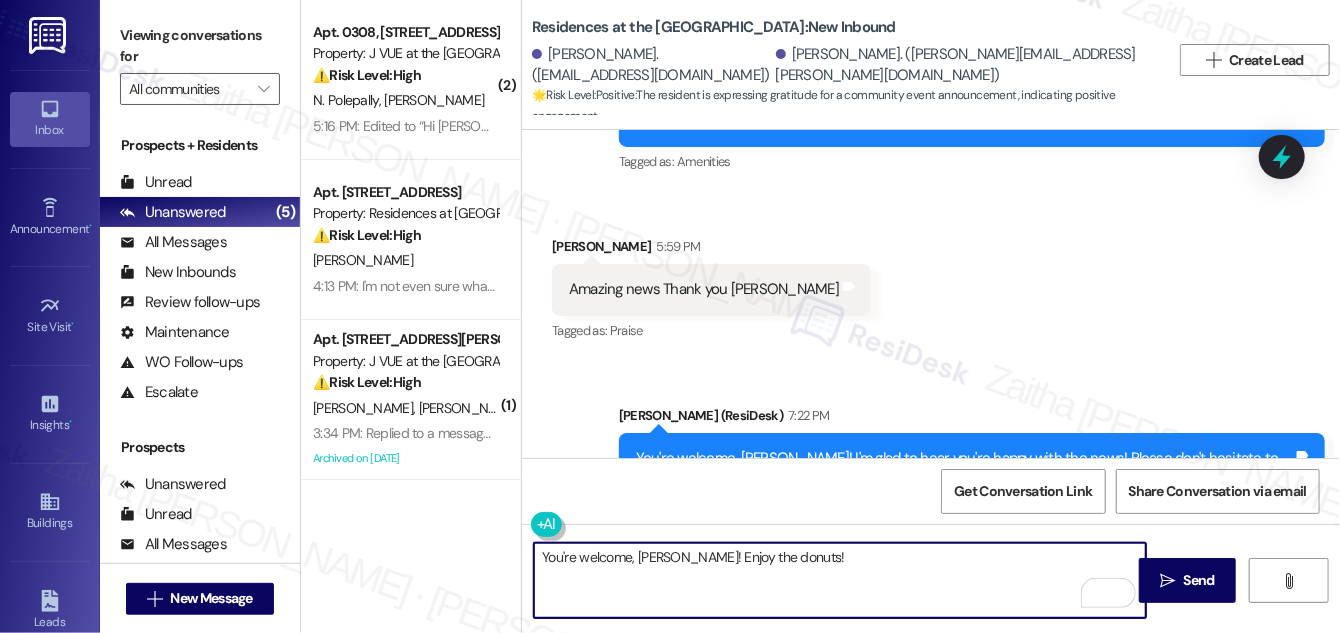 scroll, scrollTop: 493, scrollLeft: 0, axis: vertical 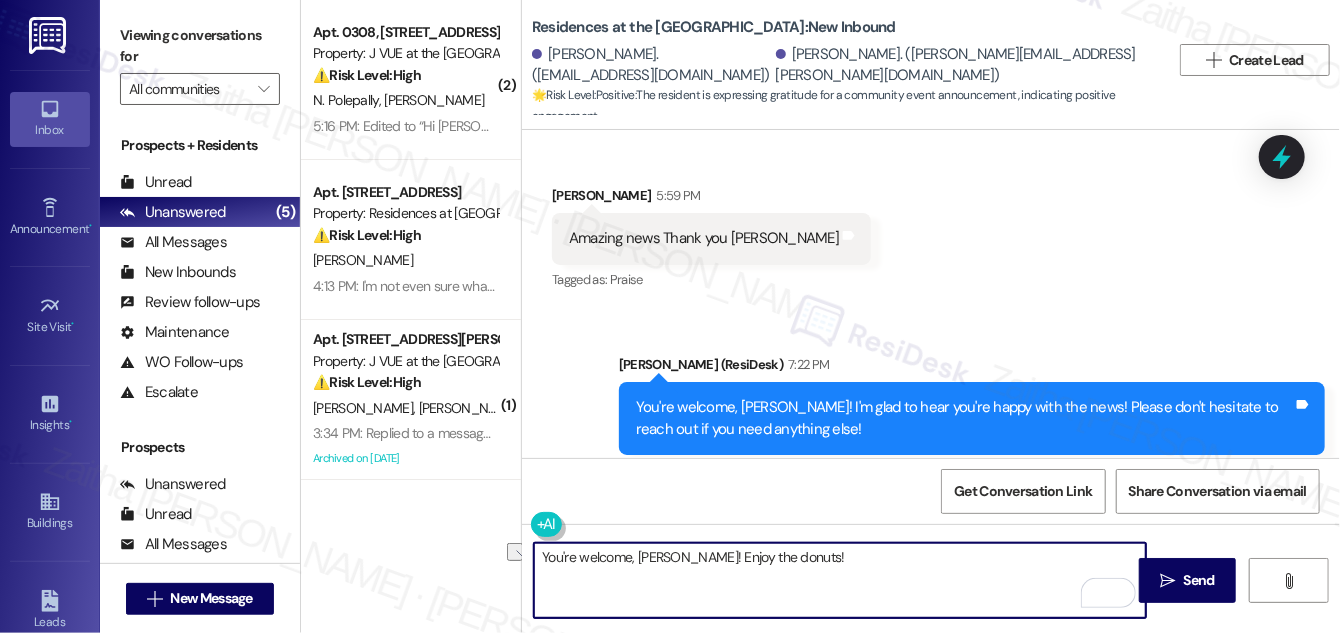 drag, startPoint x: 815, startPoint y: 556, endPoint x: 543, endPoint y: 562, distance: 272.06616 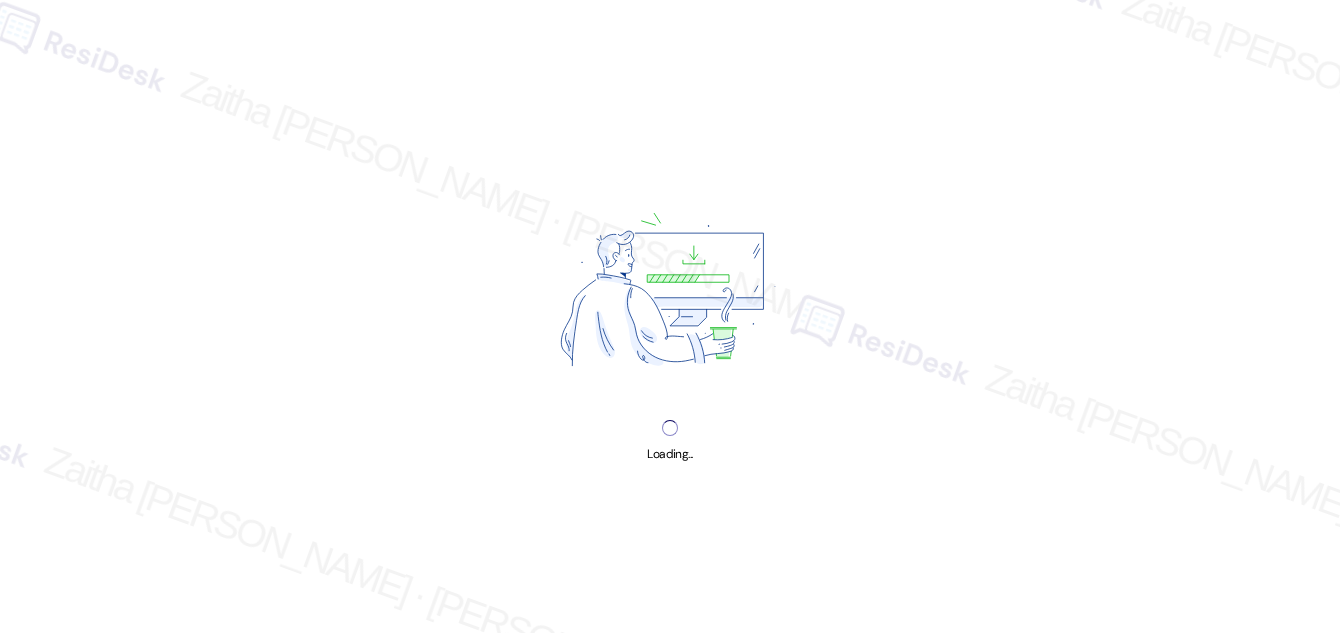 scroll, scrollTop: 0, scrollLeft: 0, axis: both 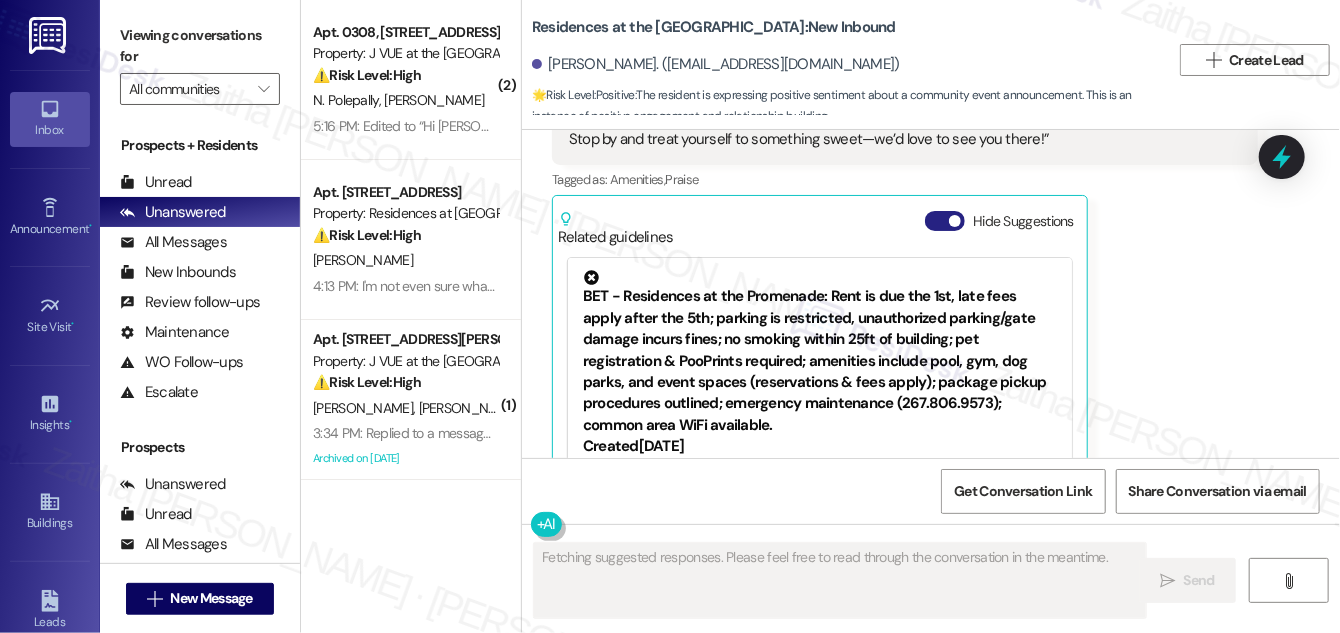 click on "Hide Suggestions" at bounding box center (945, 221) 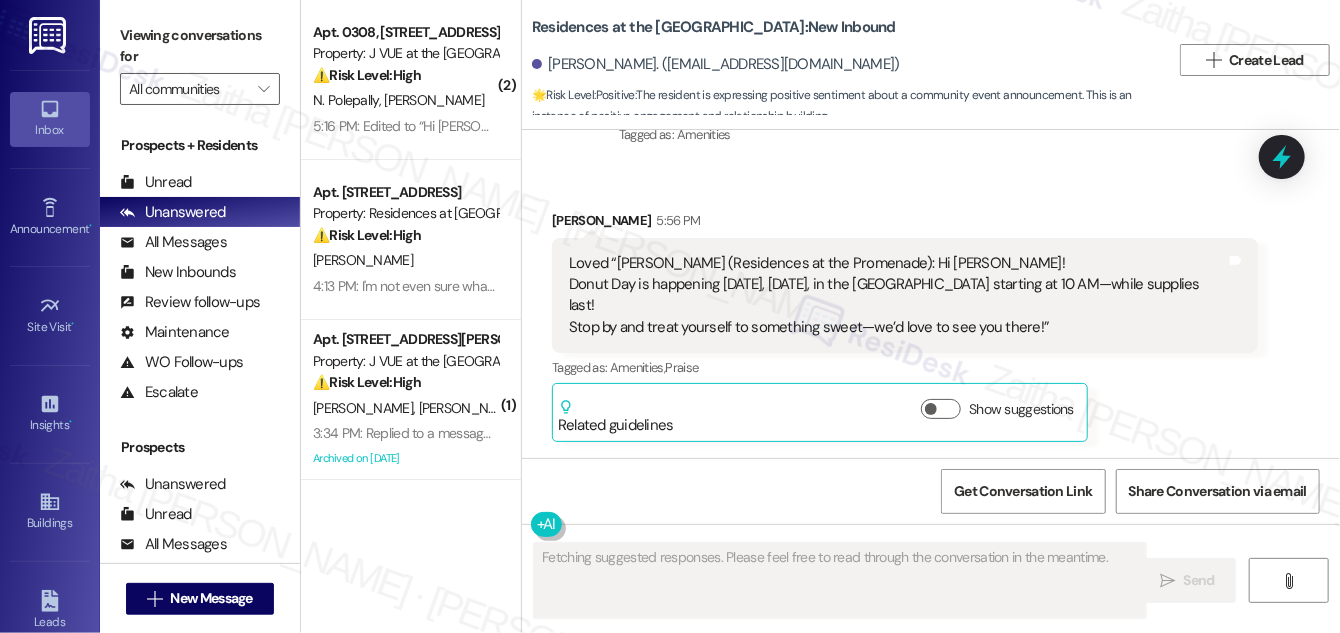 scroll, scrollTop: 624, scrollLeft: 0, axis: vertical 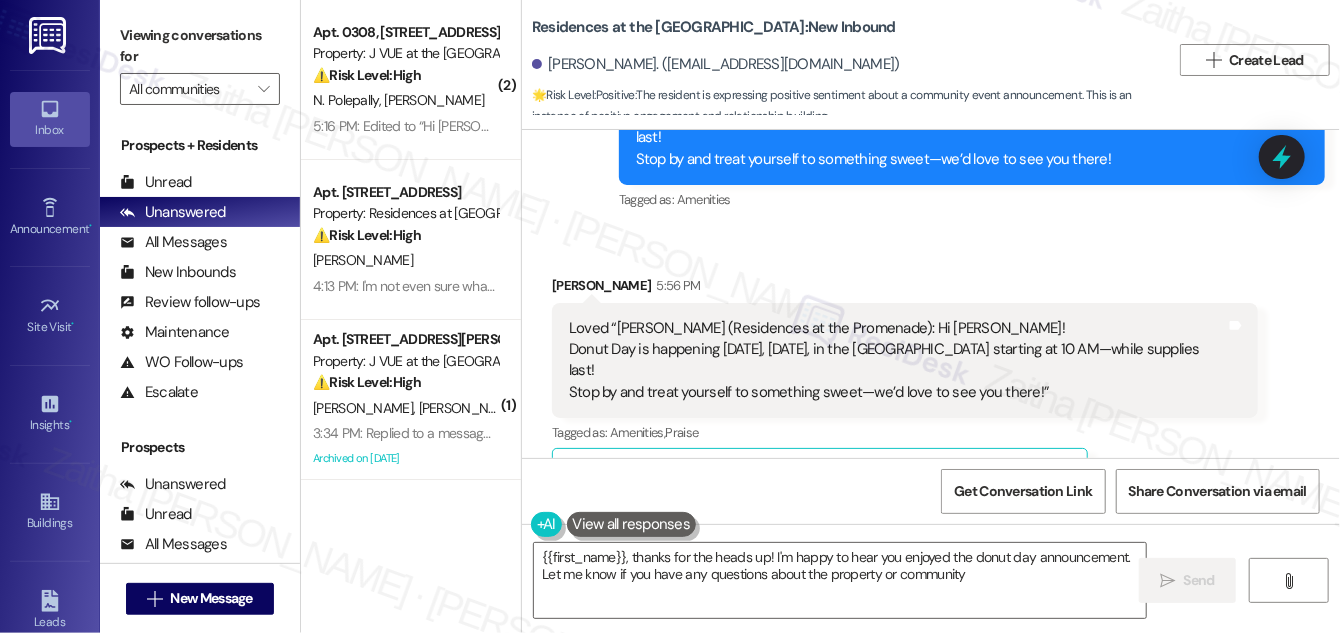 type on "{{first_name}}, thanks for the heads up! I'm happy to hear you enjoyed the donut day announcement. Let me know if you have any questions about the property or community!" 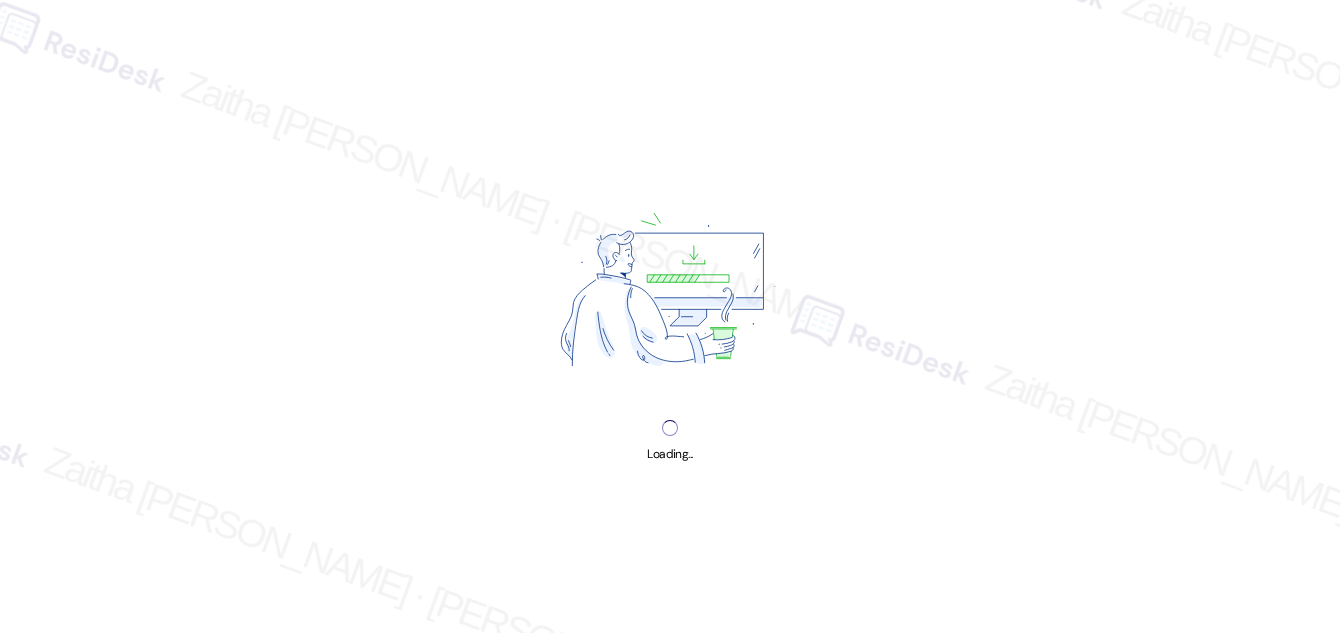 scroll, scrollTop: 0, scrollLeft: 0, axis: both 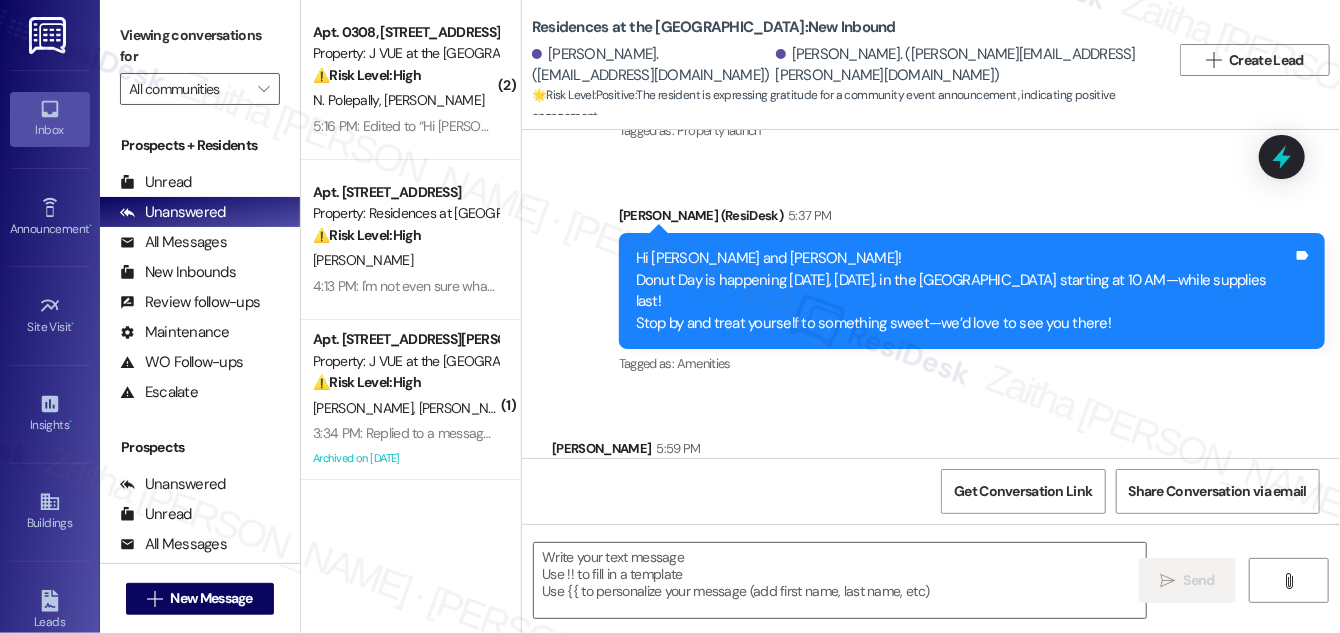 type on "Fetching suggested responses. Please feel free to read through the conversation in the meantime." 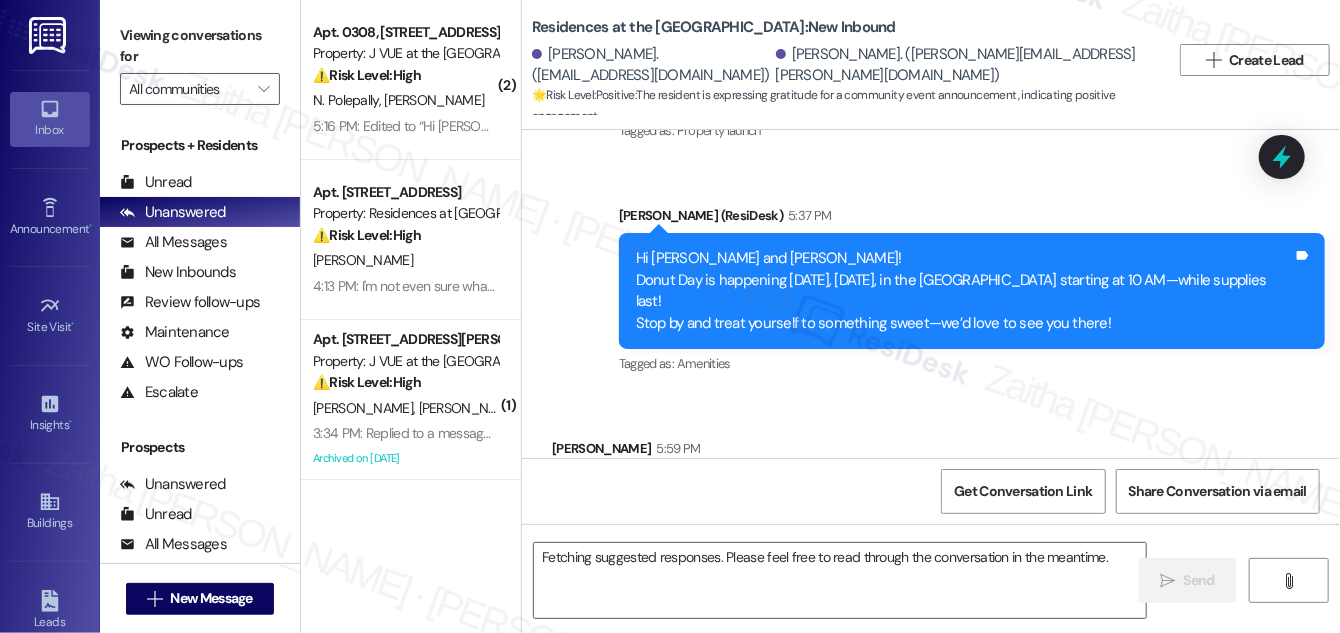 scroll, scrollTop: 301, scrollLeft: 0, axis: vertical 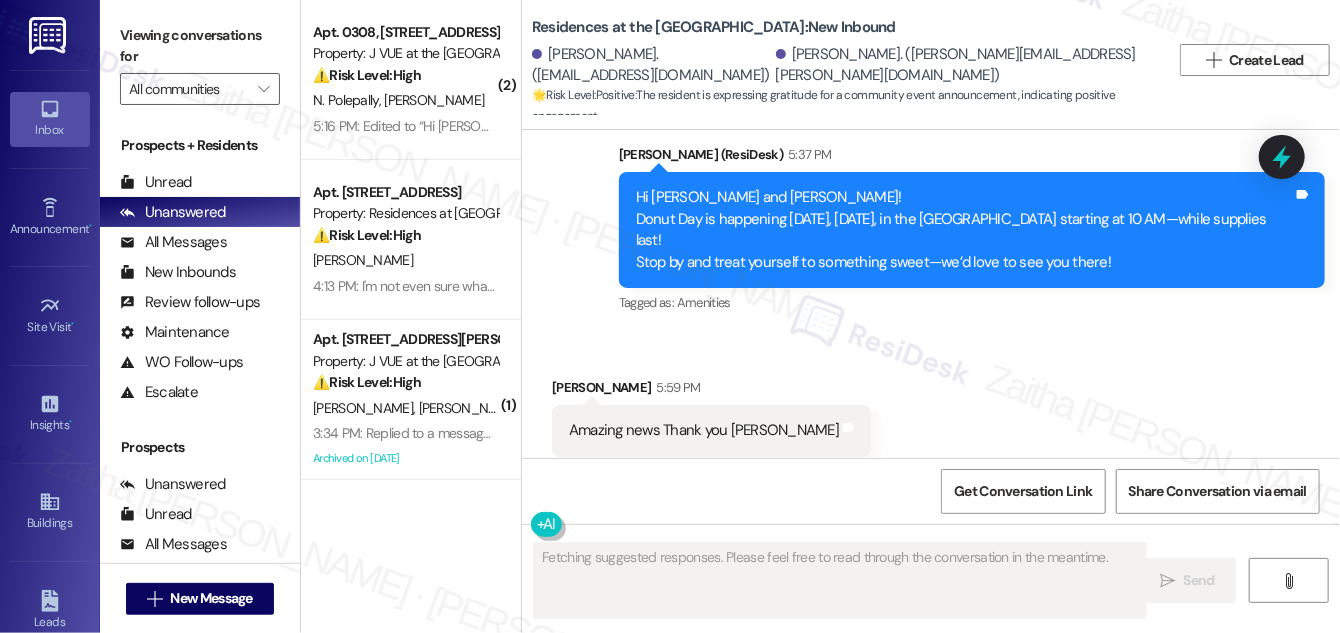 type 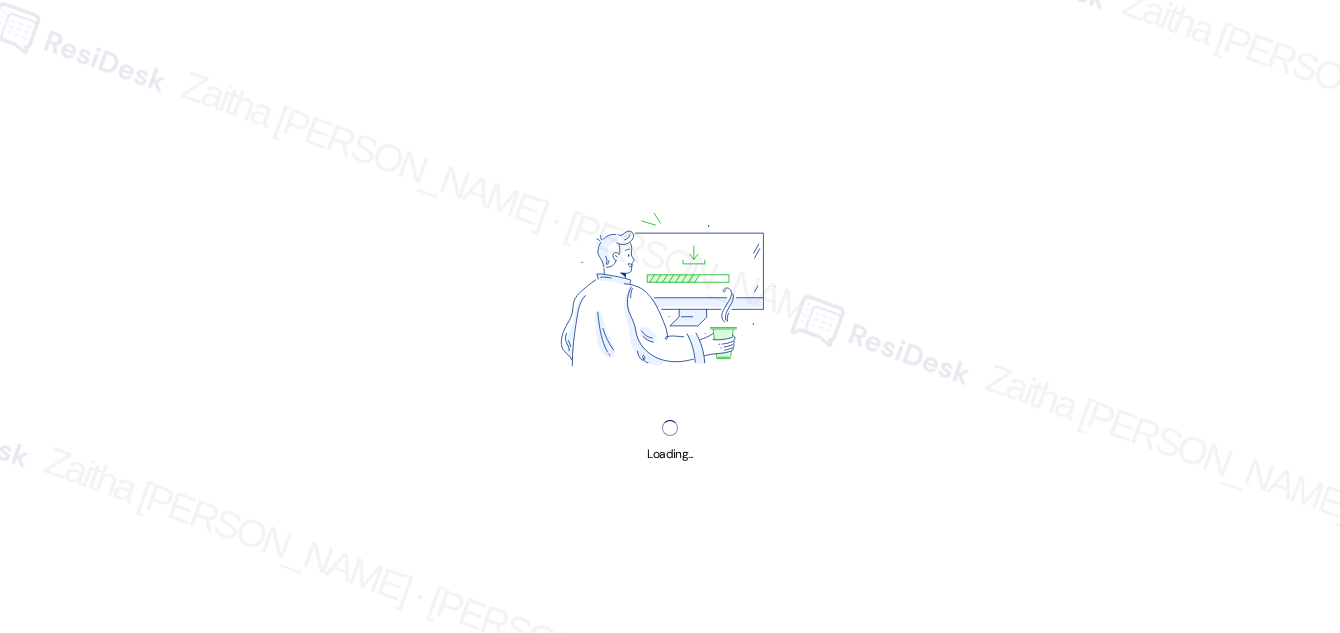 scroll, scrollTop: 0, scrollLeft: 0, axis: both 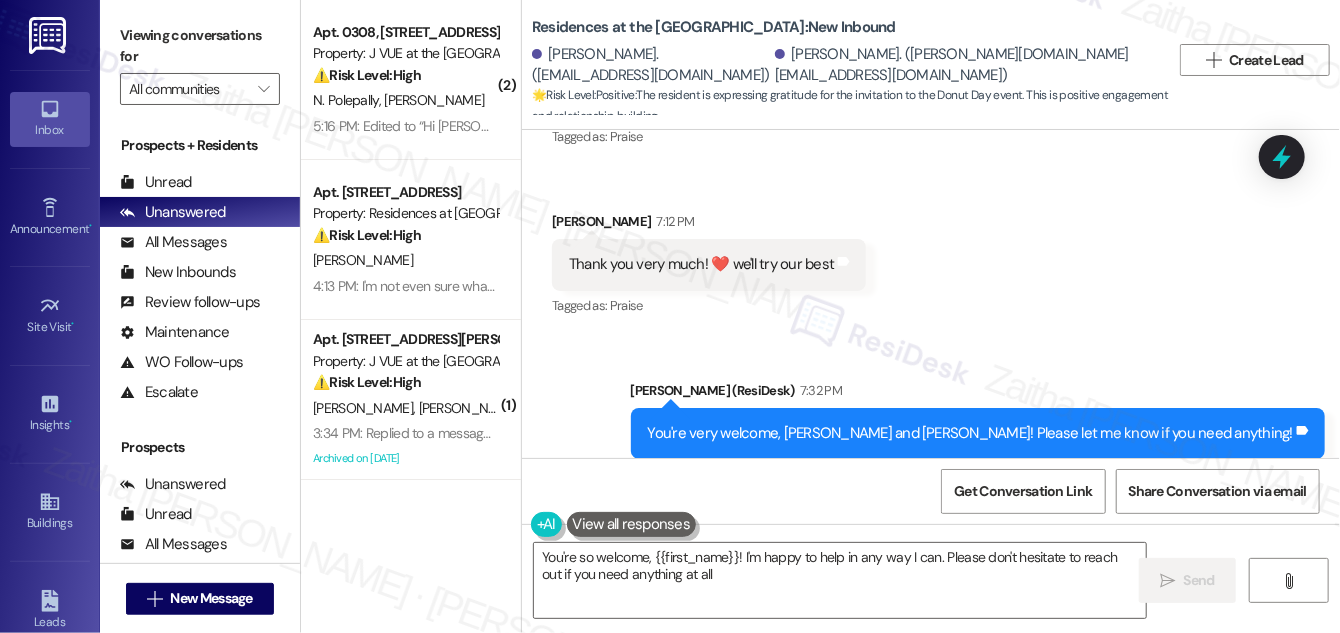 type on "You're so welcome, {{first_name}}! I'm happy to help in any way I can. Please don't hesitate to reach out if you need anything at all!" 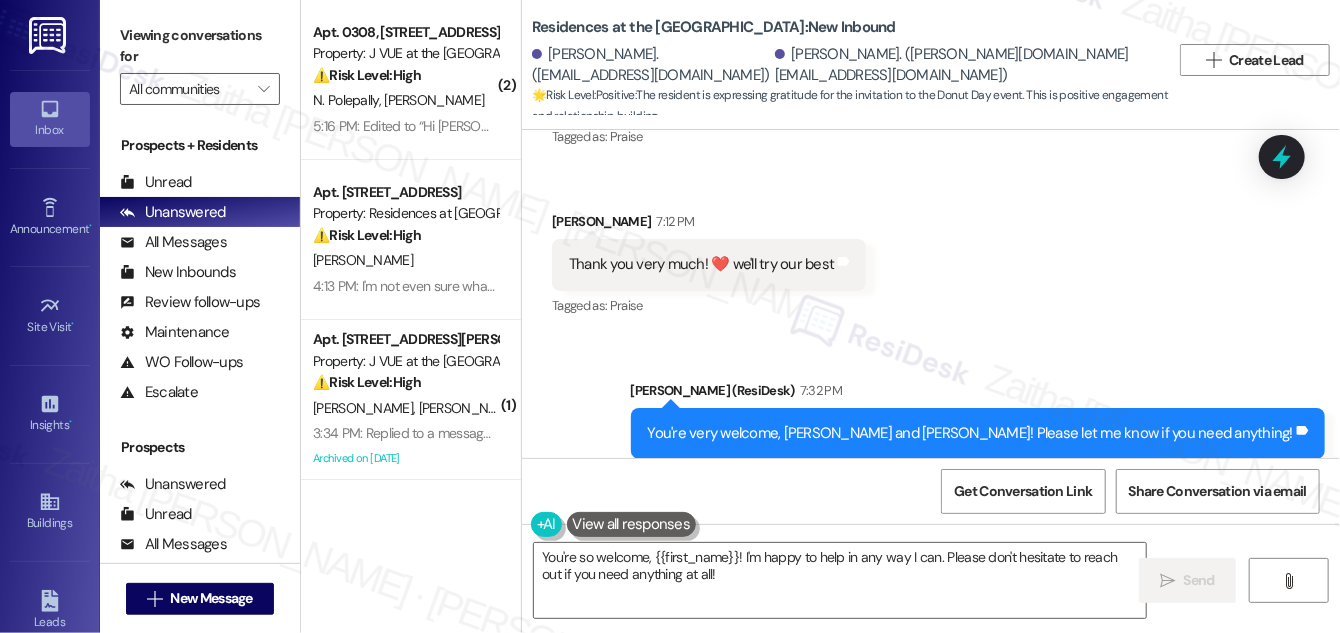 scroll, scrollTop: 1495, scrollLeft: 0, axis: vertical 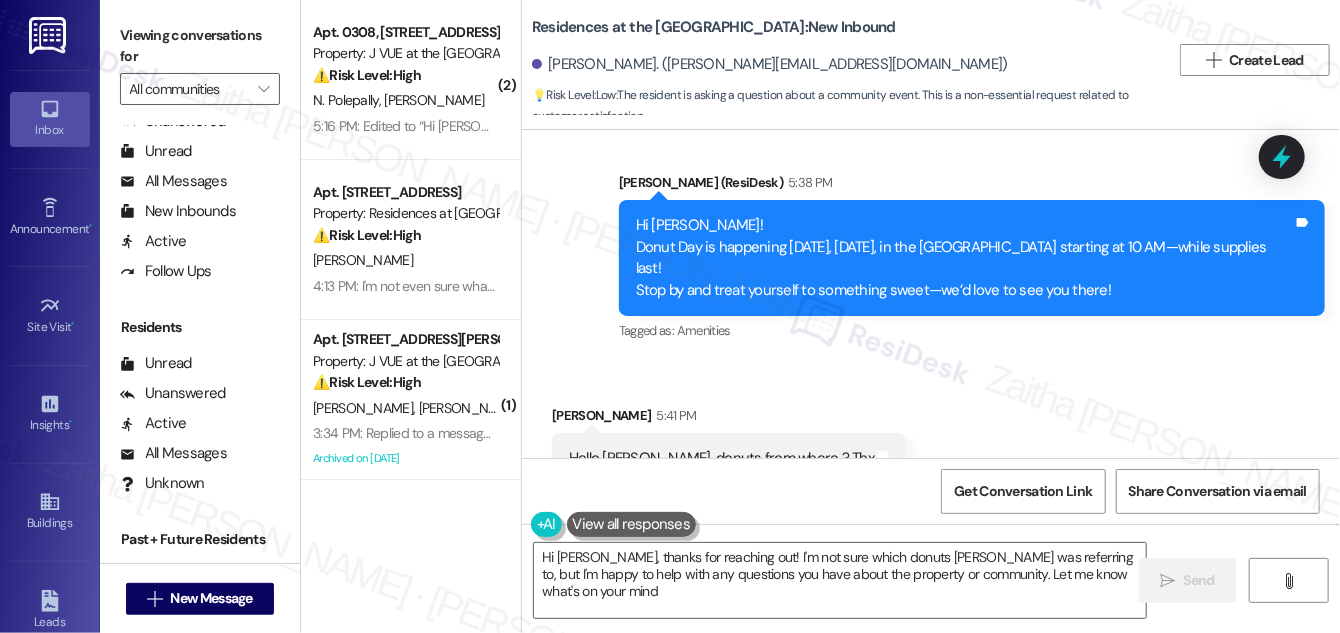 type on "Hi Carl, thanks for reaching out! I'm not sure which donuts Sarah was referring to, but I'm happy to help with any questions you have about the property or community. Let me know what's on your mind!" 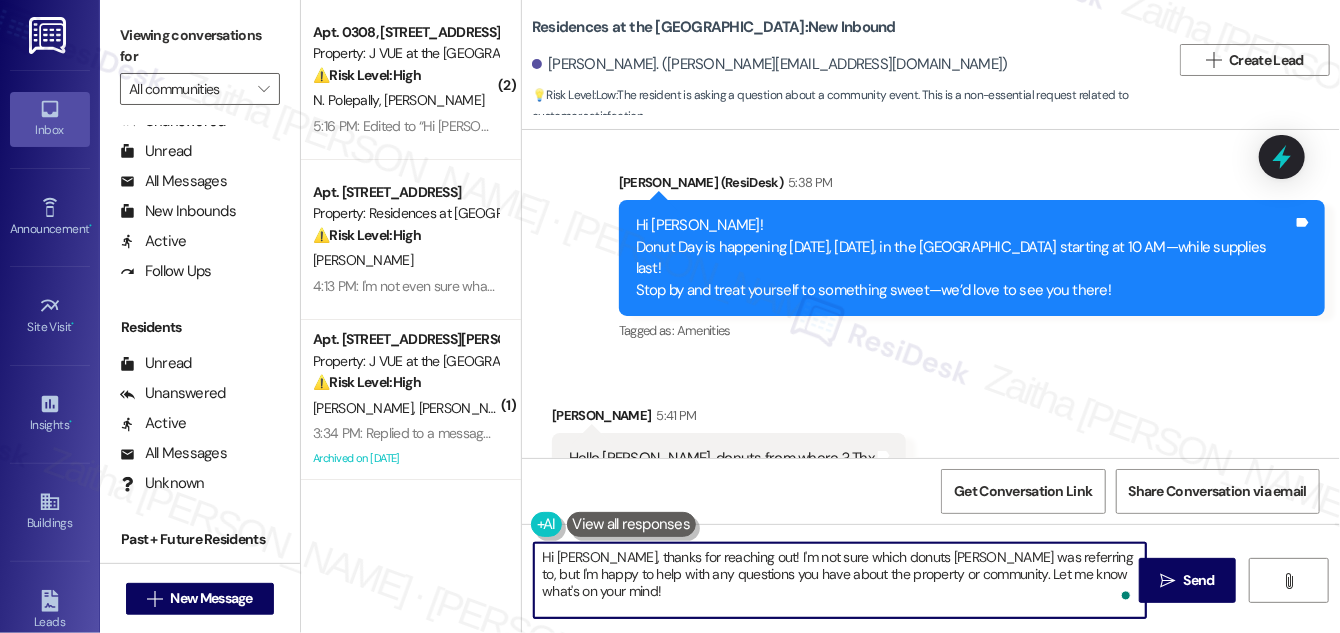 drag, startPoint x: 541, startPoint y: 557, endPoint x: 1102, endPoint y: 572, distance: 561.2005 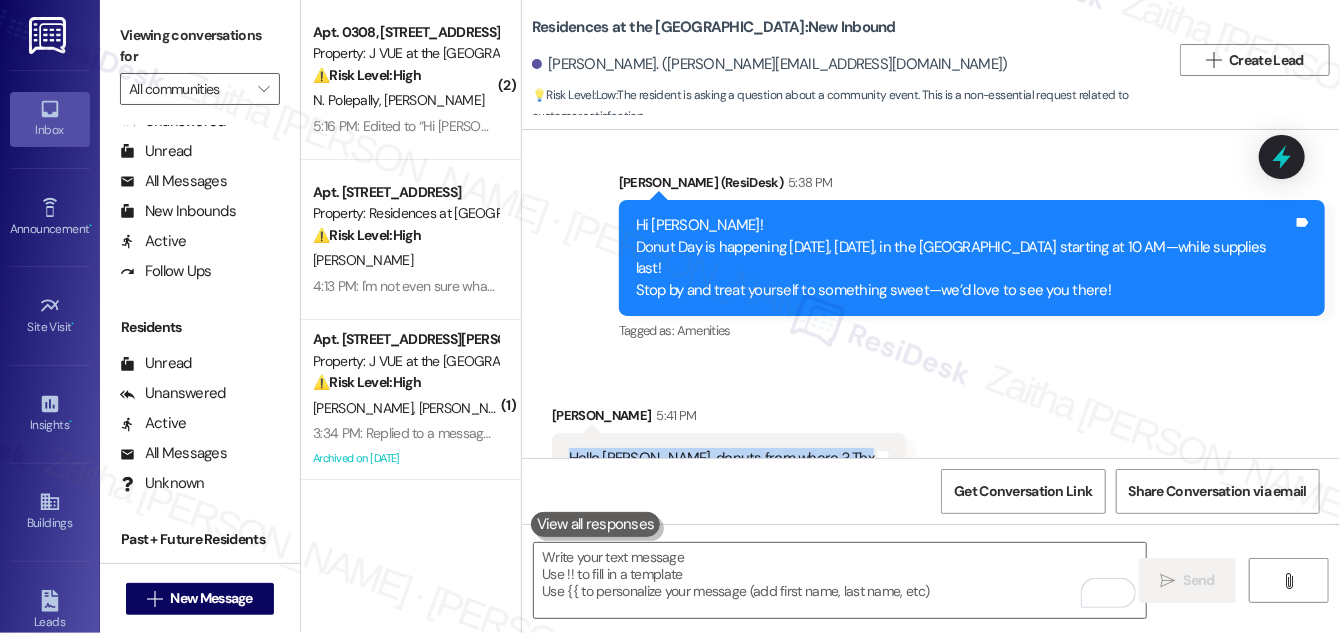 drag, startPoint x: 566, startPoint y: 410, endPoint x: 802, endPoint y: 431, distance: 236.93248 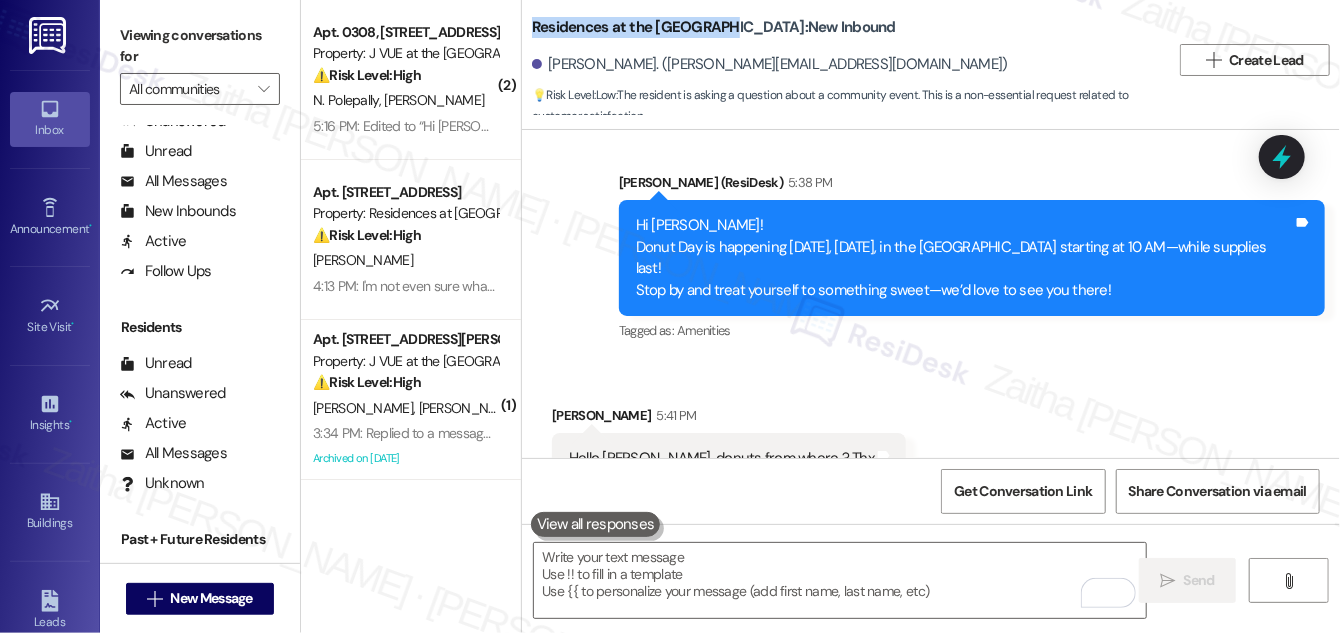 drag, startPoint x: 528, startPoint y: 30, endPoint x: 726, endPoint y: 19, distance: 198.30531 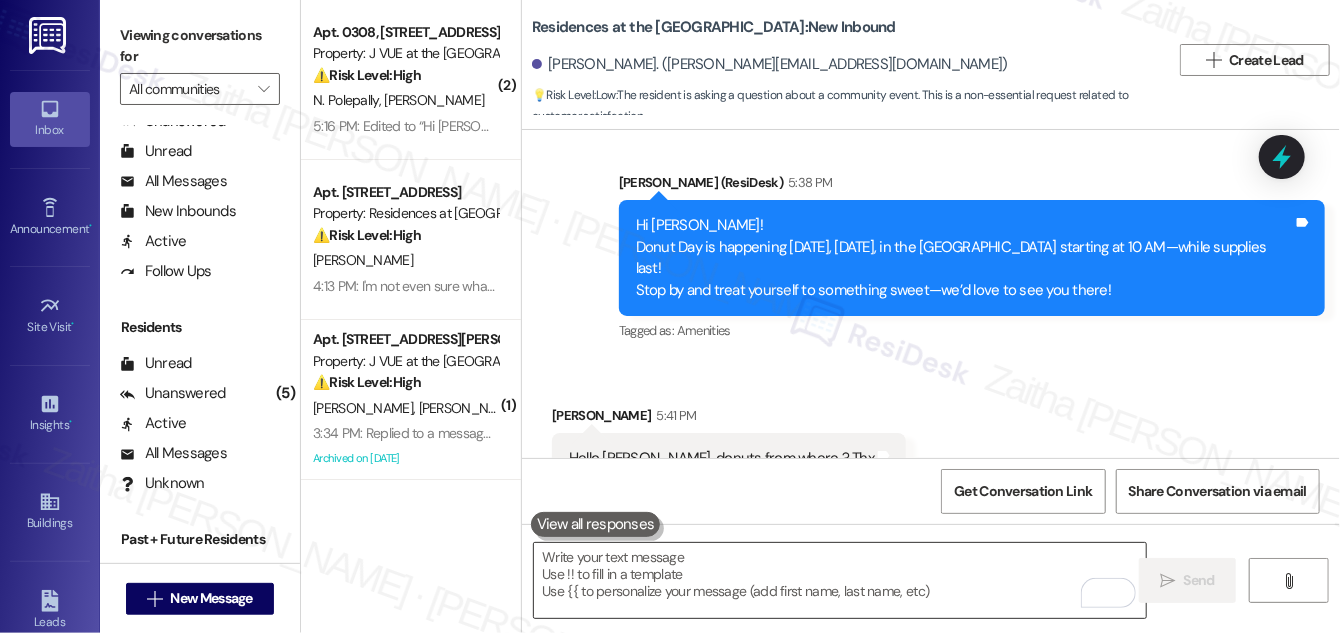 click at bounding box center [840, 580] 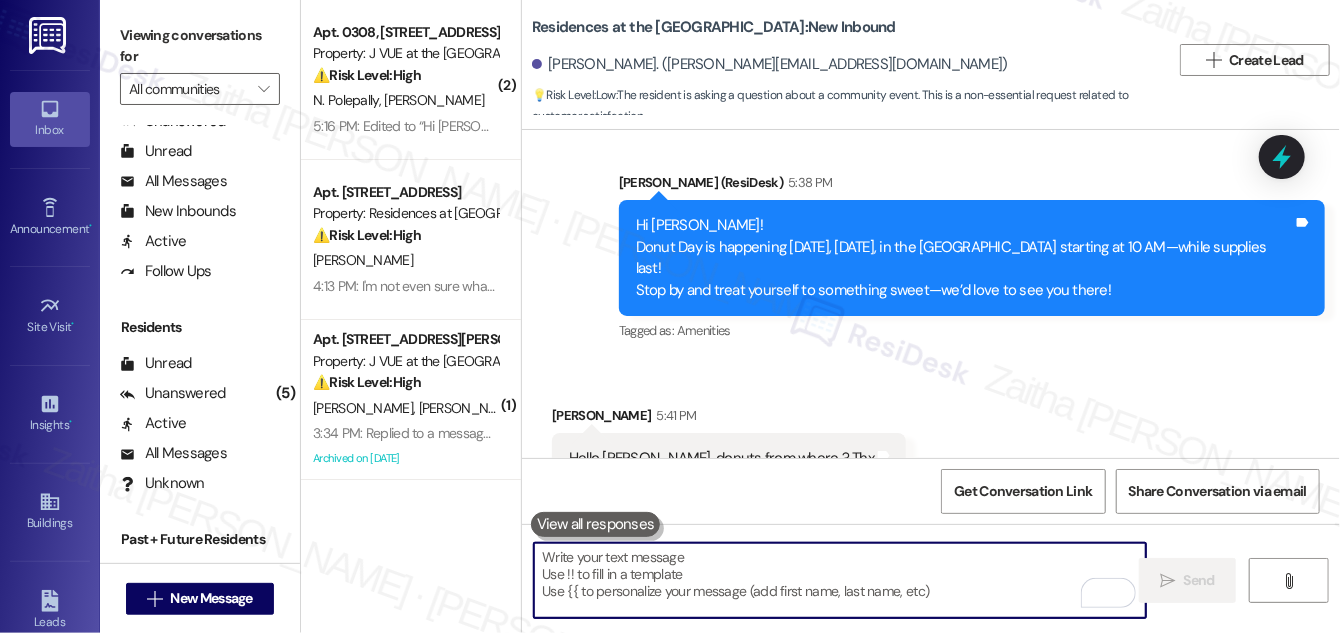 paste on "Great question! The donuts are from Residences at the Promenade. We hope you enjoy them!" 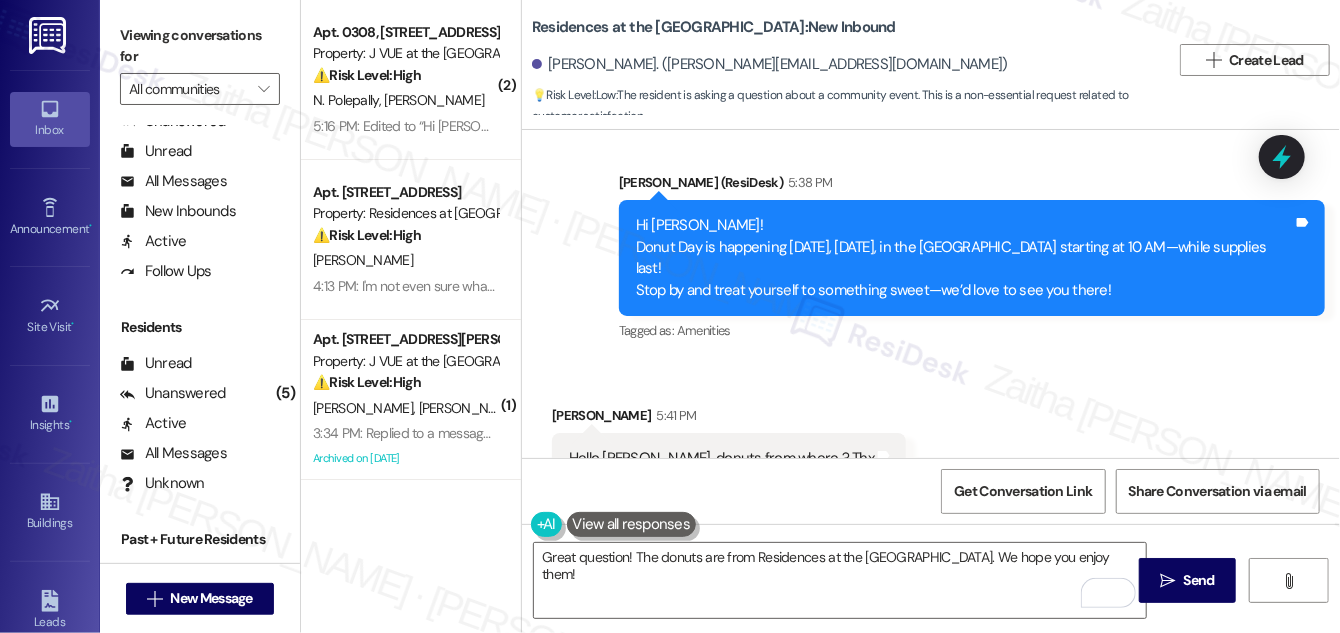 click on "Carl Walbert 5:41 PM" at bounding box center [729, 419] 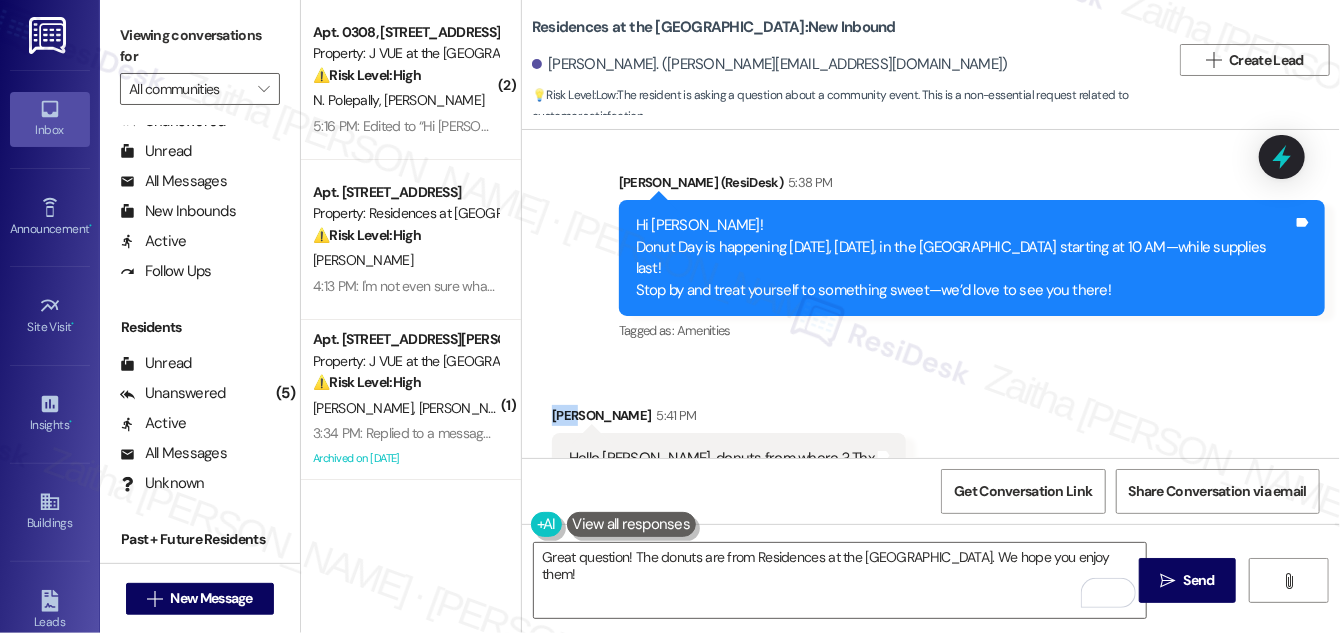 click on "Carl Walbert 5:41 PM" at bounding box center (729, 419) 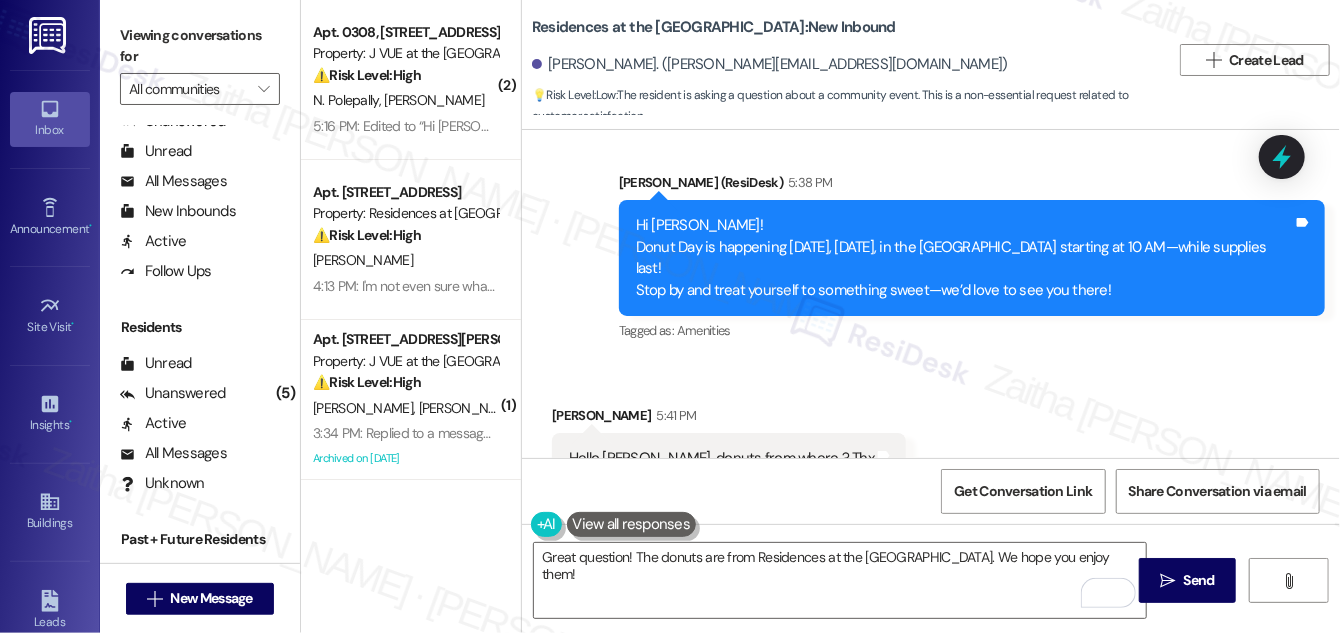 click on "Received via SMS Carl Walbert 5:41 PM Hello Sarah, donuts from where ? Thx Tags and notes" at bounding box center (931, 429) 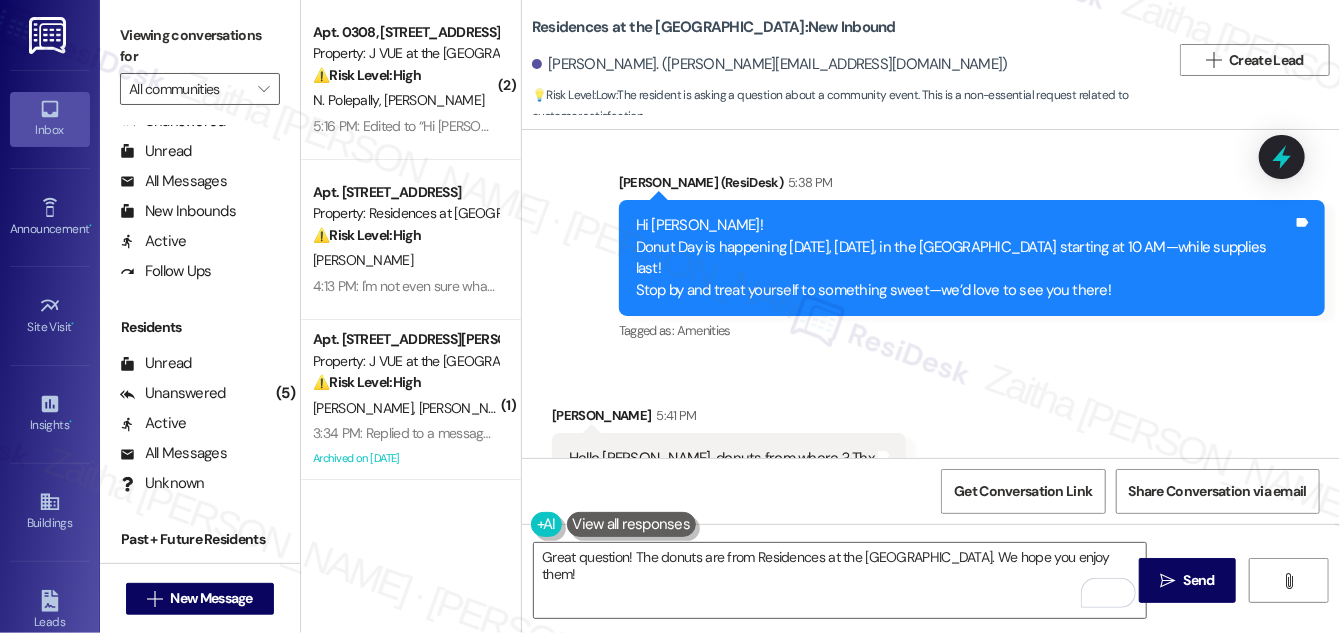 click on "Carl Walbert 5:41 PM" at bounding box center (729, 419) 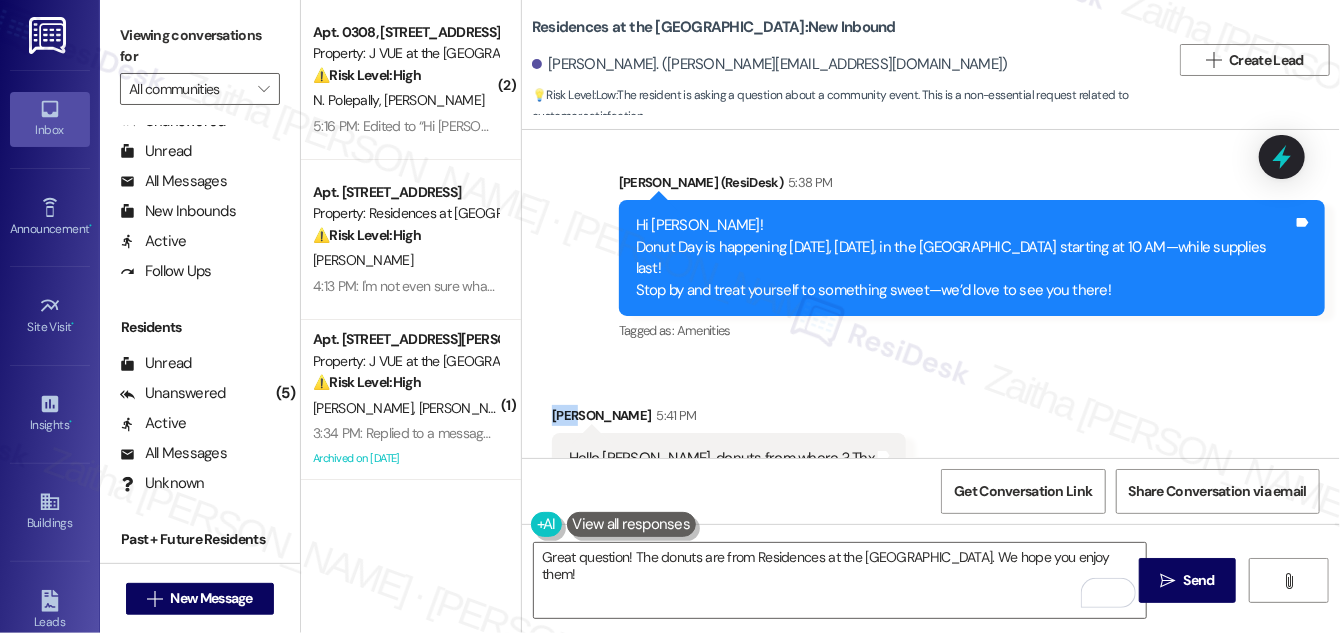 click on "Carl Walbert 5:41 PM" at bounding box center (729, 419) 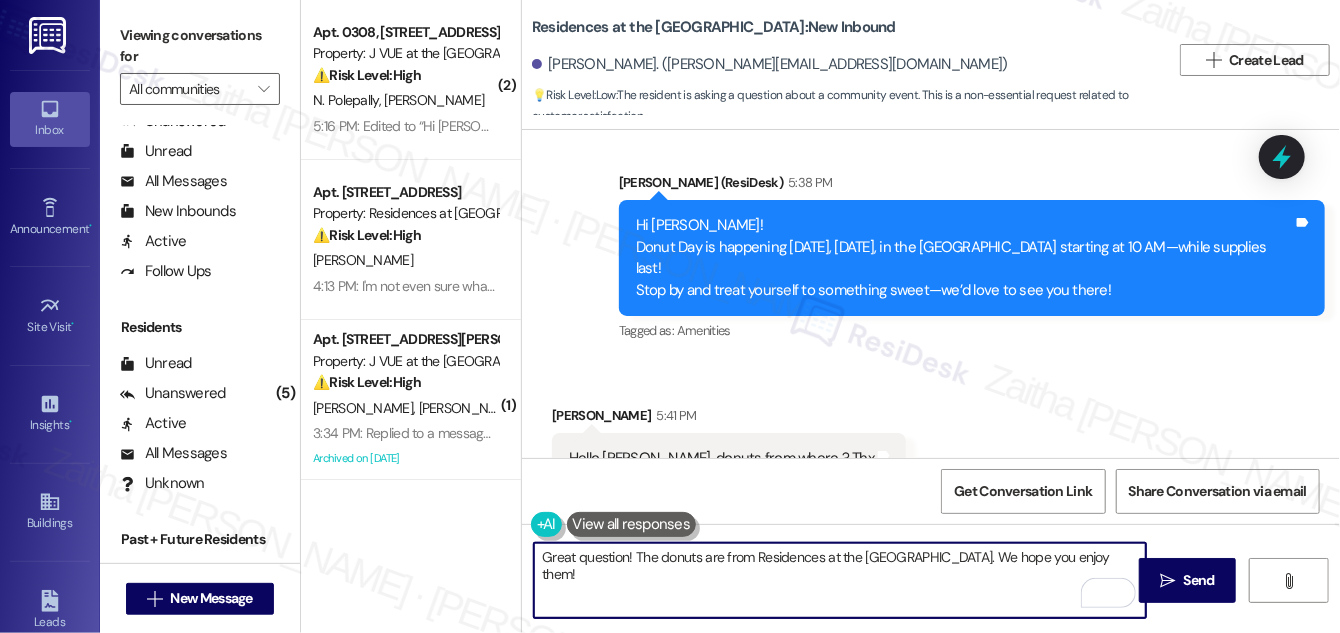 click on "Great question! The donuts are from Residences at the Promenade. We hope you enjoy them!" at bounding box center (840, 580) 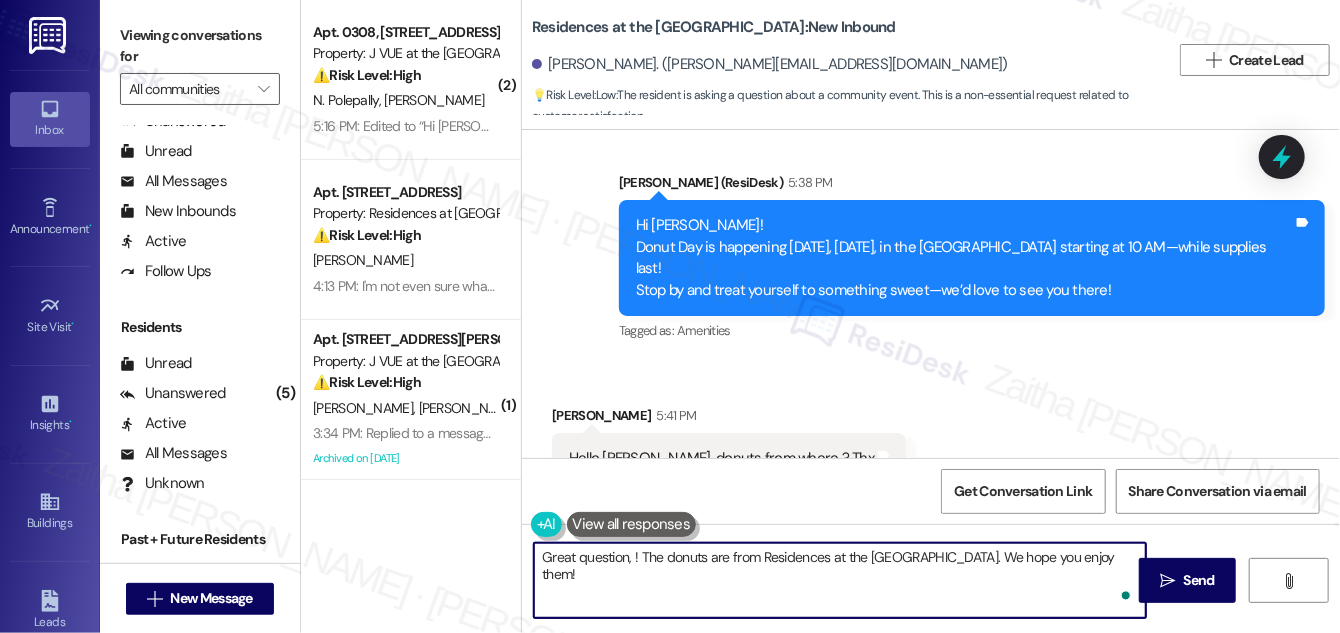 paste on "Carl" 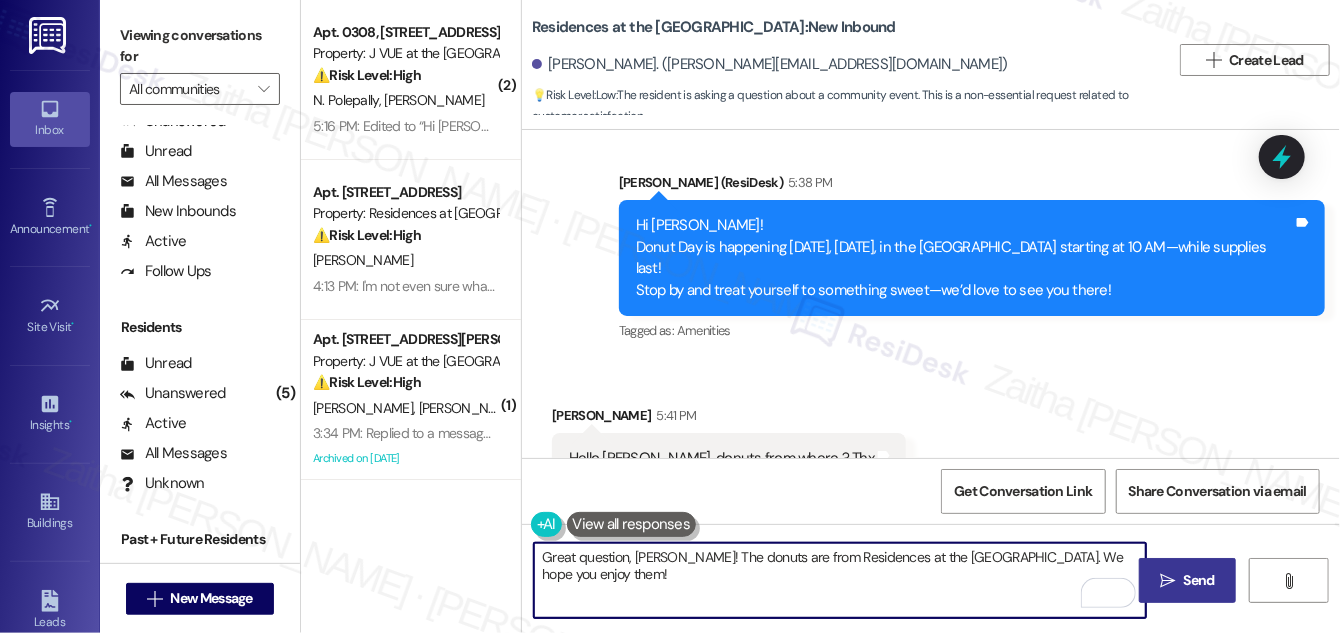 type on "Great question, Carl! The donuts are from Residences at the Promenade. We hope you enjoy them!" 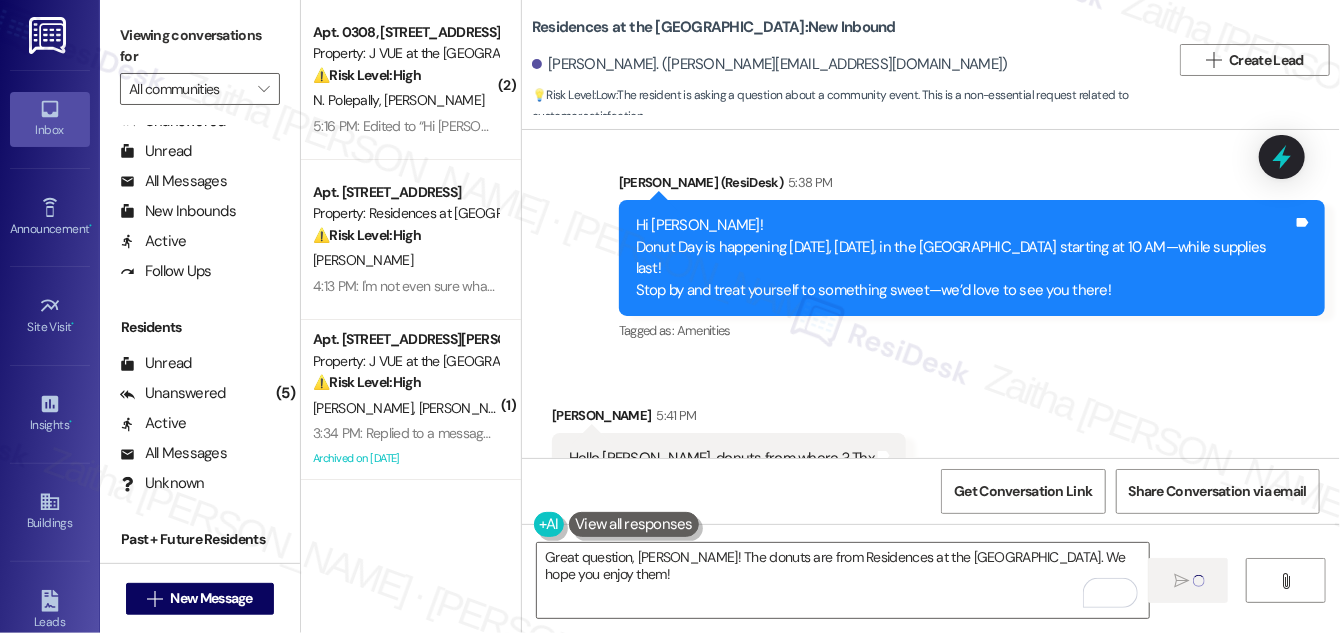 type 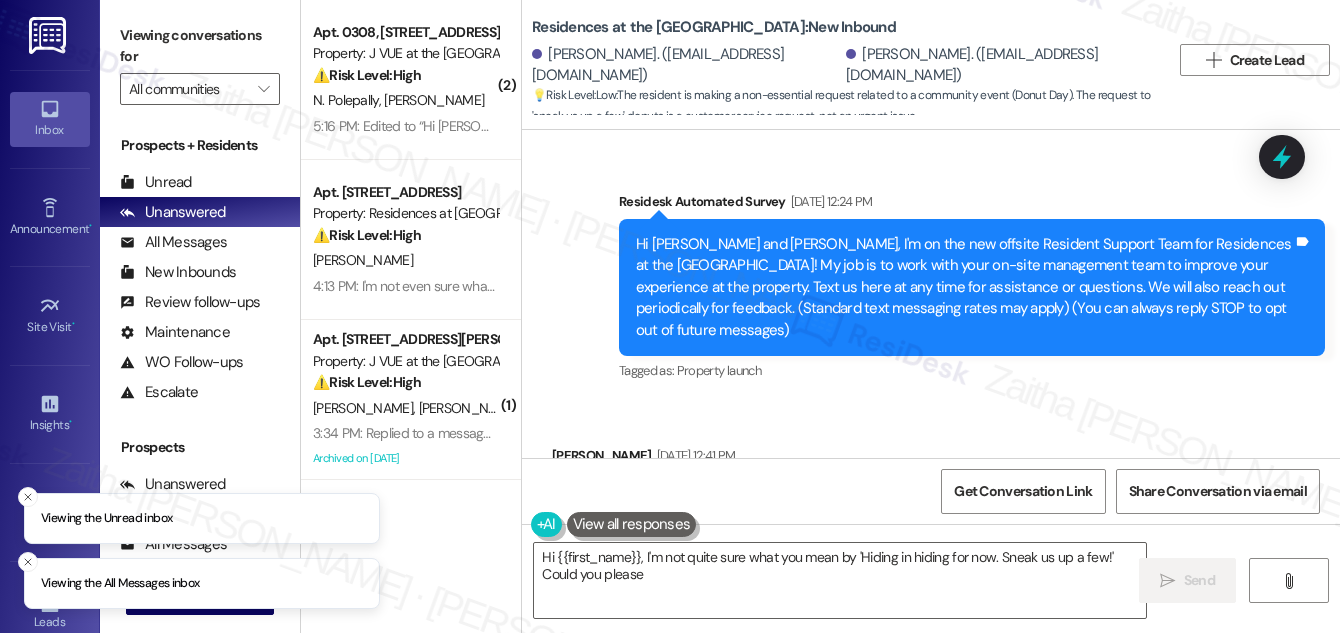 scroll, scrollTop: 0, scrollLeft: 0, axis: both 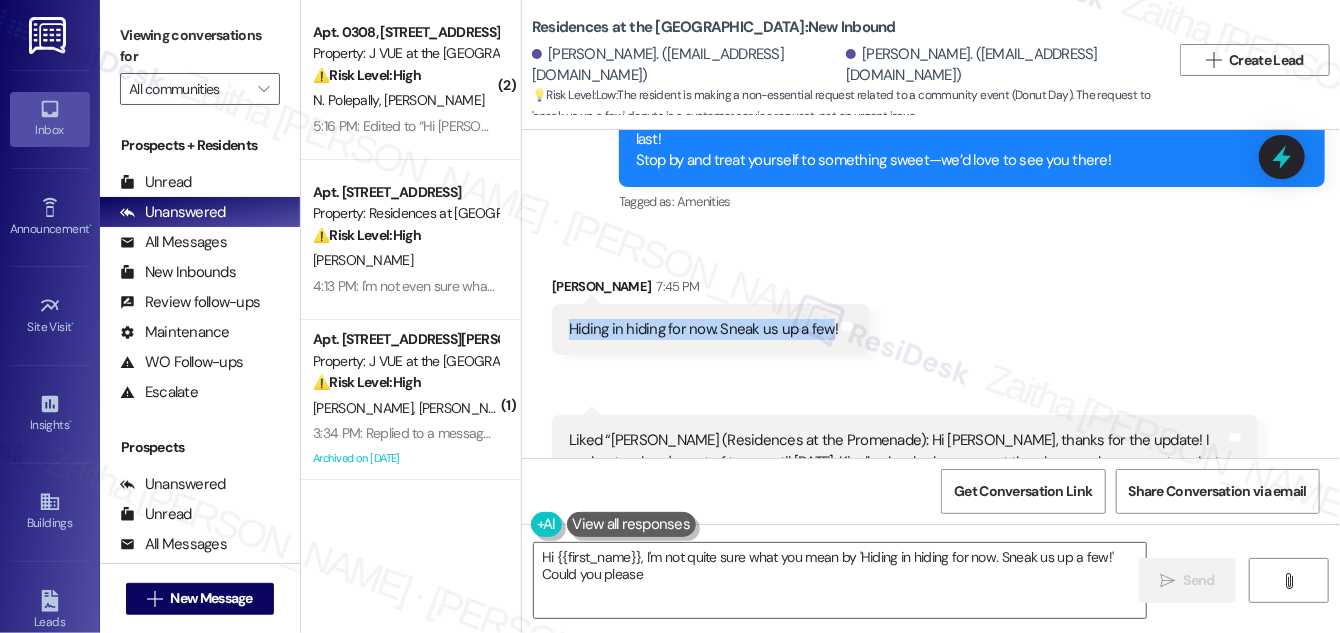drag, startPoint x: 564, startPoint y: 271, endPoint x: 827, endPoint y: 283, distance: 263.27362 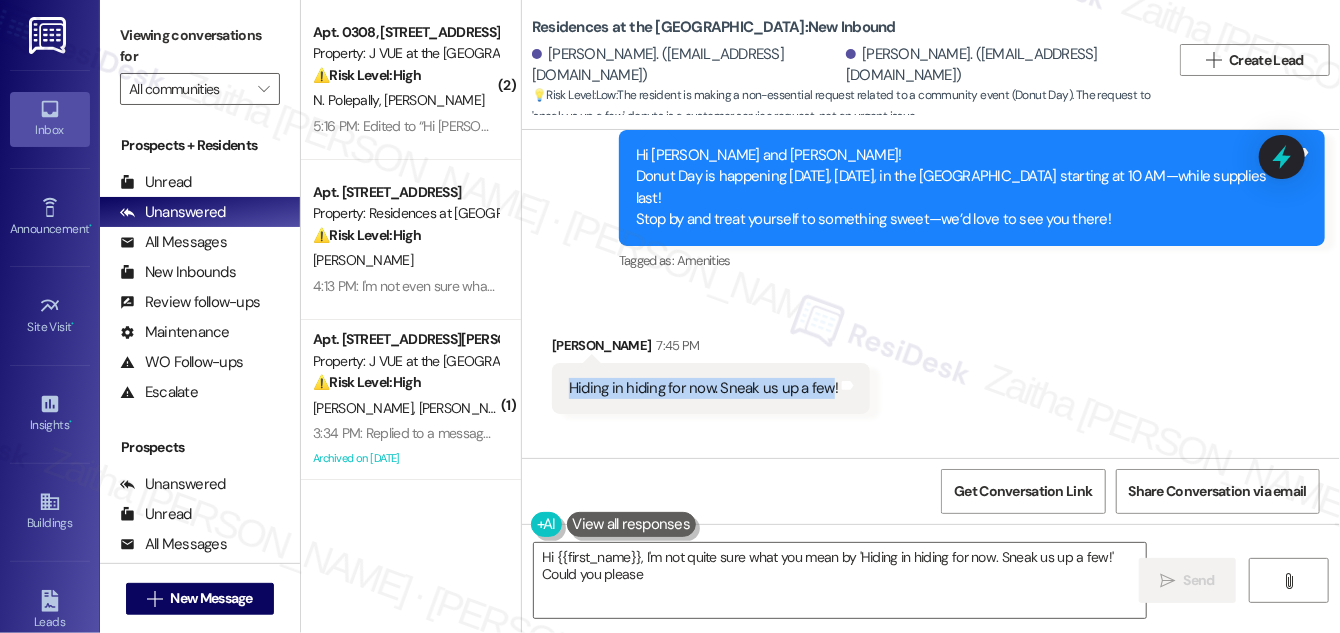 scroll, scrollTop: 1594, scrollLeft: 0, axis: vertical 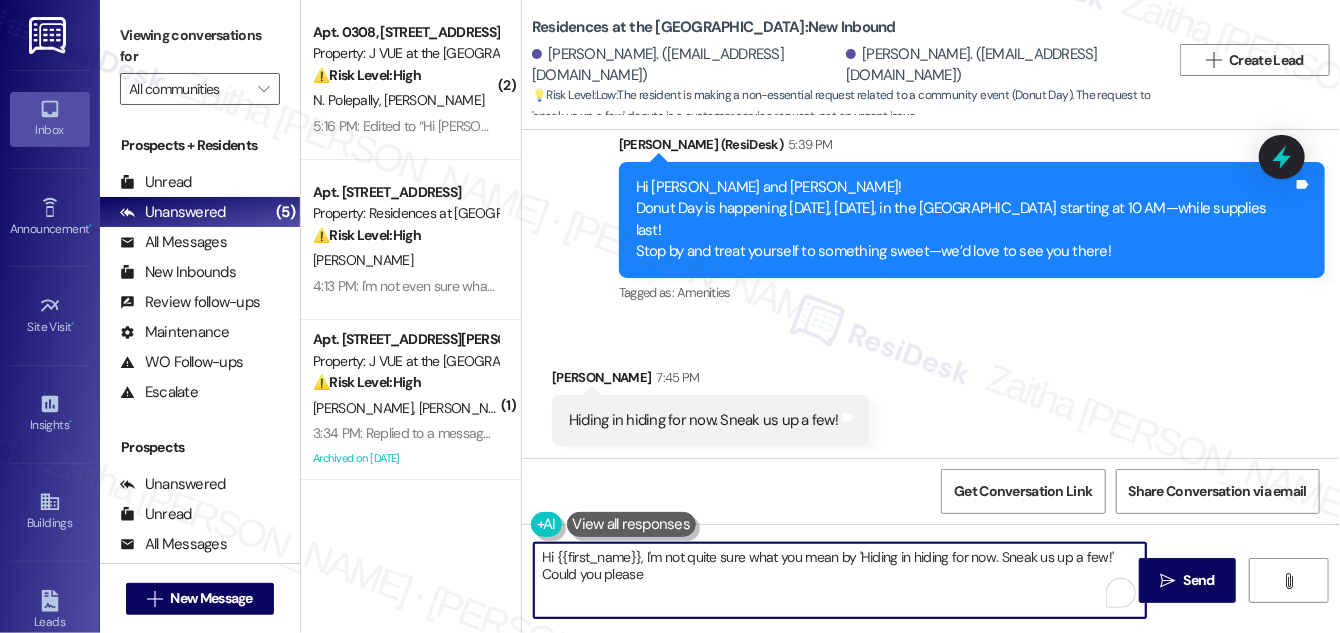 drag, startPoint x: 540, startPoint y: 554, endPoint x: 963, endPoint y: 573, distance: 423.4265 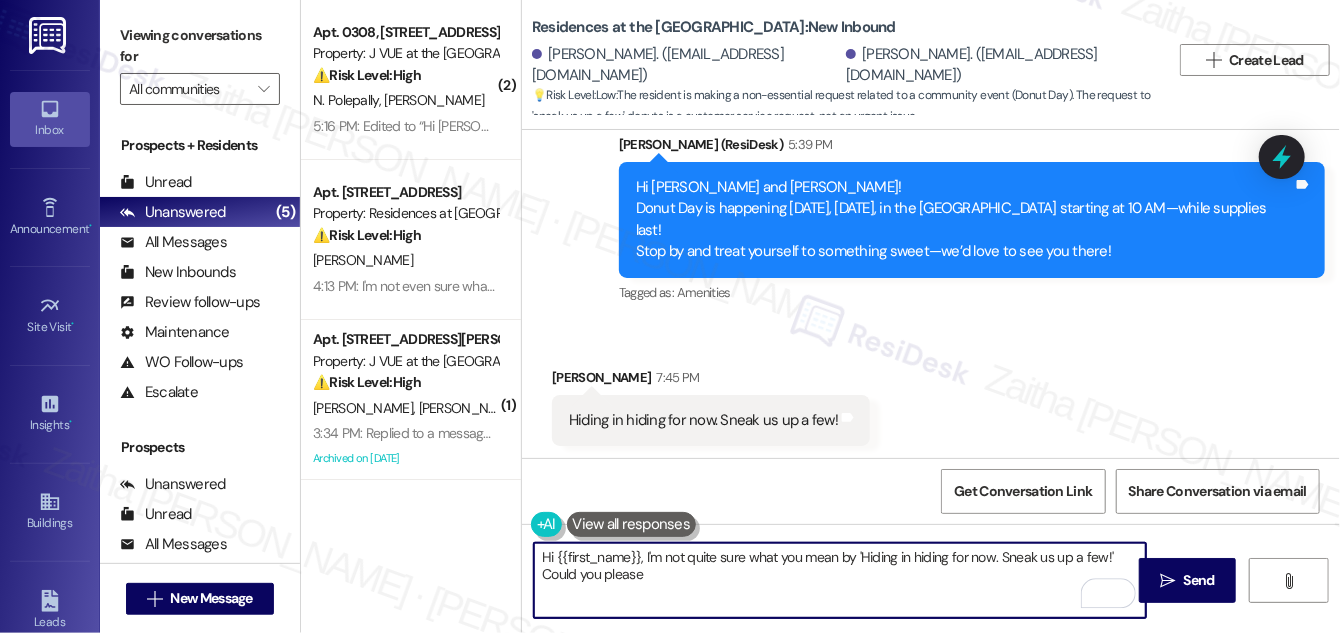 type on "Hi {{first_name}}, I'm not quite sure what you mean by 'Hiding in hiding for now. Sneak us up a few!' Could you please clarify your request? I'm happy to help in any way I can!" 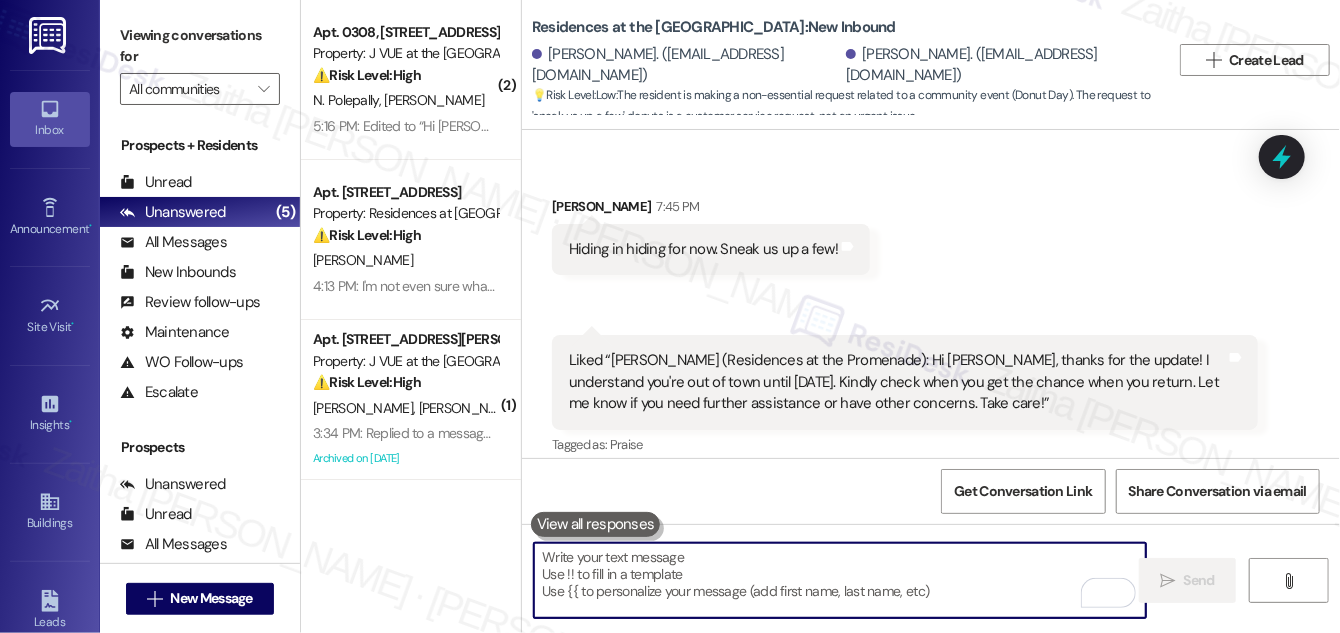 scroll, scrollTop: 1777, scrollLeft: 0, axis: vertical 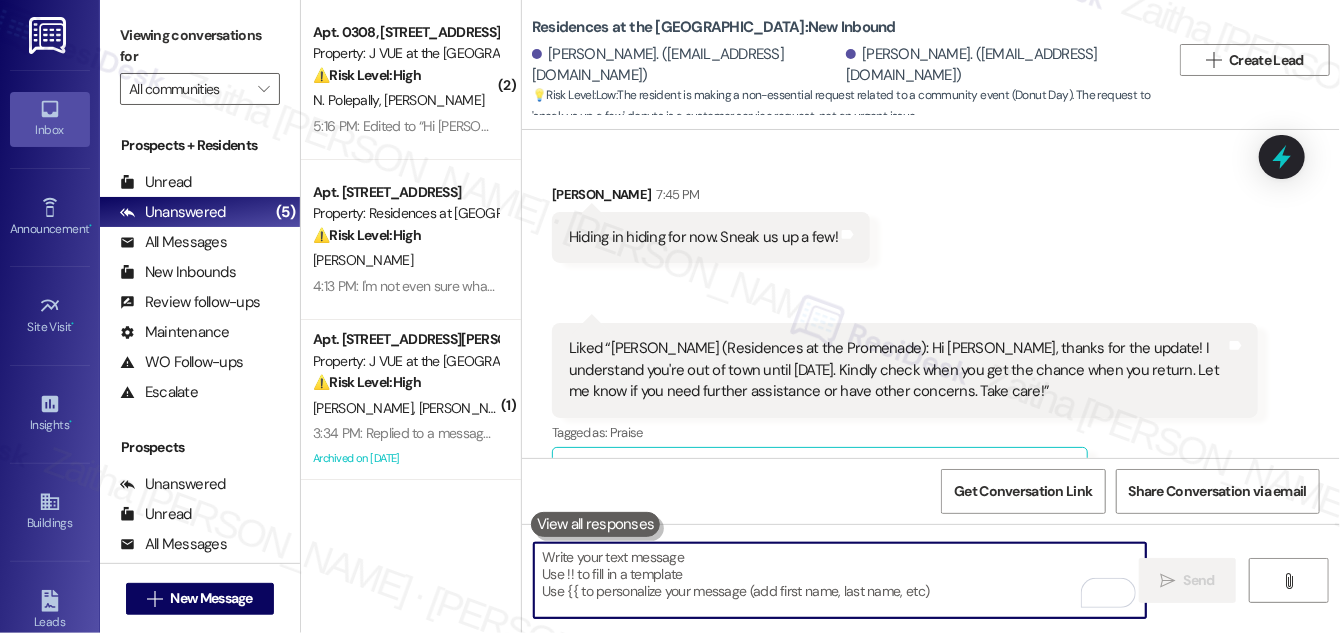 paste on "Got it—I’ll see if I can bring a few up your way." 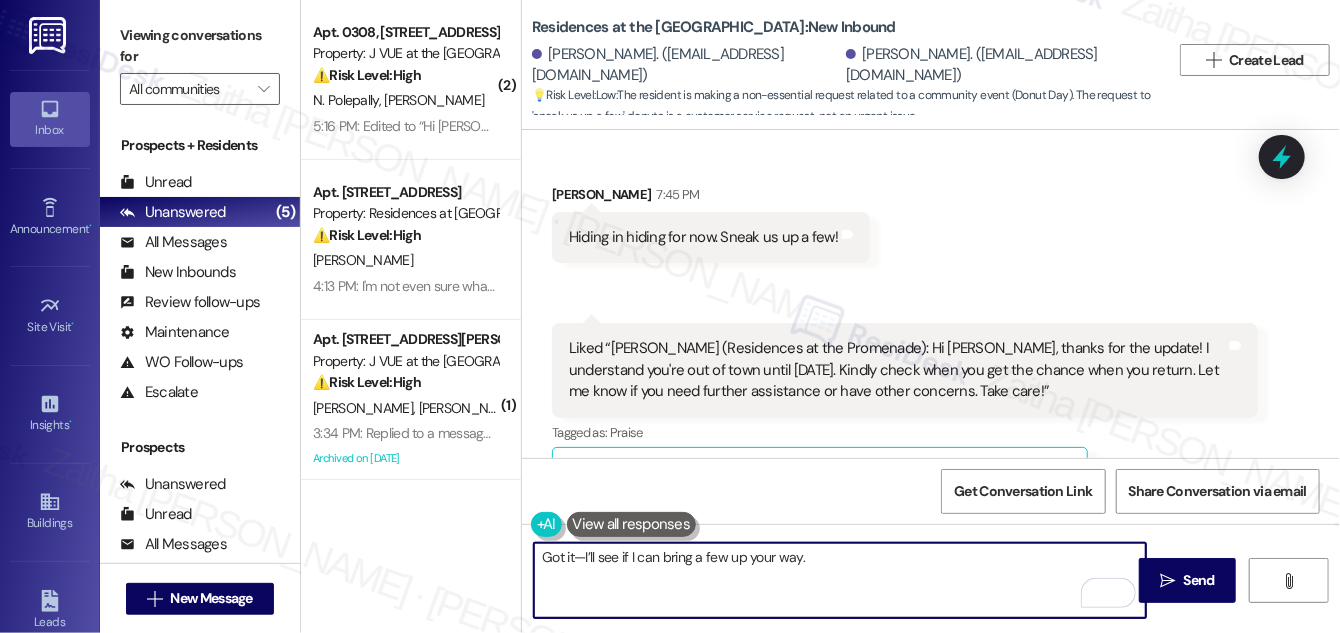 scroll, scrollTop: 1686, scrollLeft: 0, axis: vertical 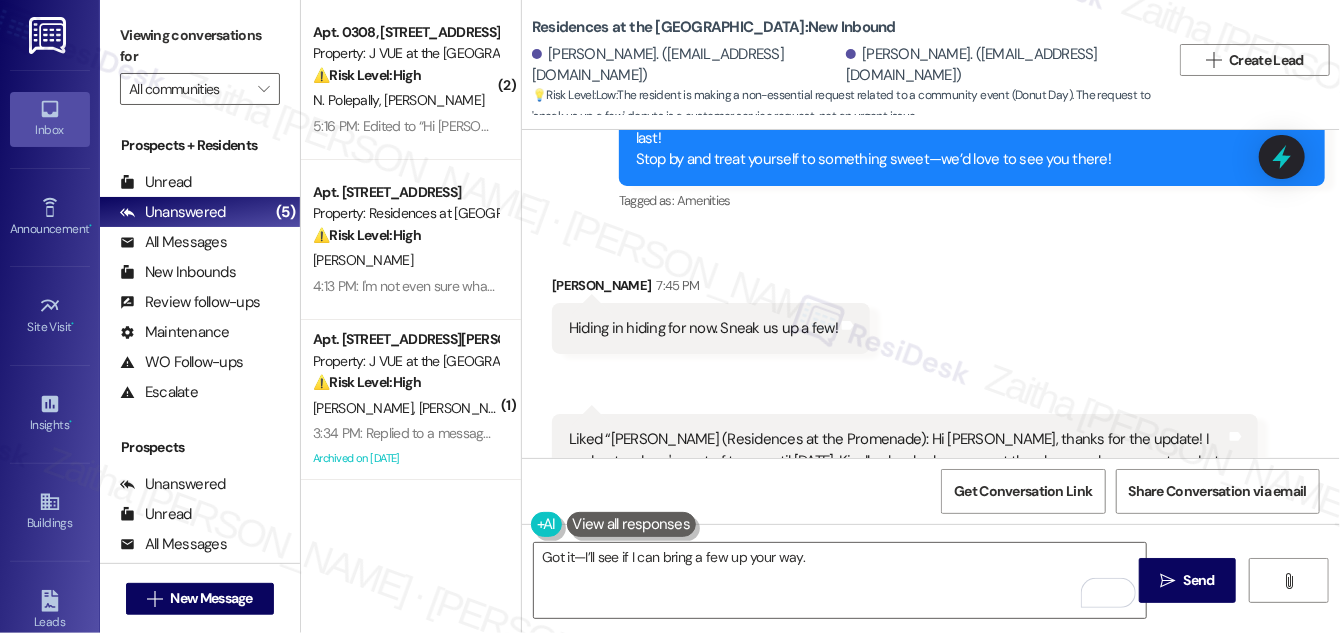 click on "Mitchell Chi 7:45 PM" at bounding box center (711, 289) 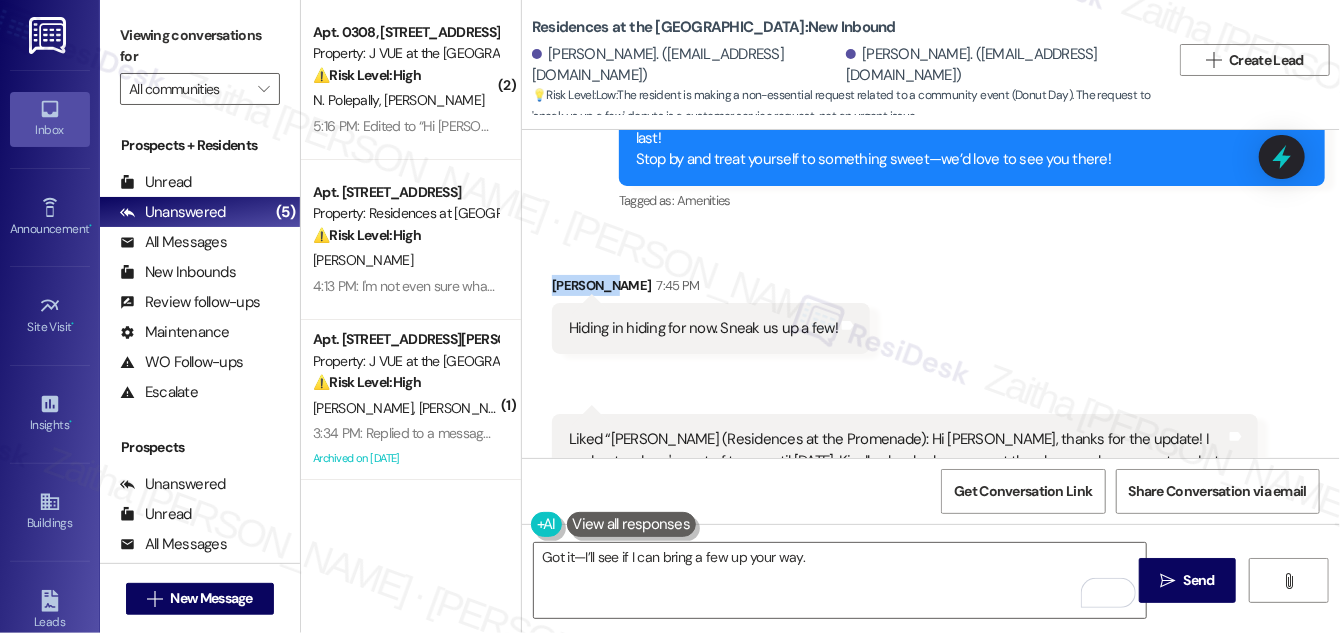 click on "Mitchell Chi 7:45 PM" at bounding box center [711, 289] 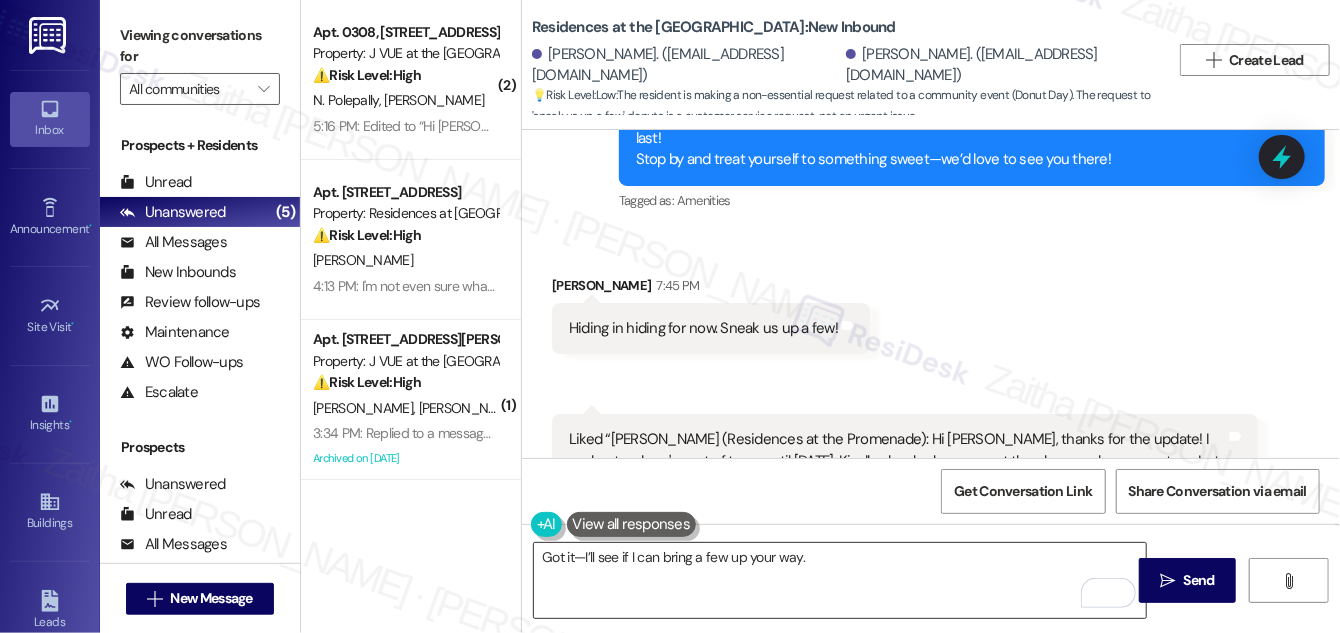 click on "Got it—I’ll see if I can bring a few up your way." at bounding box center [840, 580] 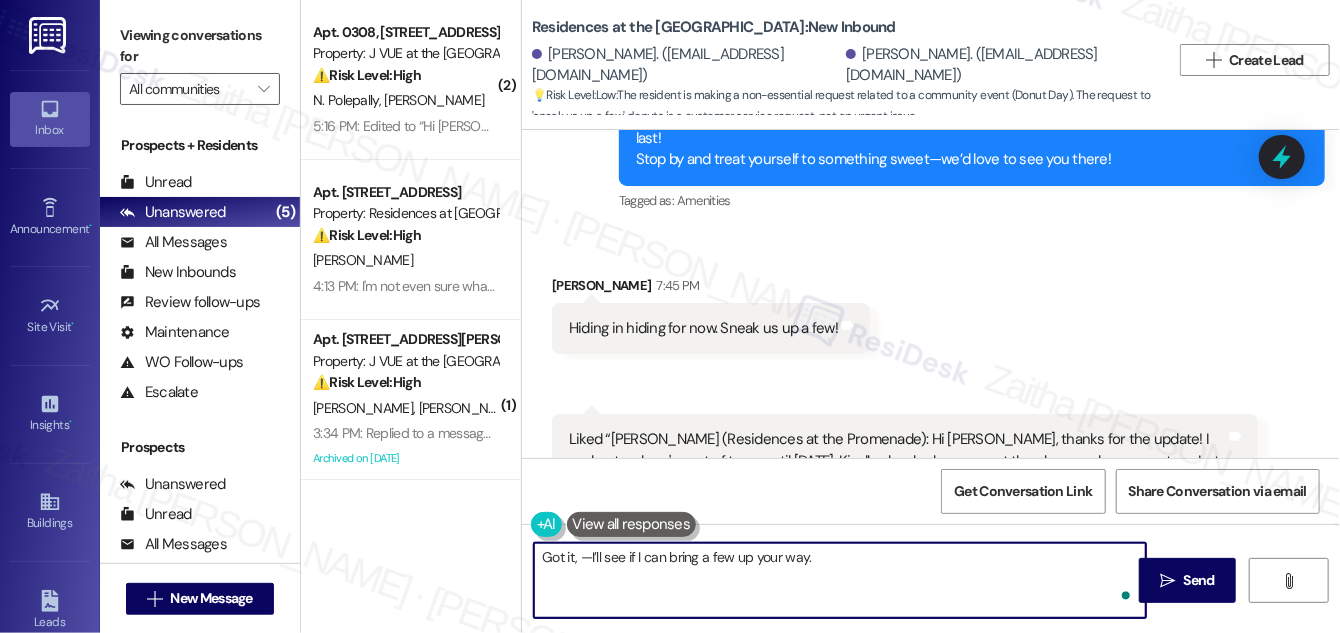 paste on "Mitchell" 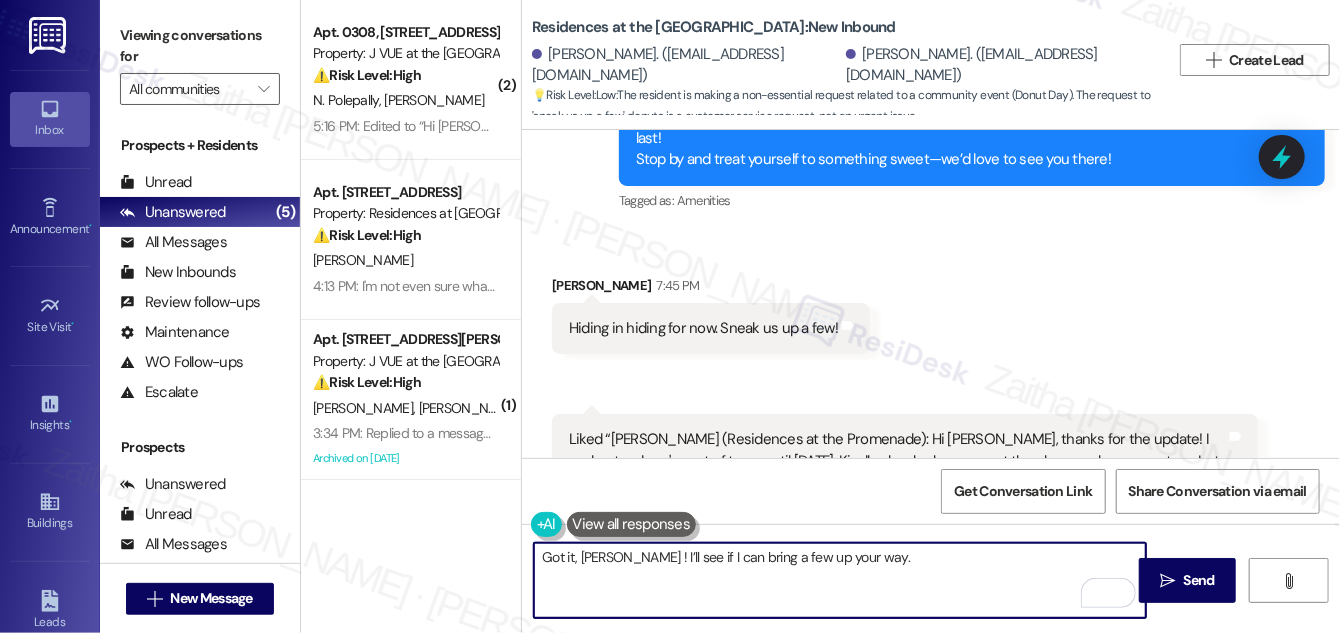 click on "Got it, Mitchell ! I’ll see if I can bring a few up your way." at bounding box center [840, 580] 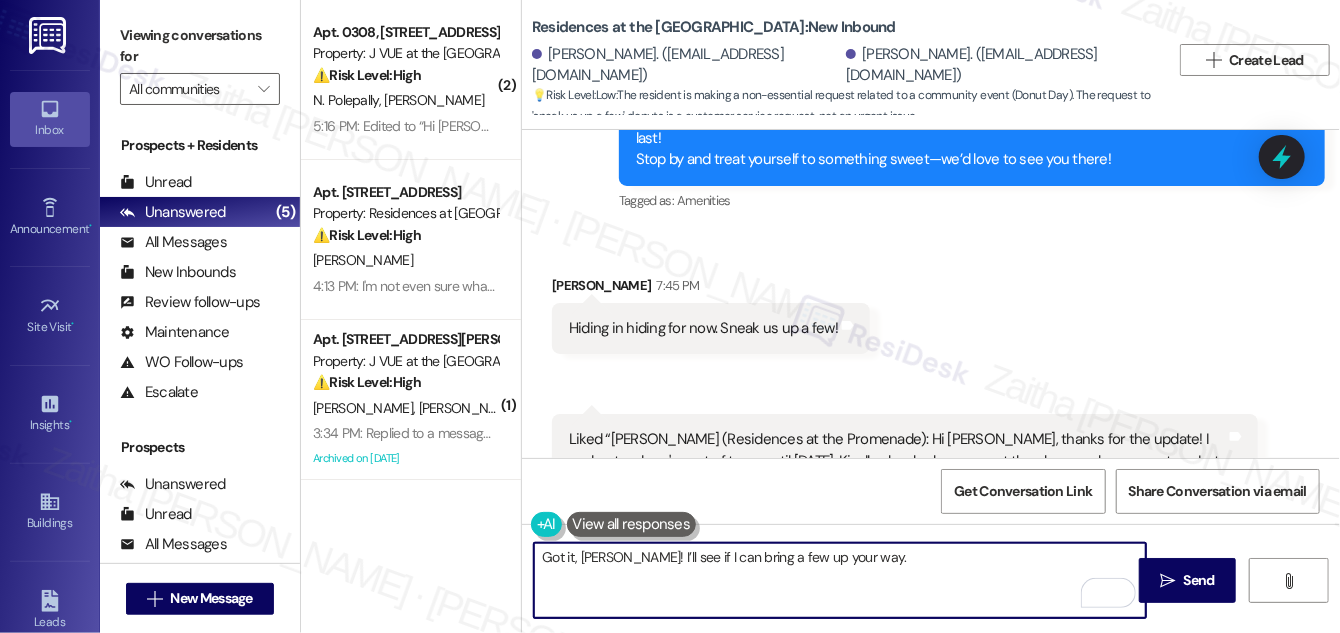 click on "Got it, Mitchell! I’ll see if I can bring a few up your way." at bounding box center [840, 580] 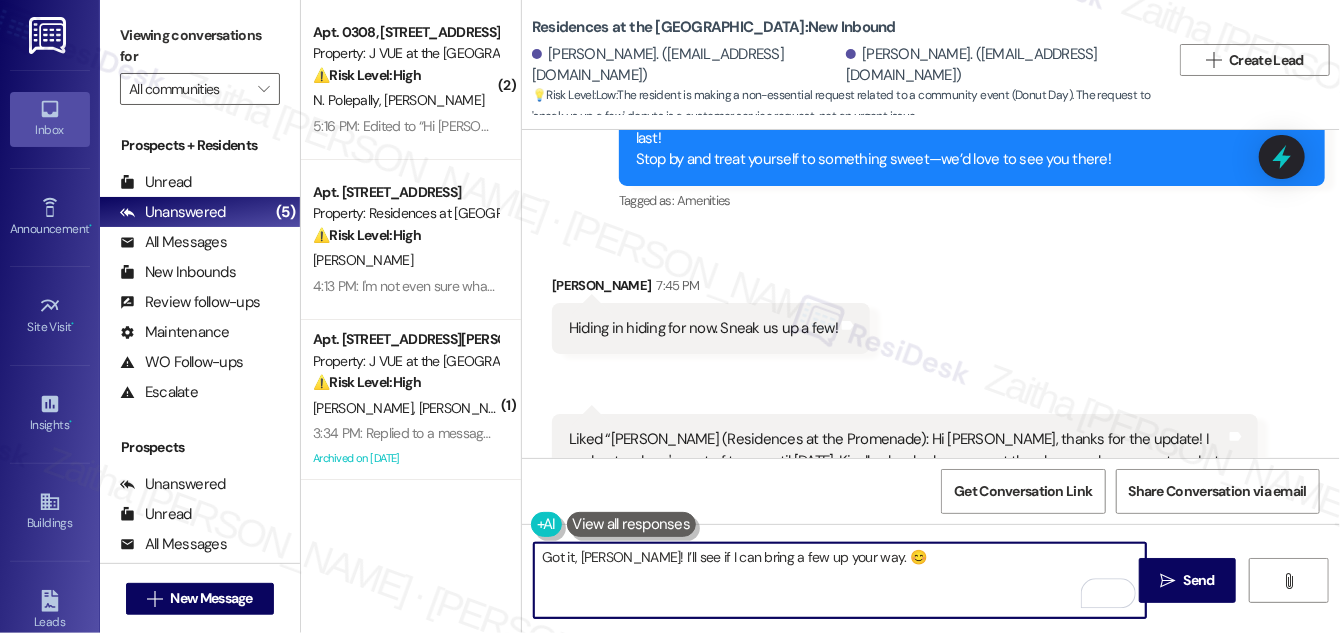 paste on "Kidding aside, if you need anything at all, feel free to reach out!" 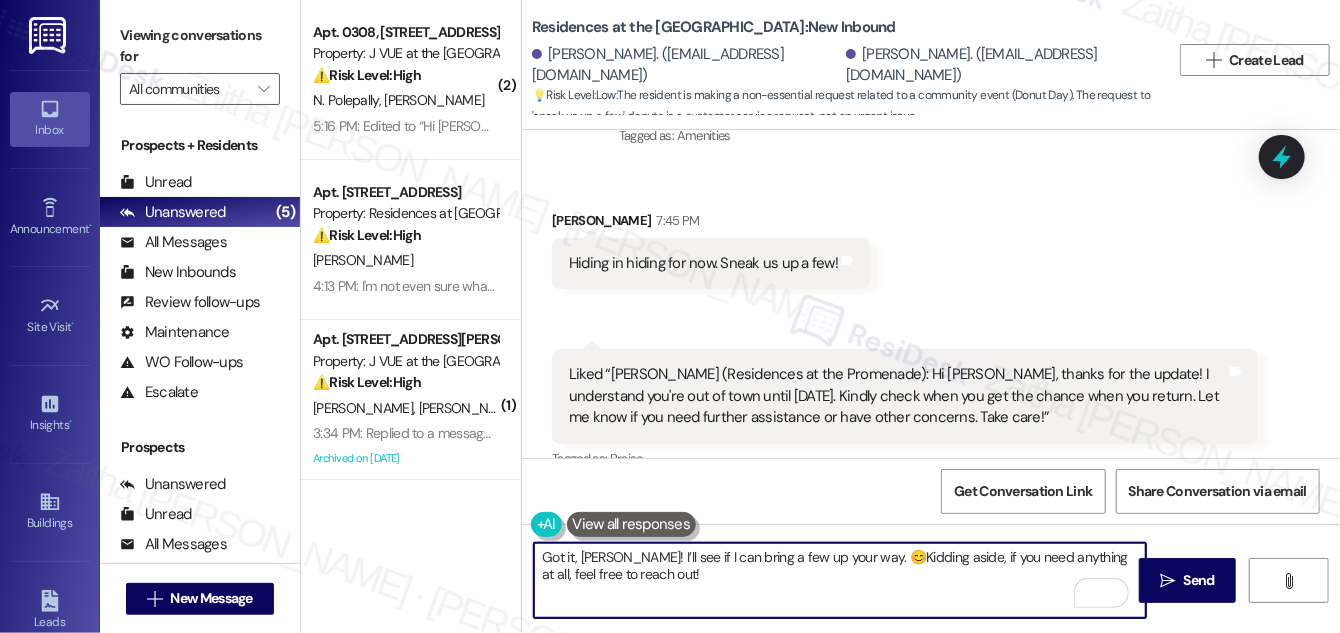 scroll, scrollTop: 1777, scrollLeft: 0, axis: vertical 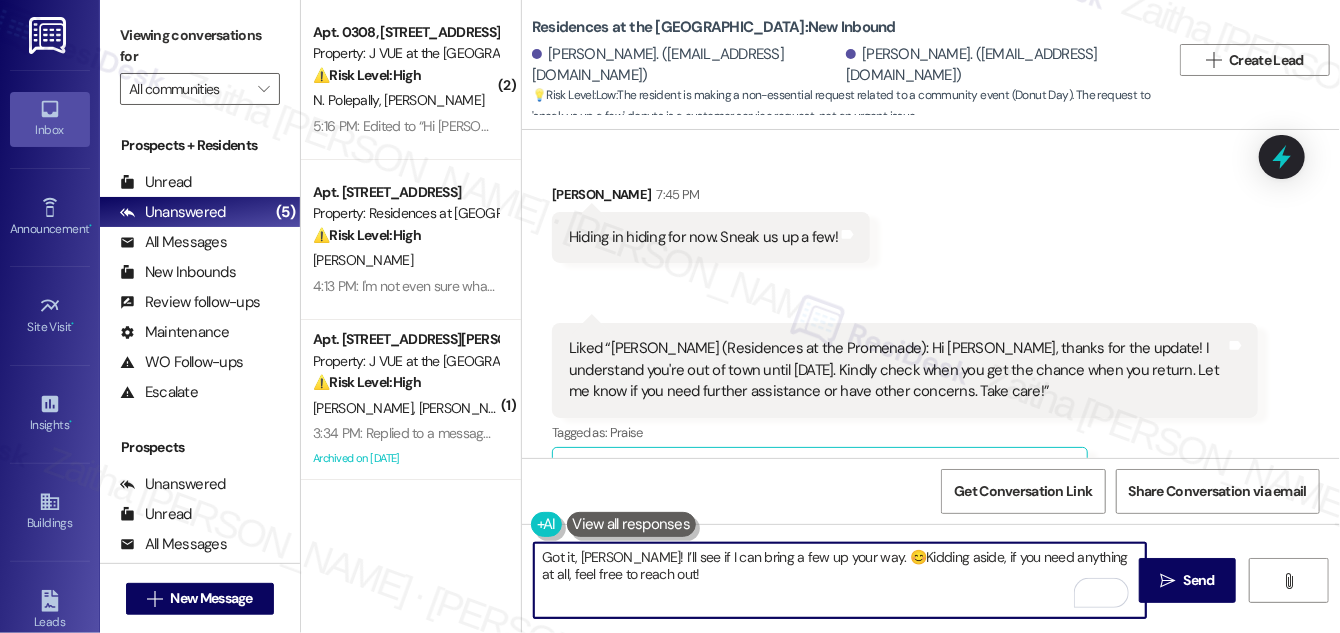 type on "Got it, Mitchell! I’ll see if I can bring a few up your way. 😊Kidding aside, if you need anything at all, feel free to reach out!" 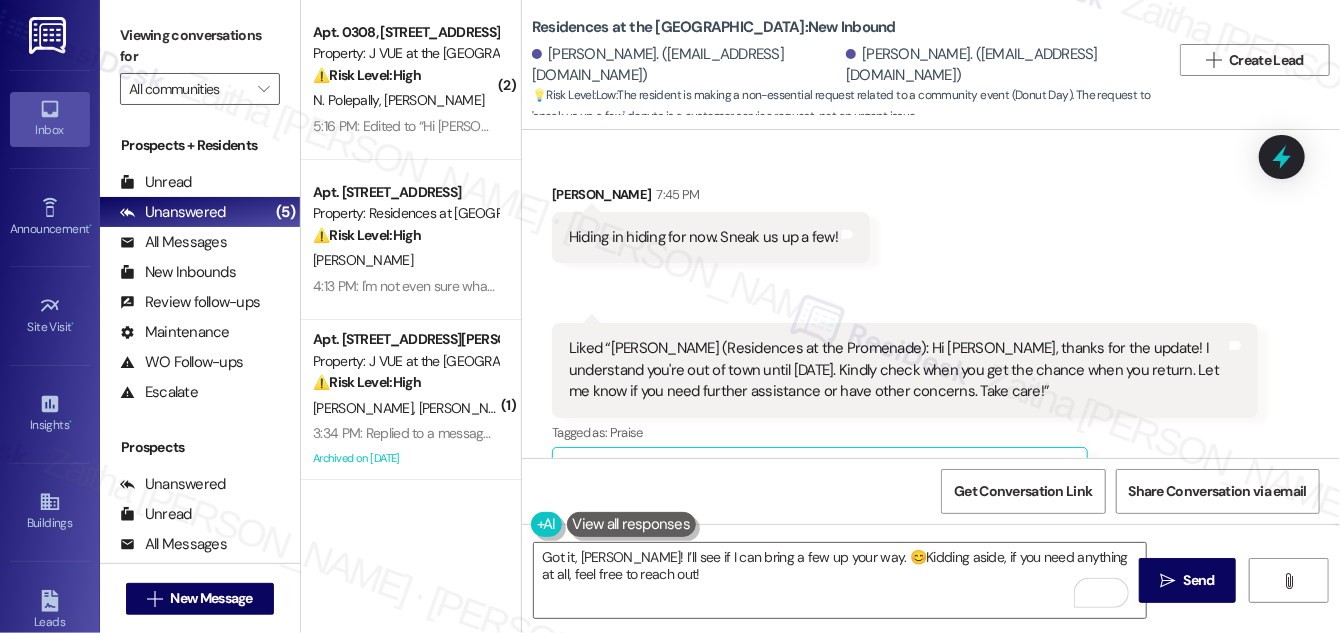 drag, startPoint x: 858, startPoint y: 298, endPoint x: 666, endPoint y: 223, distance: 206.1286 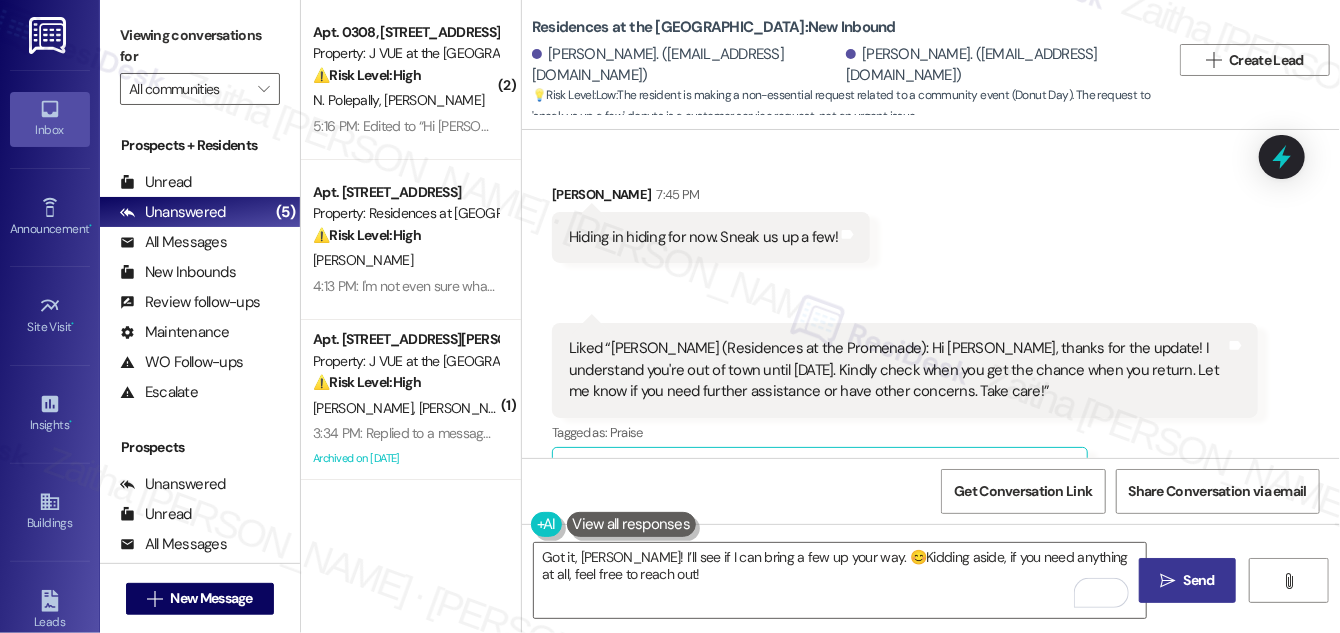 click on "Send" at bounding box center [1199, 580] 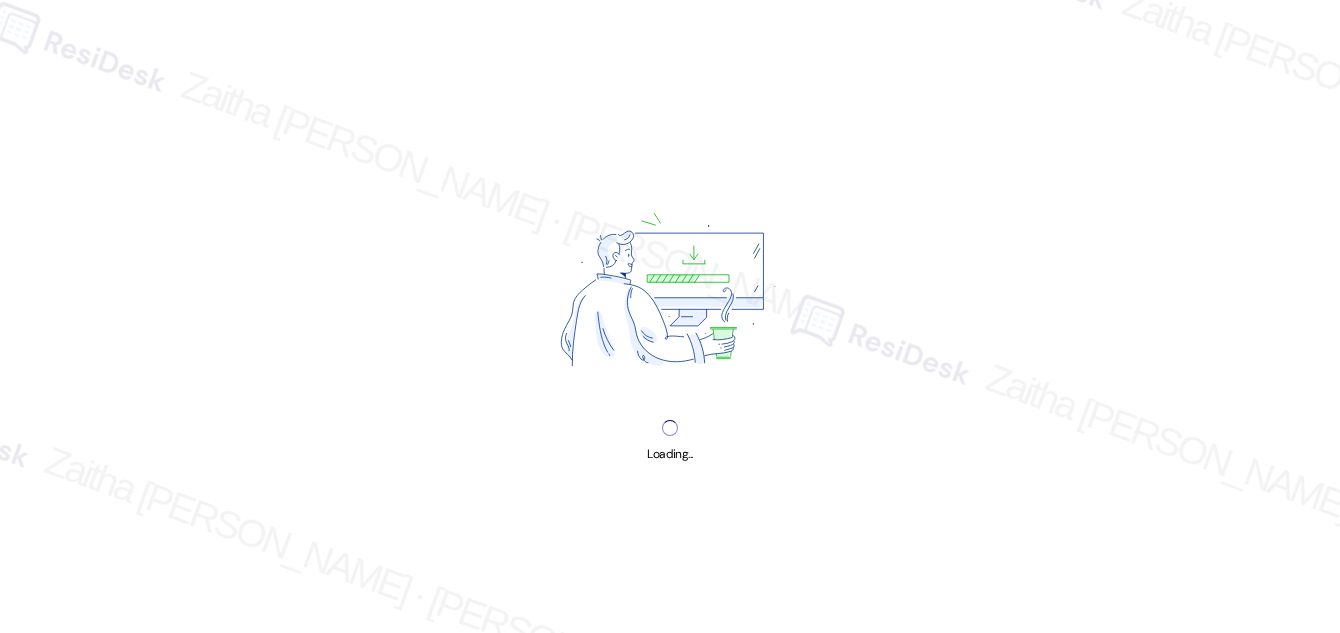 scroll, scrollTop: 0, scrollLeft: 0, axis: both 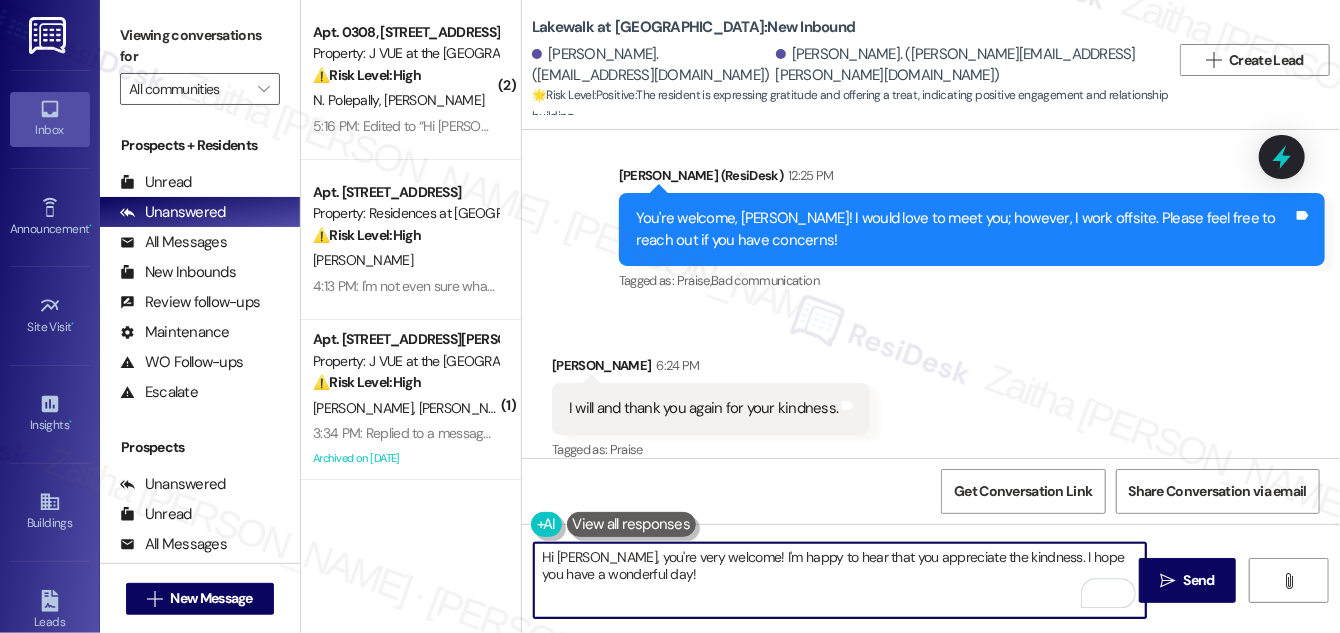 drag, startPoint x: 599, startPoint y: 556, endPoint x: 578, endPoint y: 555, distance: 21.023796 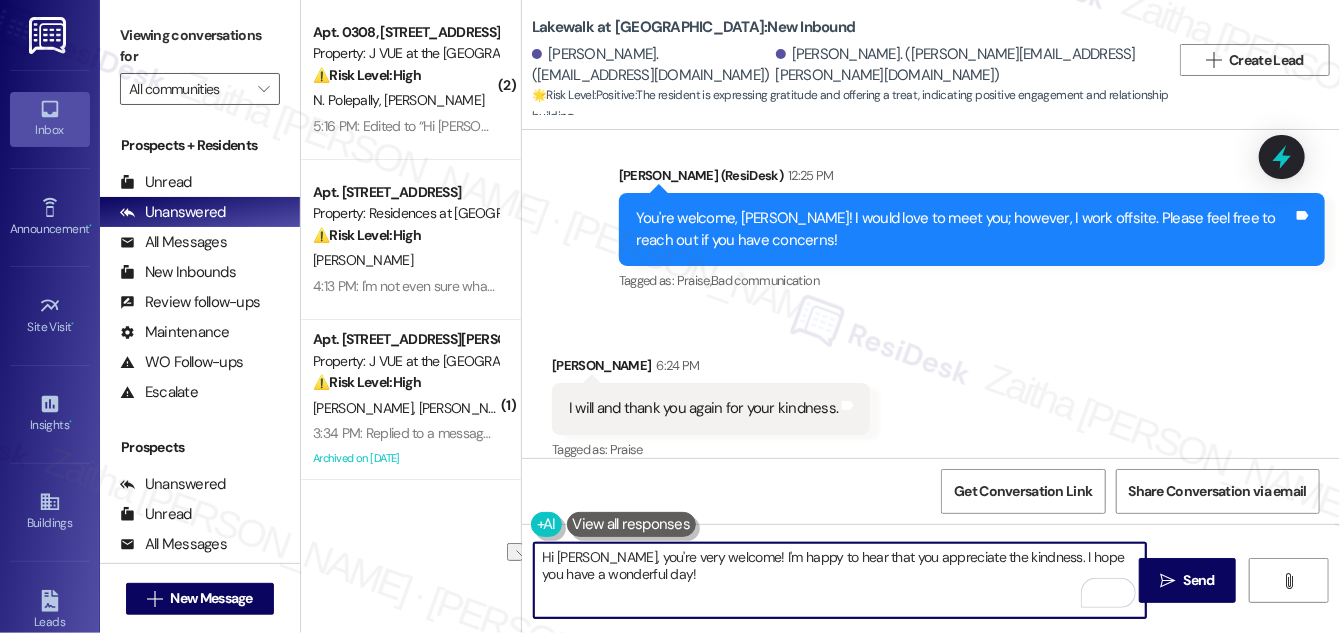 drag, startPoint x: 707, startPoint y: 554, endPoint x: 542, endPoint y: 557, distance: 165.02727 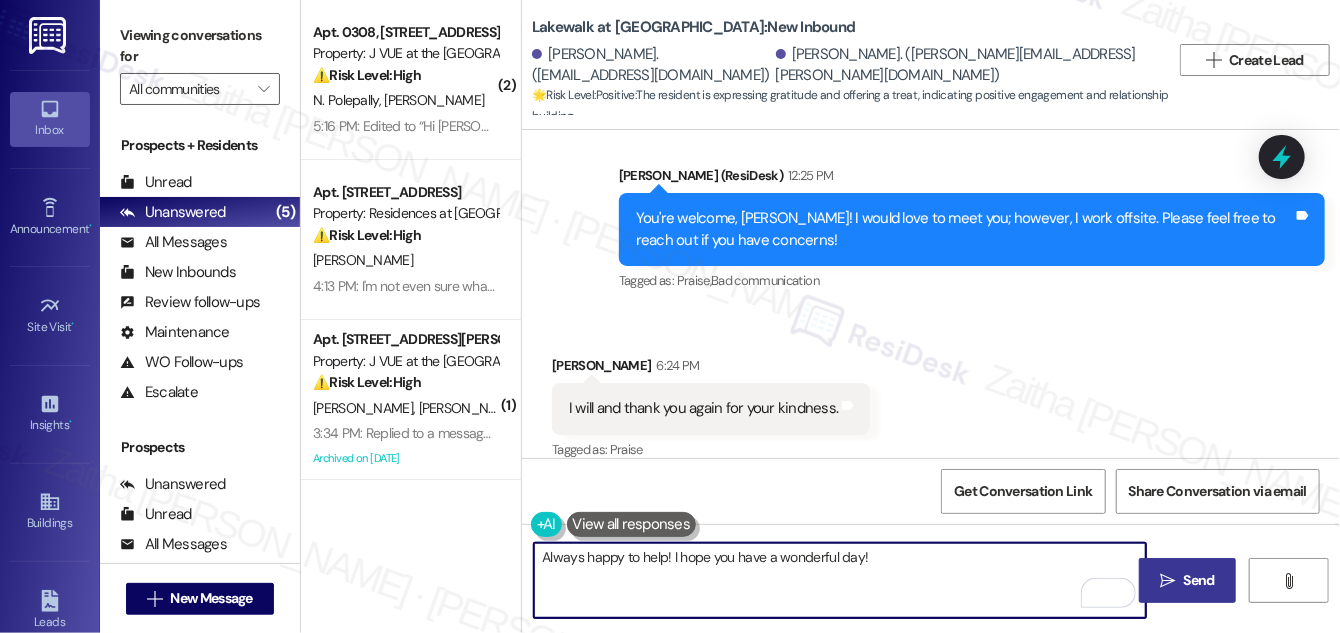 type on "Always happy to help! I hope you have a wonderful day!" 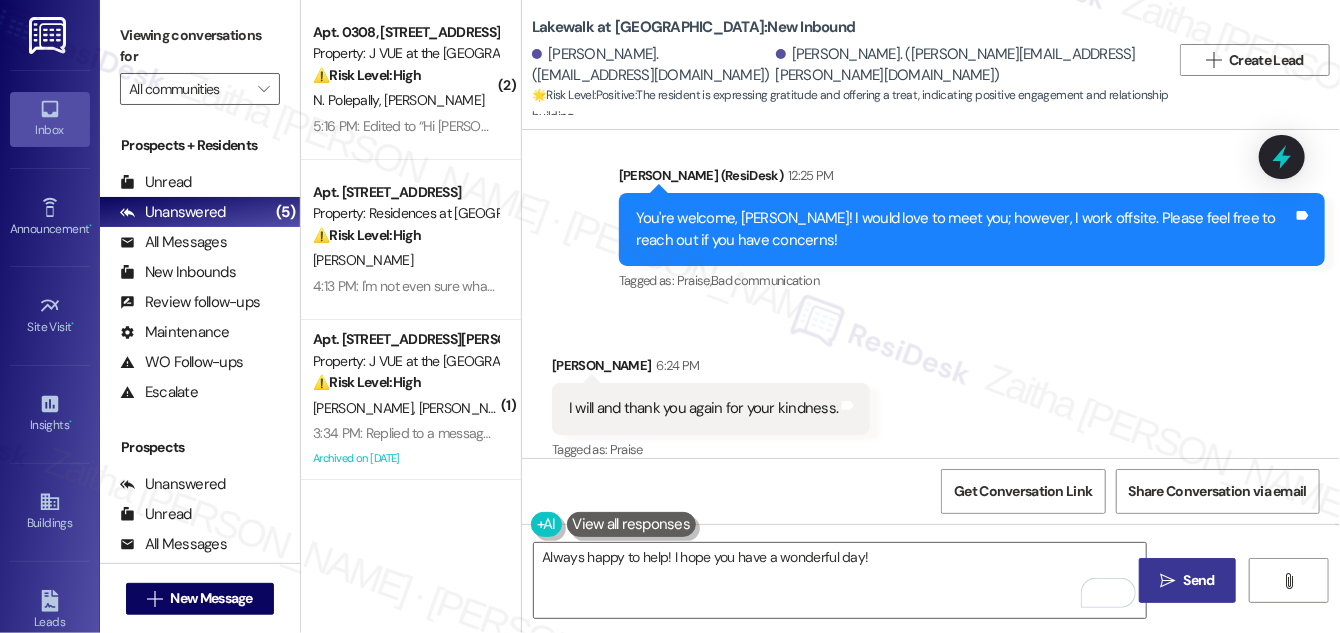 click on "Send" at bounding box center (1199, 580) 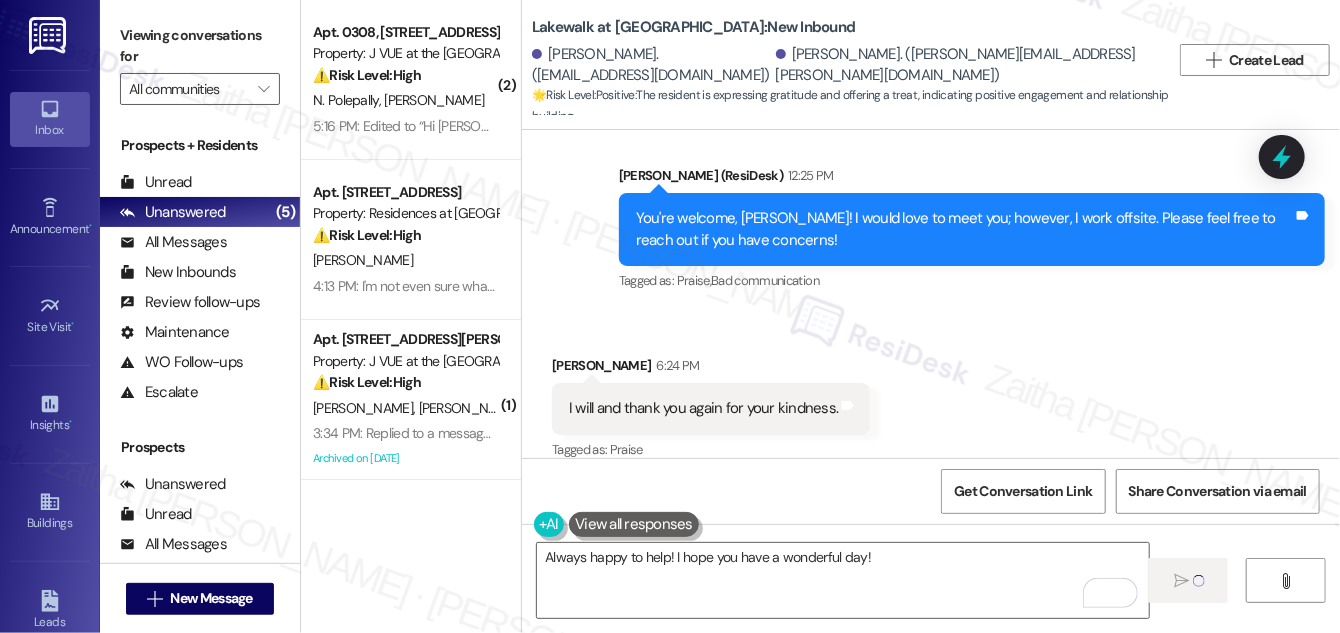 type 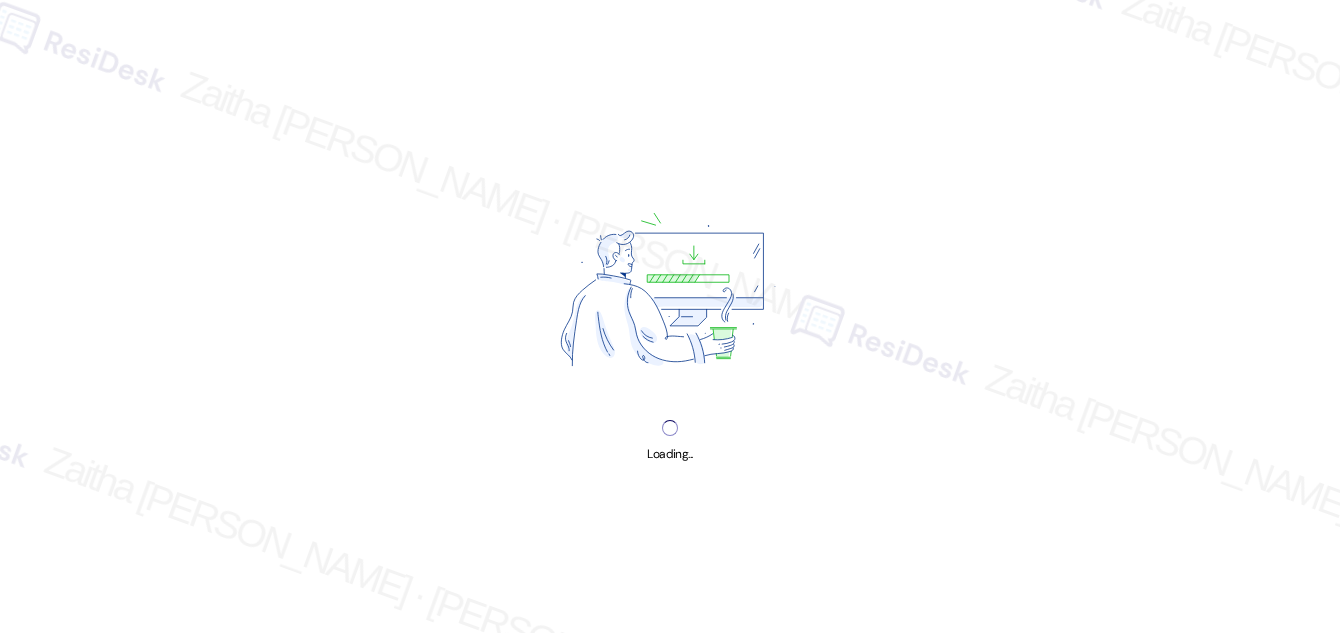 scroll, scrollTop: 0, scrollLeft: 0, axis: both 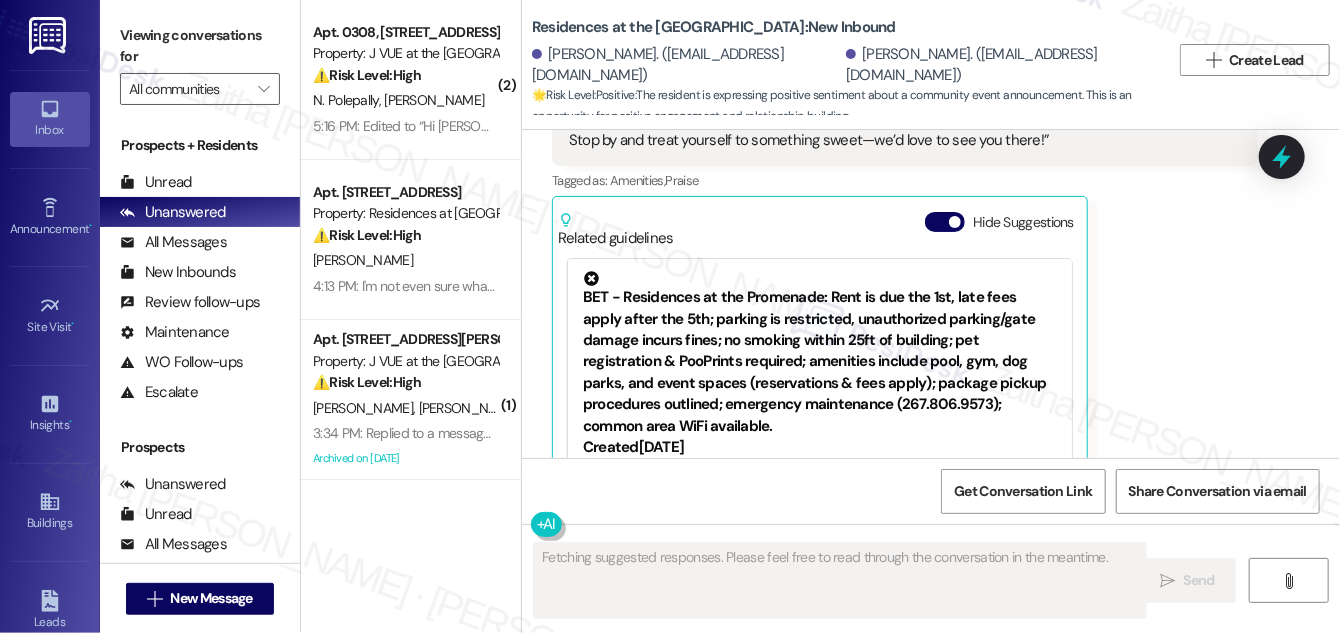 click on "Residences at the [GEOGRAPHIC_DATA]:  New Inbound       [PERSON_NAME]. ([EMAIL_ADDRESS][DOMAIN_NAME])     [PERSON_NAME]. ([EMAIL_ADDRESS][DOMAIN_NAME])   🌟  Risk Level:  Positive :  The resident is expressing positive sentiment about a community event announcement. This is an opportunity for positive engagement and relationship building." at bounding box center (851, 60) 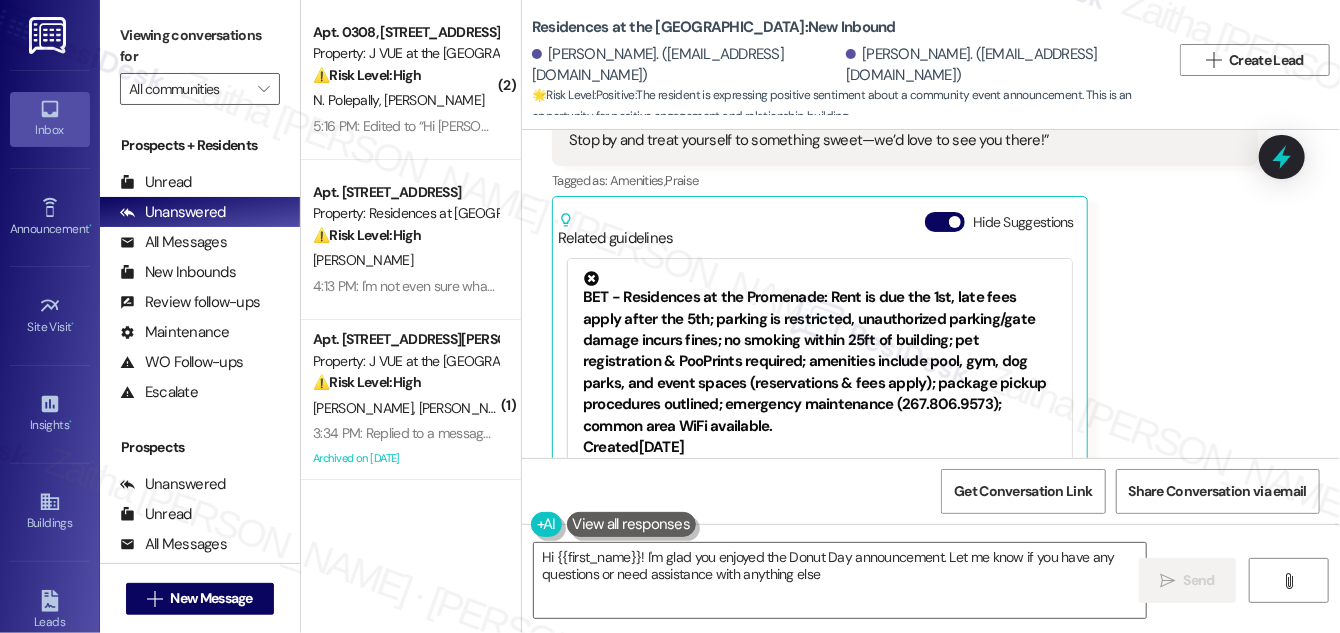 type on "Hi {{first_name}}! I'm glad you enjoyed the Donut Day announcement. Let me know if you have any questions or need assistance with anything else!" 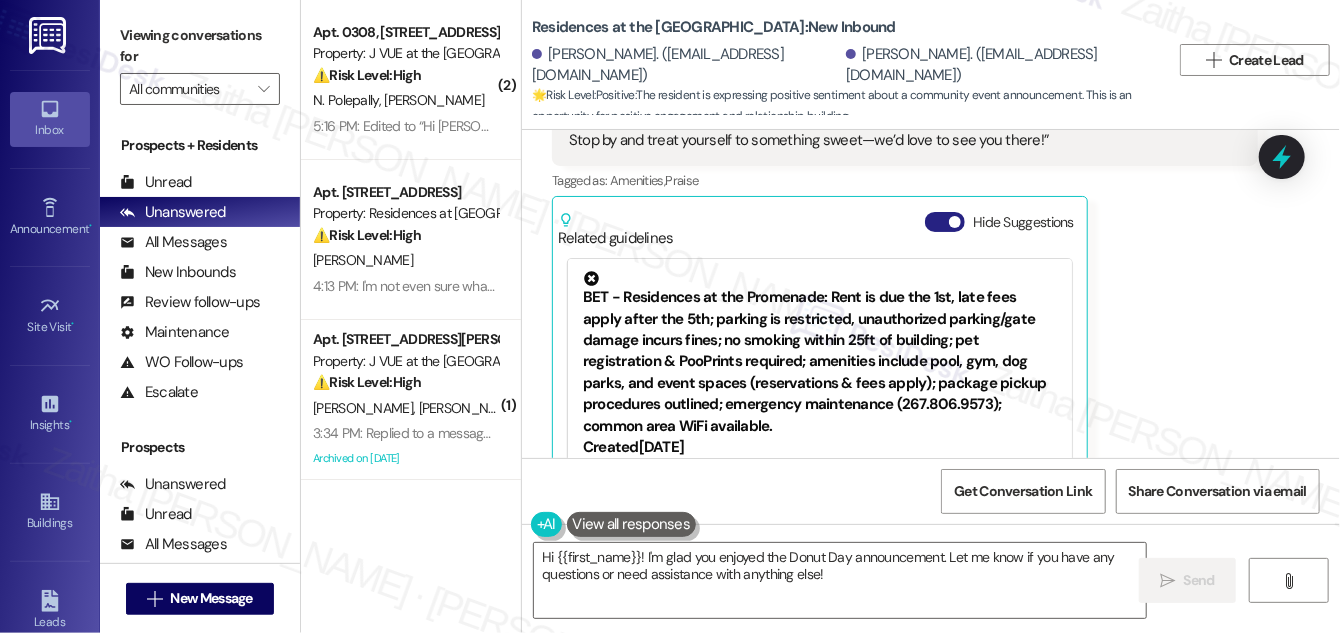 click on "Hide Suggestions" at bounding box center (945, 222) 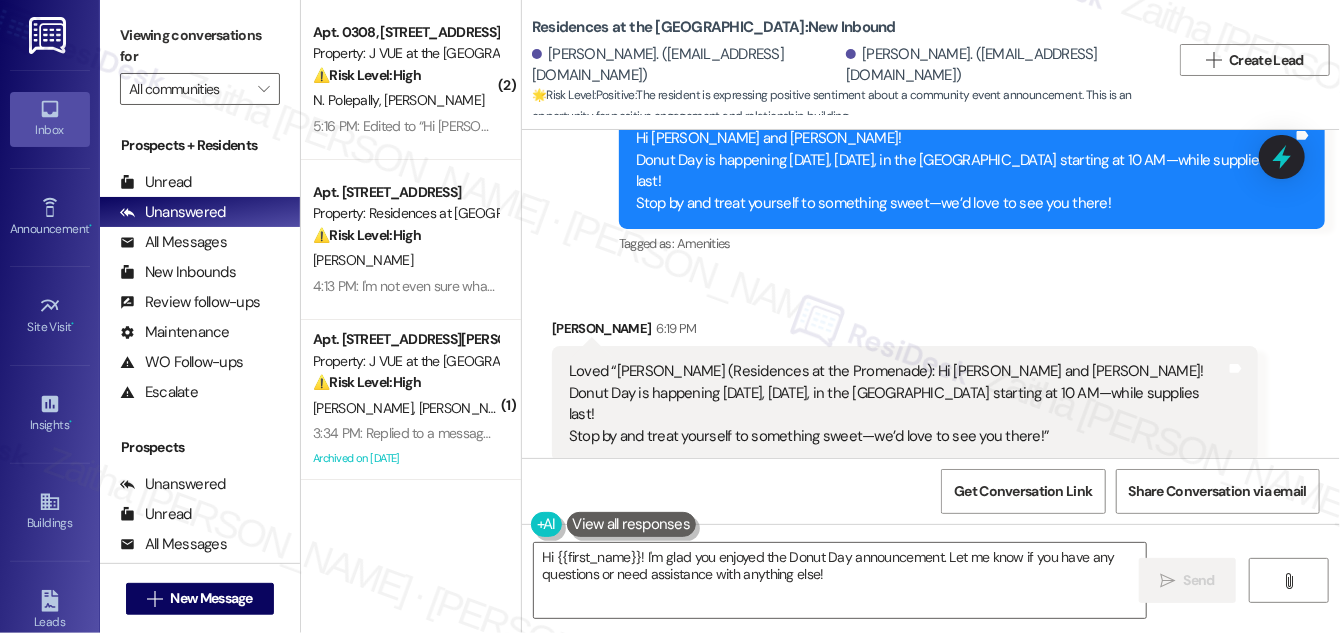 scroll, scrollTop: 404, scrollLeft: 0, axis: vertical 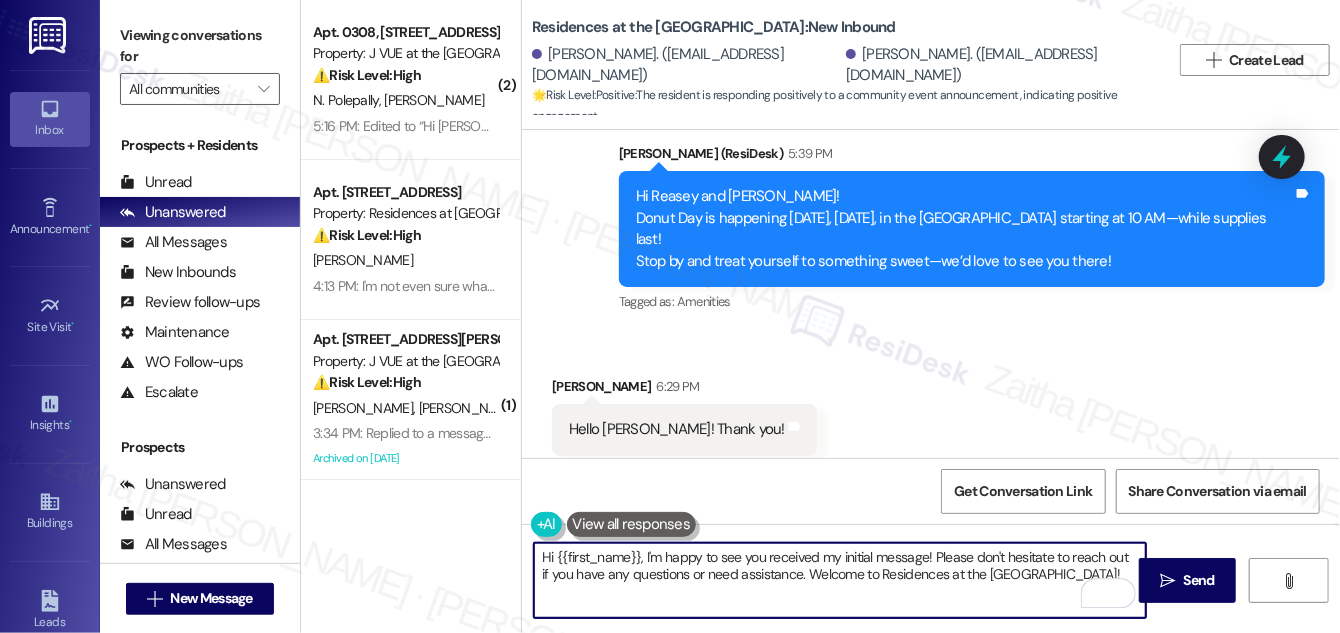 drag, startPoint x: 641, startPoint y: 552, endPoint x: 544, endPoint y: 551, distance: 97.00516 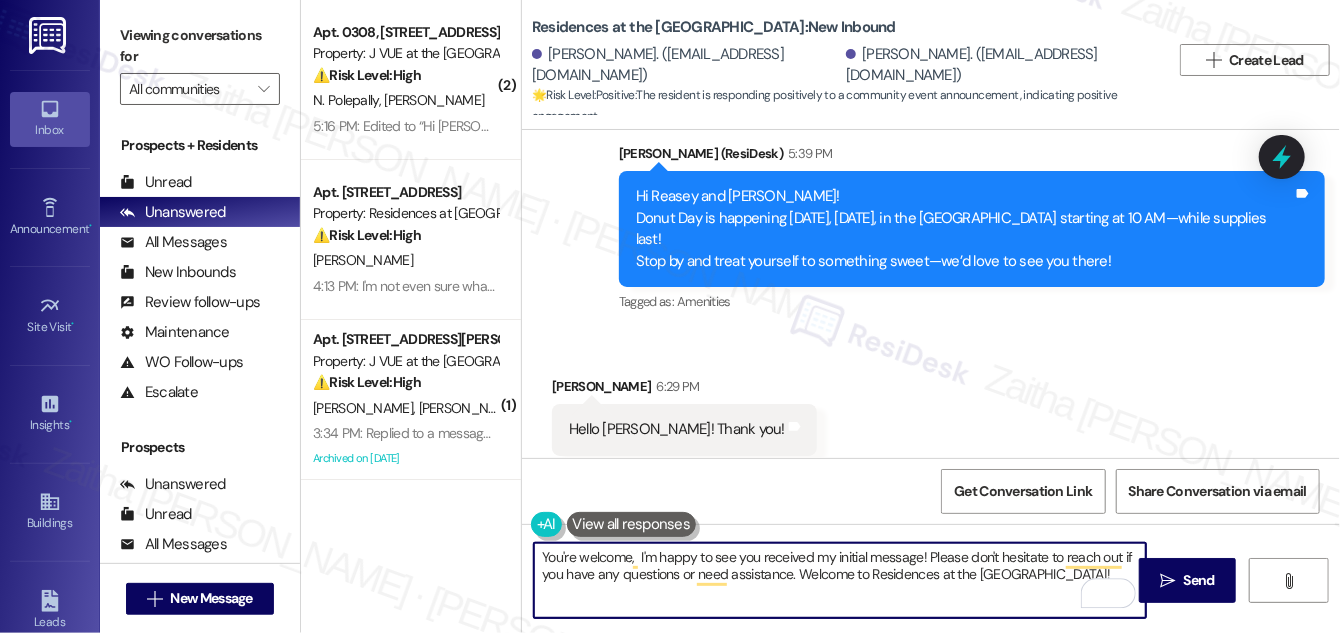 click on "[PERSON_NAME] 6:29 PM" at bounding box center [684, 390] 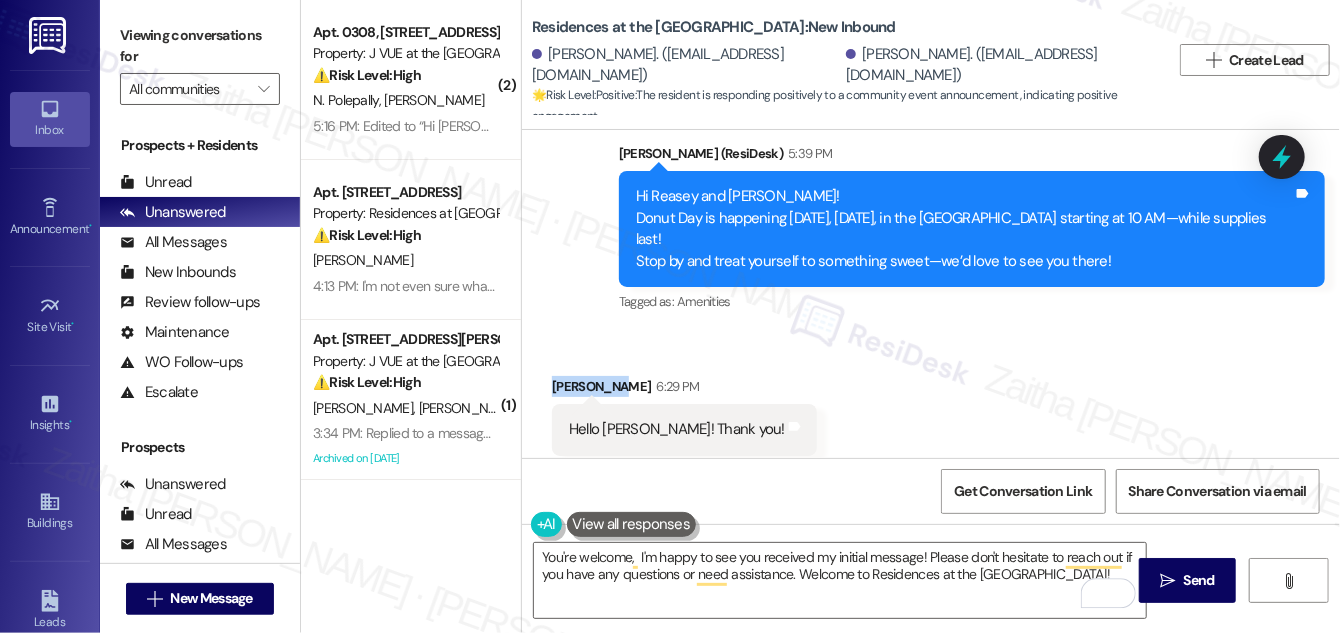 click on "[PERSON_NAME] 6:29 PM" at bounding box center (684, 390) 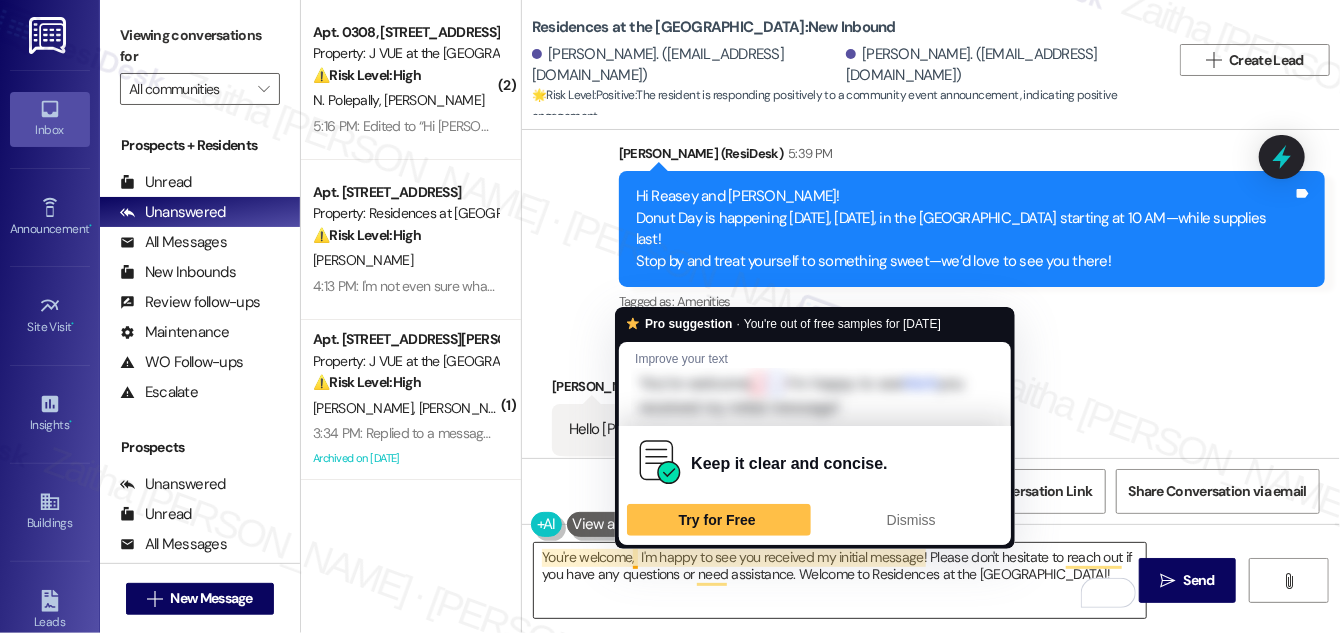 click on "You're welcome,  I'm happy to see you received my initial message! Please don't hesitate to reach out if you have any questions or need assistance. Welcome to Residences at the [GEOGRAPHIC_DATA]!" at bounding box center (840, 580) 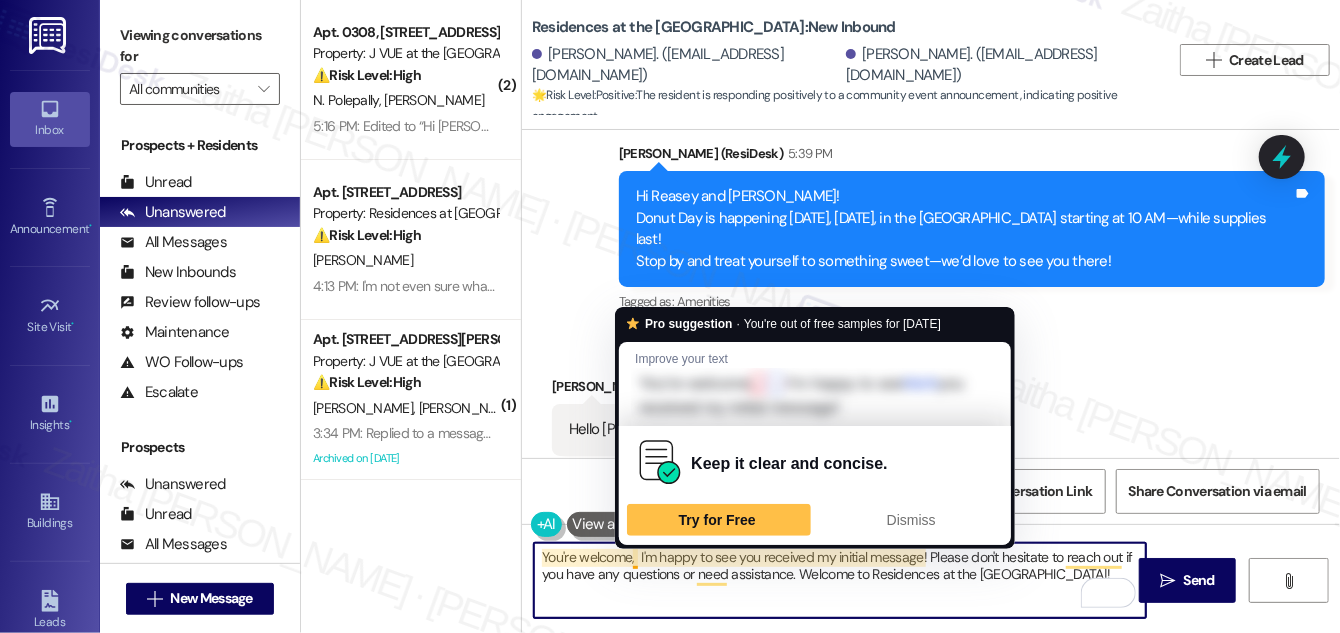 paste on "[PERSON_NAME]" 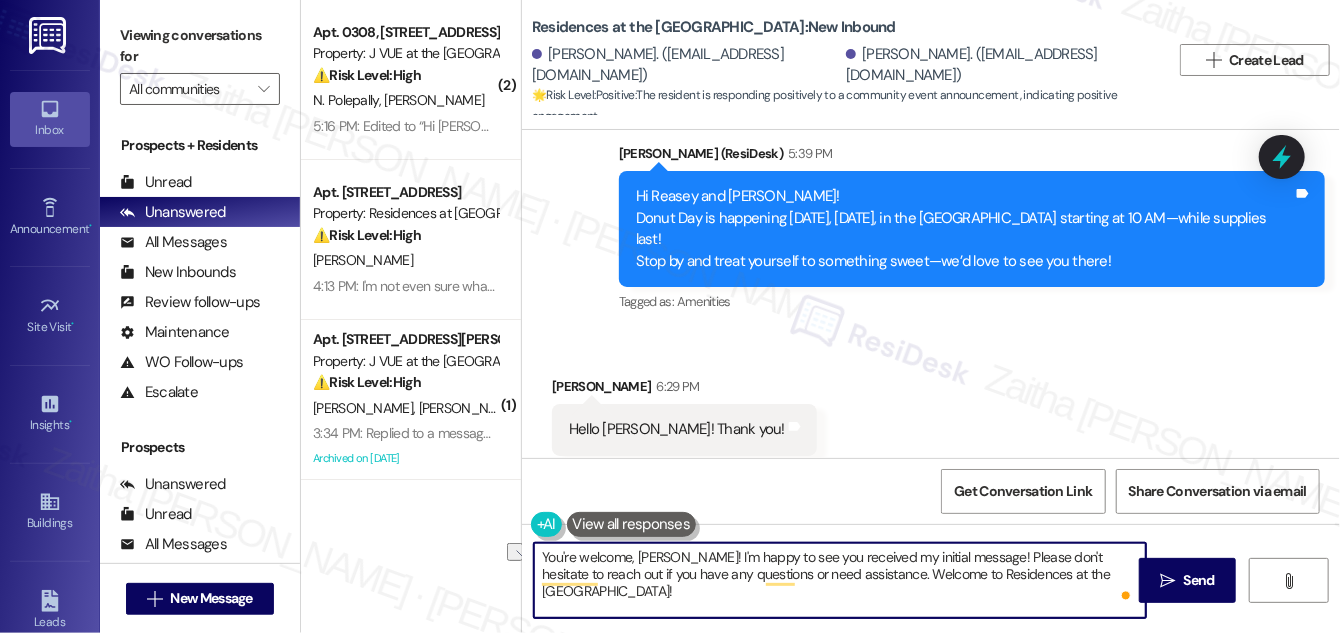 drag, startPoint x: 691, startPoint y: 554, endPoint x: 985, endPoint y: 543, distance: 294.20572 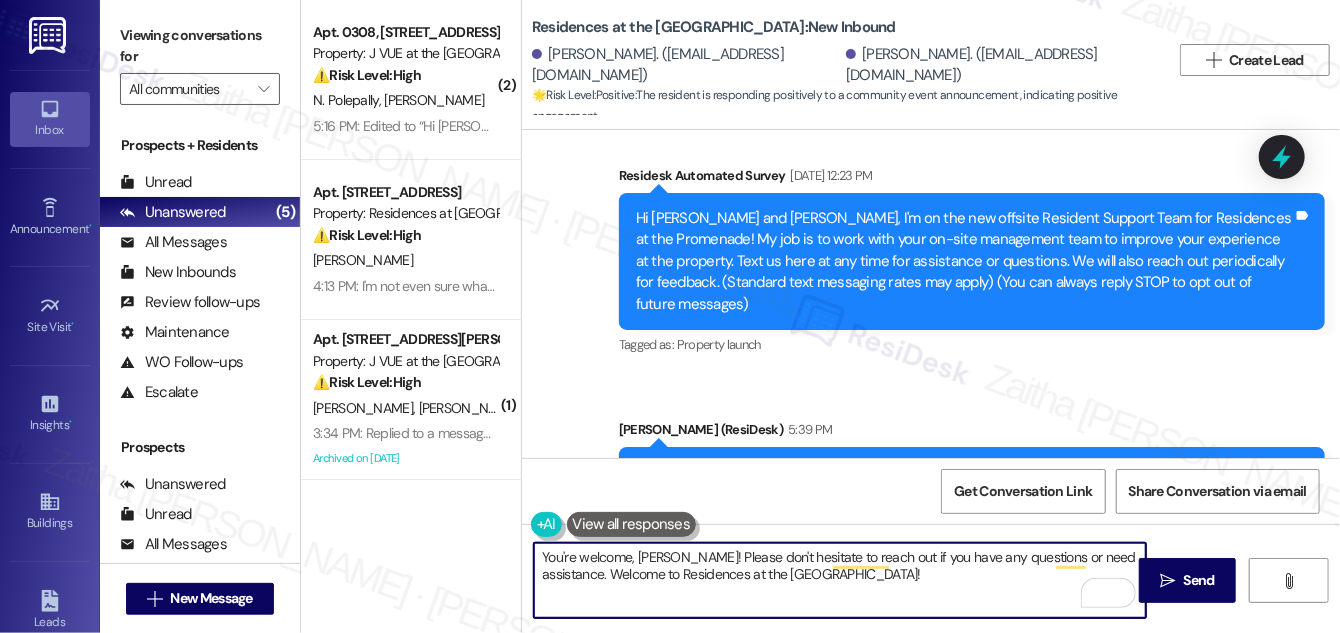 scroll, scrollTop: 0, scrollLeft: 0, axis: both 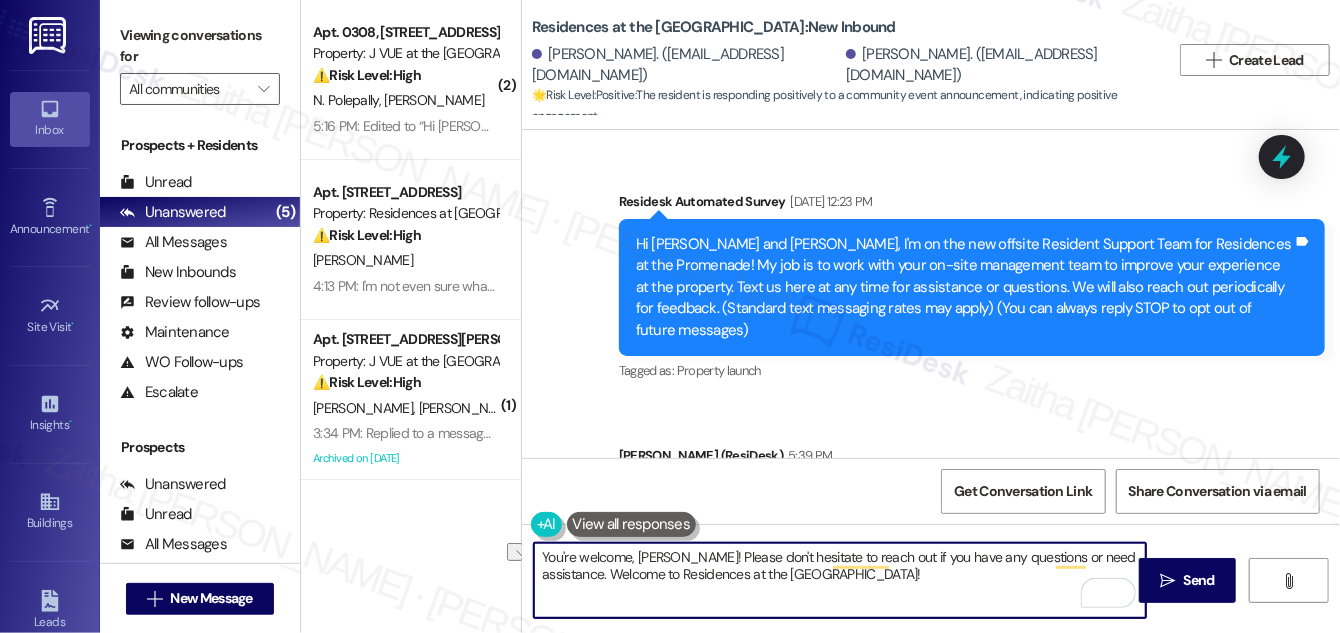 drag, startPoint x: 608, startPoint y: 571, endPoint x: 866, endPoint y: 578, distance: 258.09494 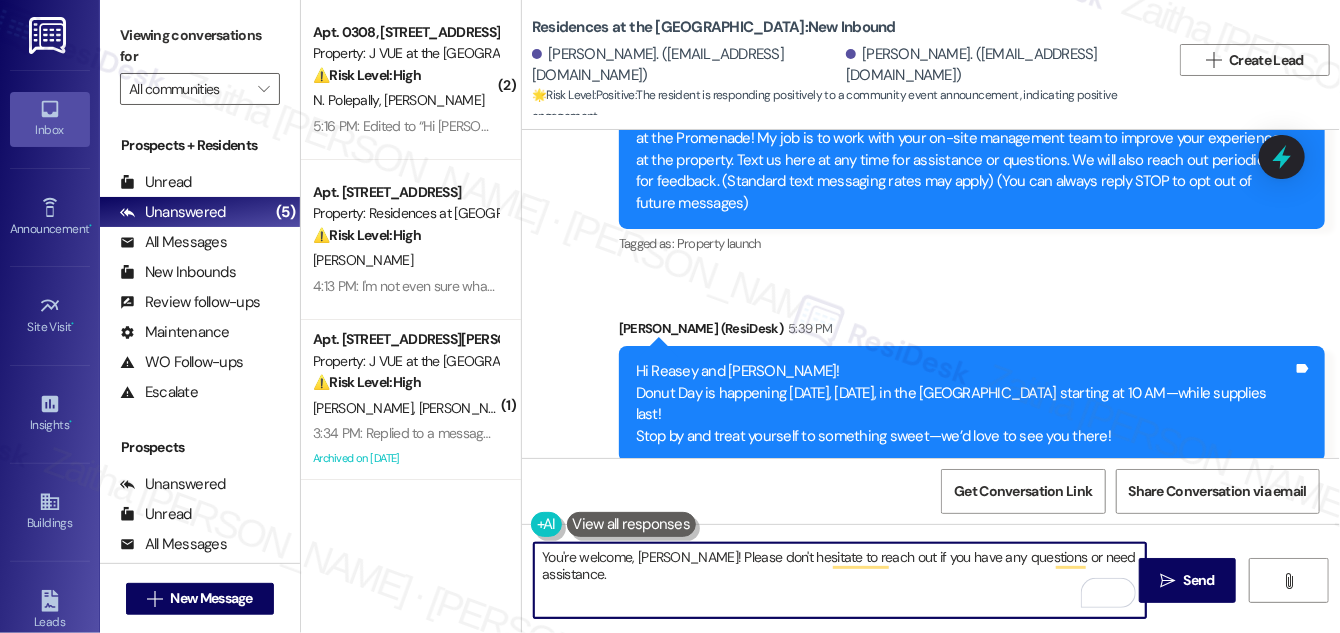 scroll, scrollTop: 302, scrollLeft: 0, axis: vertical 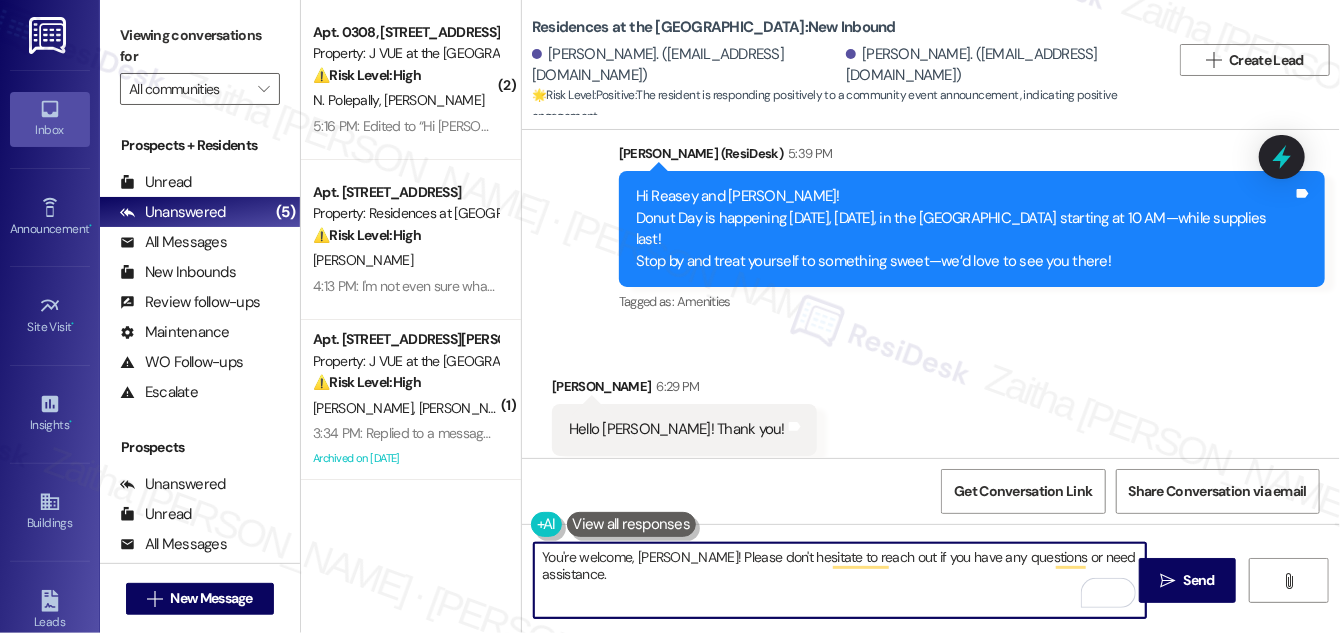 type on "You're welcome, [PERSON_NAME]! Please don't hesitate to reach out if you have any questions or need assistance." 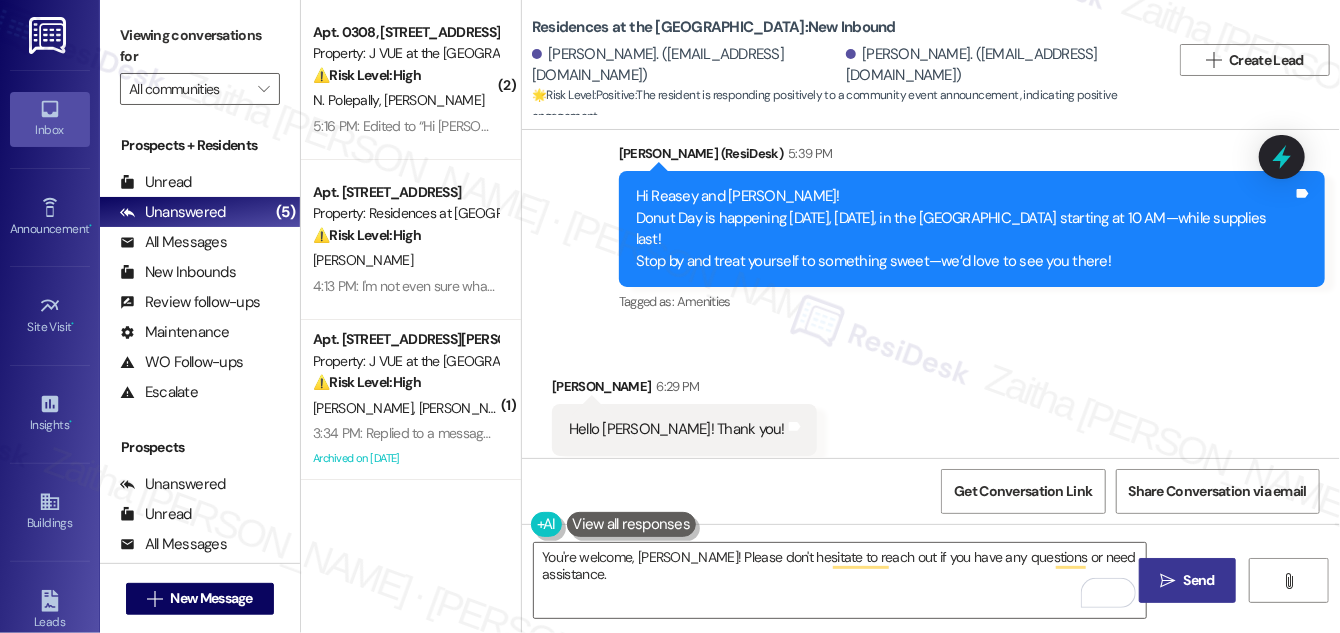 drag, startPoint x: 1192, startPoint y: 577, endPoint x: 1189, endPoint y: 565, distance: 12.369317 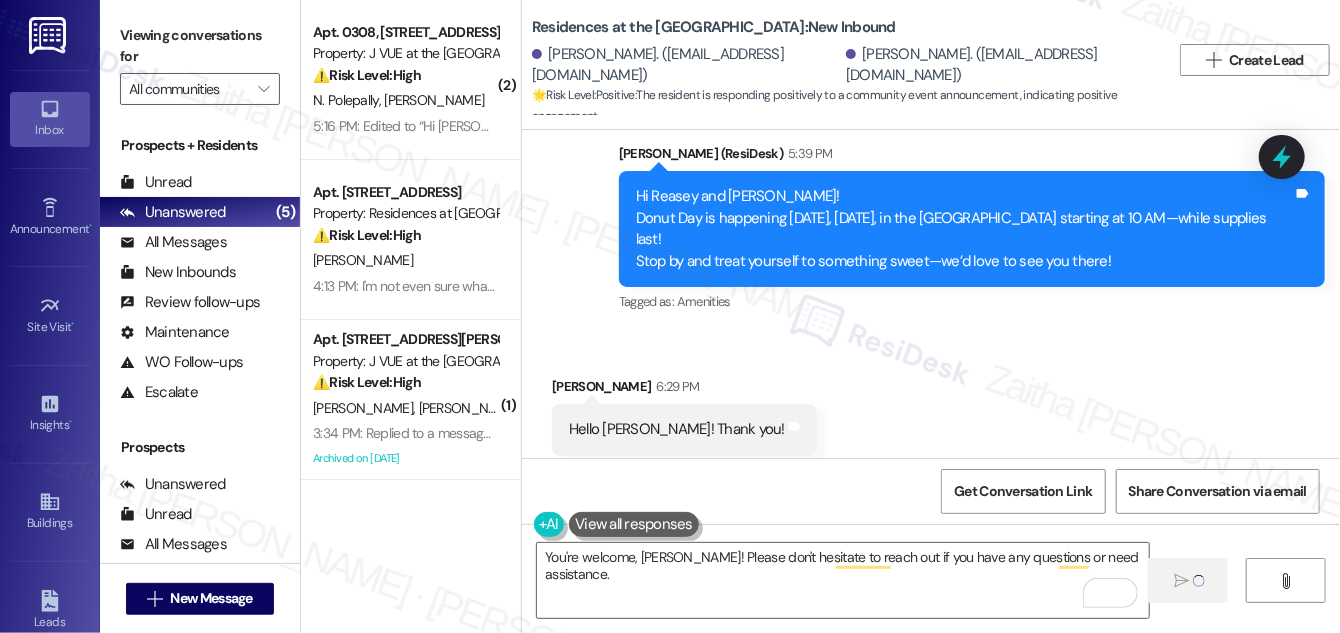 type 